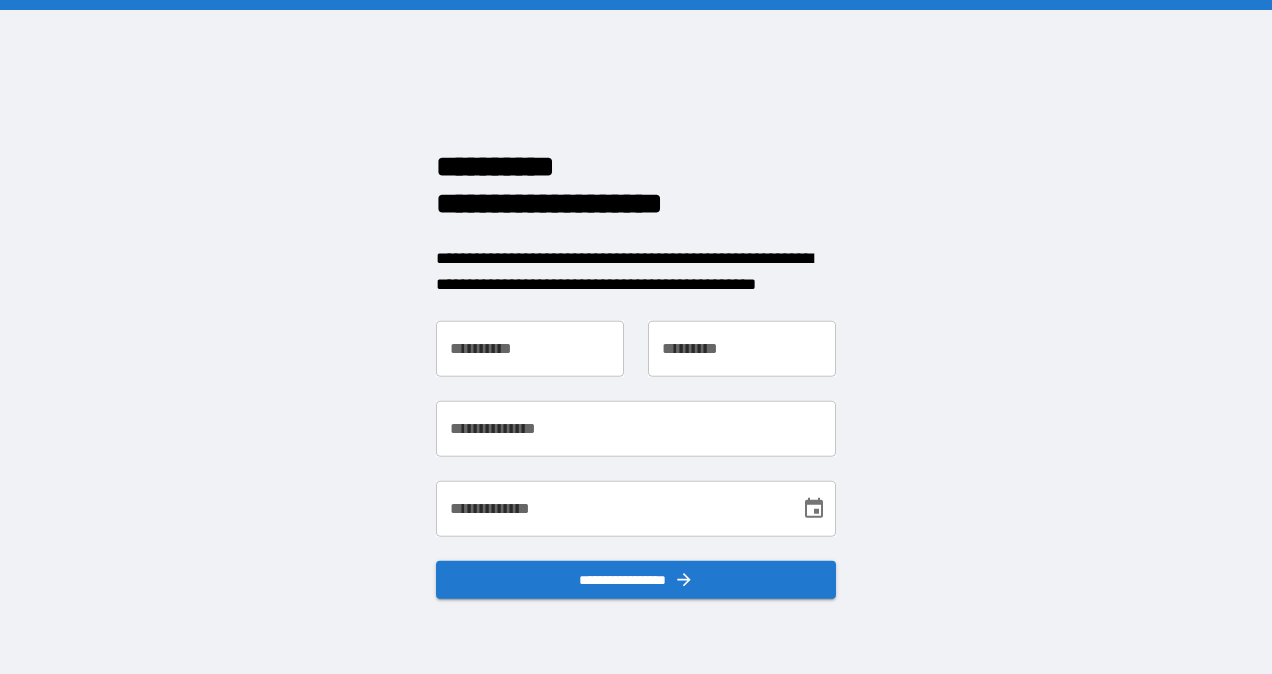 scroll, scrollTop: 0, scrollLeft: 0, axis: both 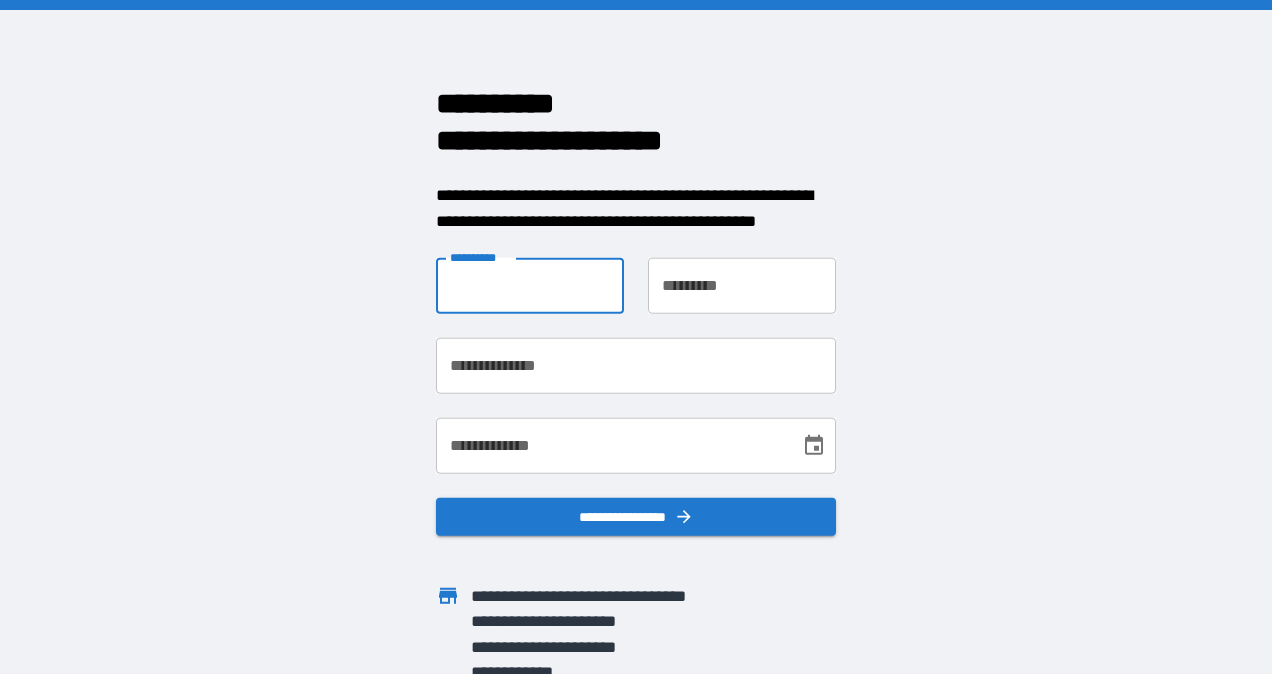 click on "**********" at bounding box center (530, 286) 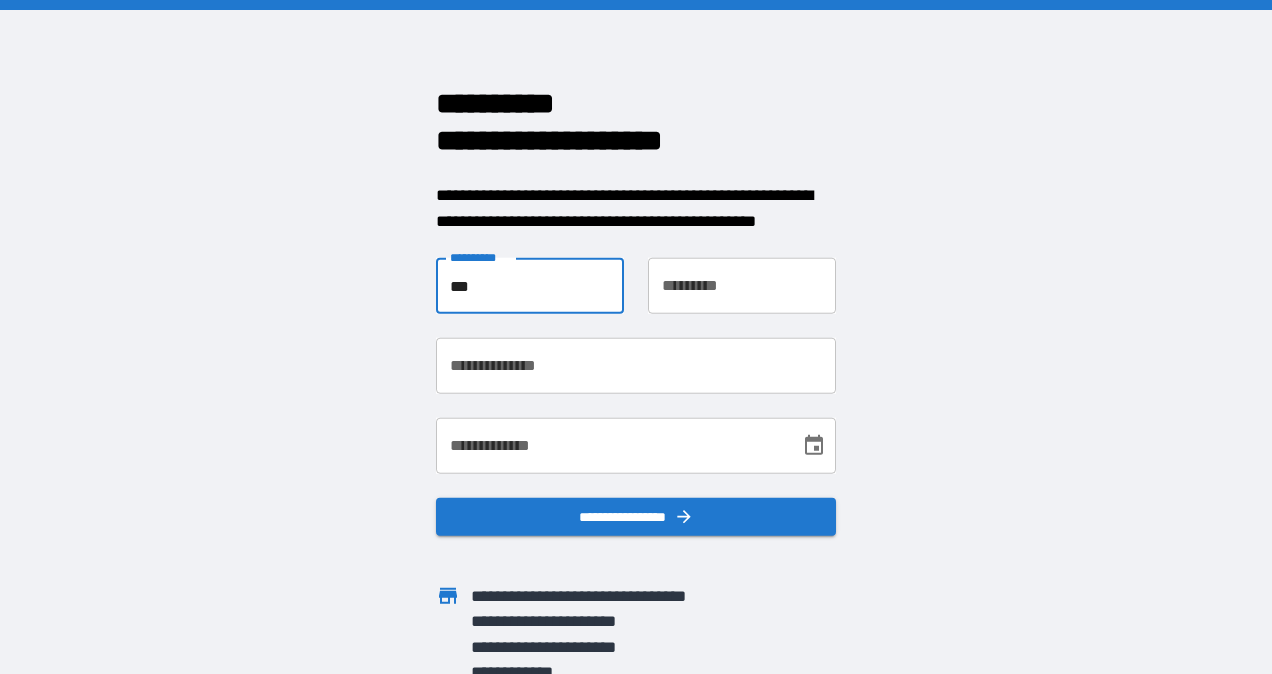 type on "******" 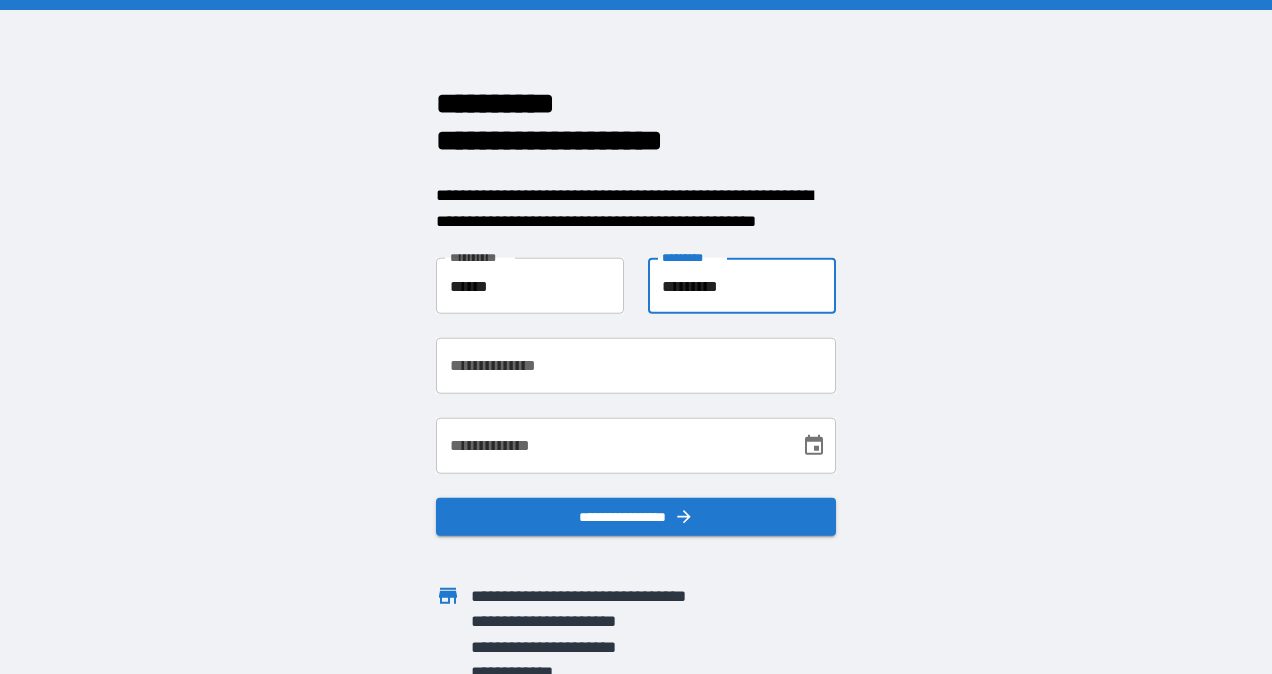 type on "*********" 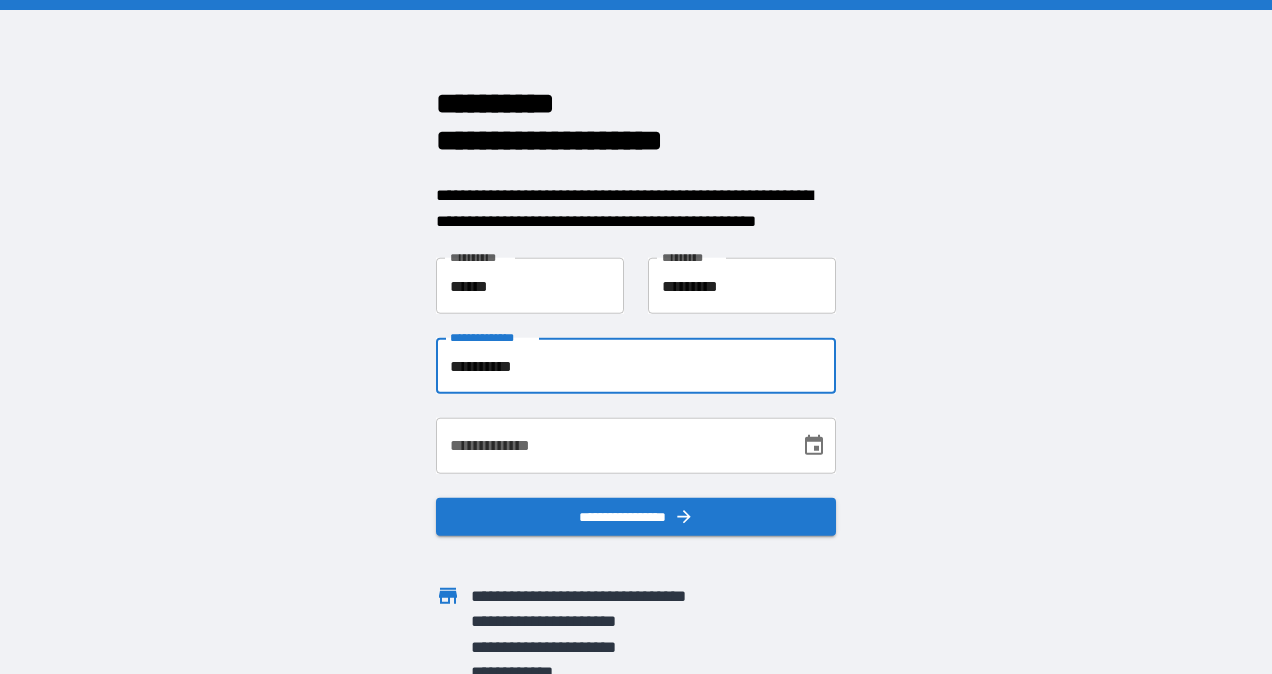type on "**********" 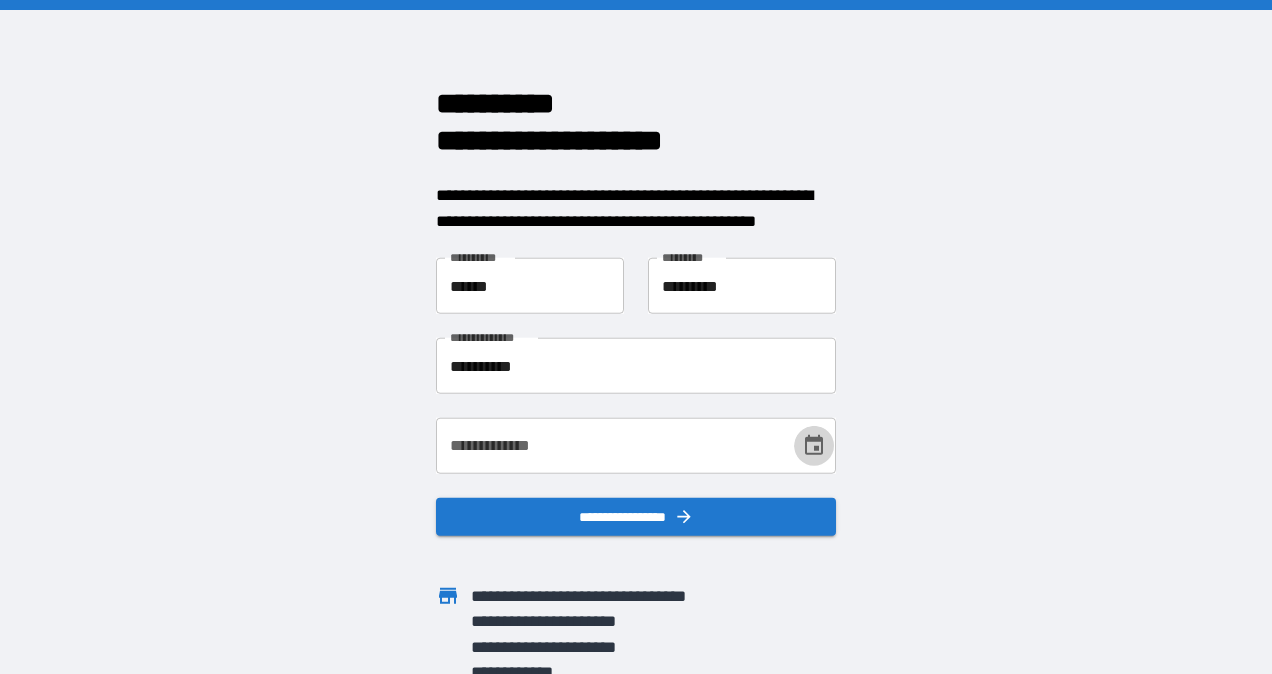 click 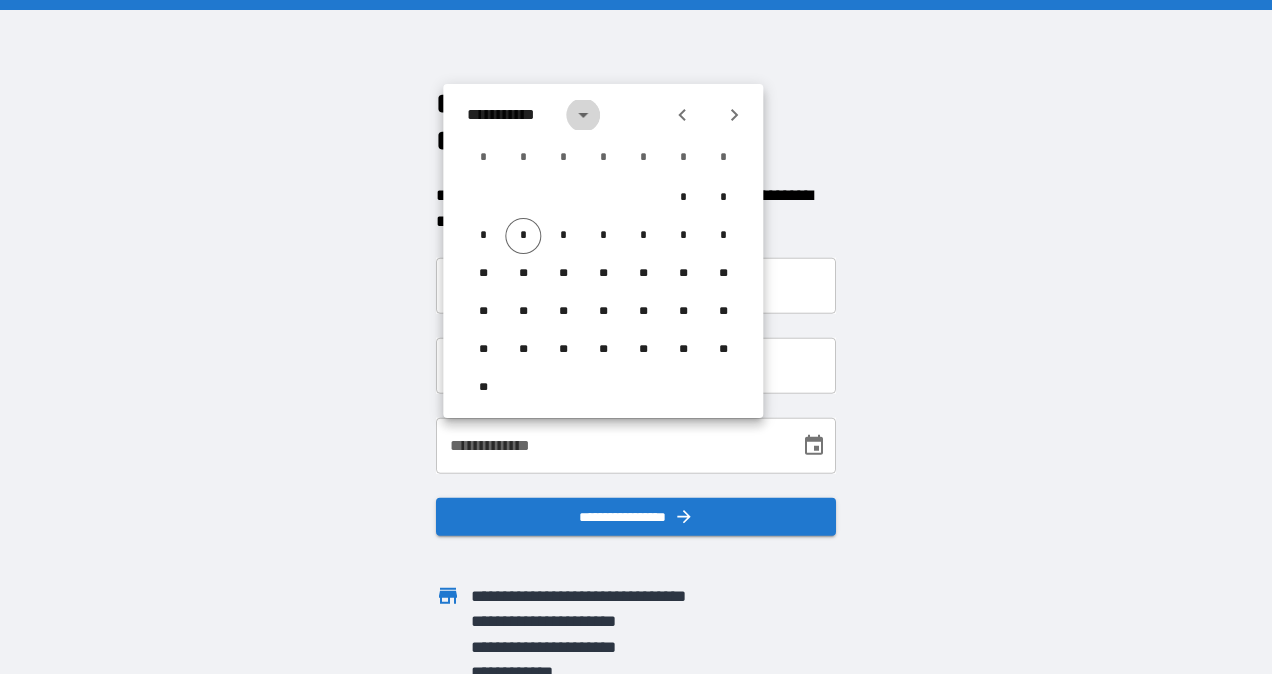 click 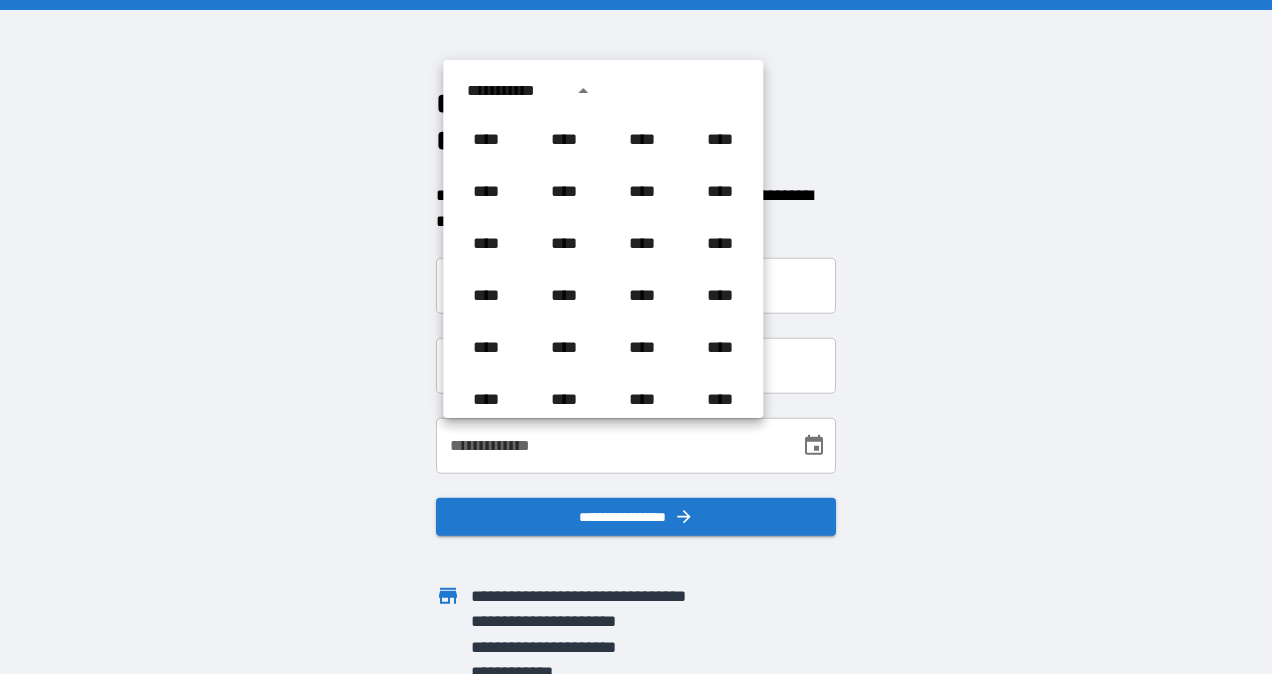 scroll, scrollTop: 1486, scrollLeft: 0, axis: vertical 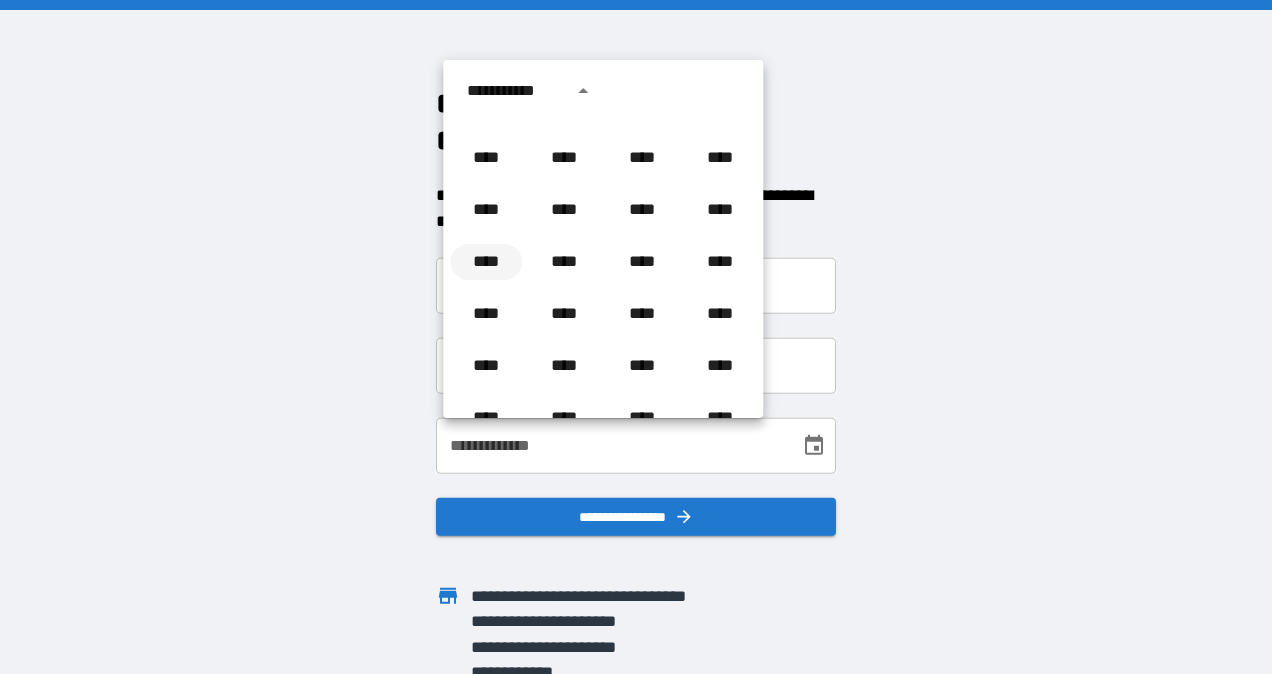 click on "****" at bounding box center [486, 262] 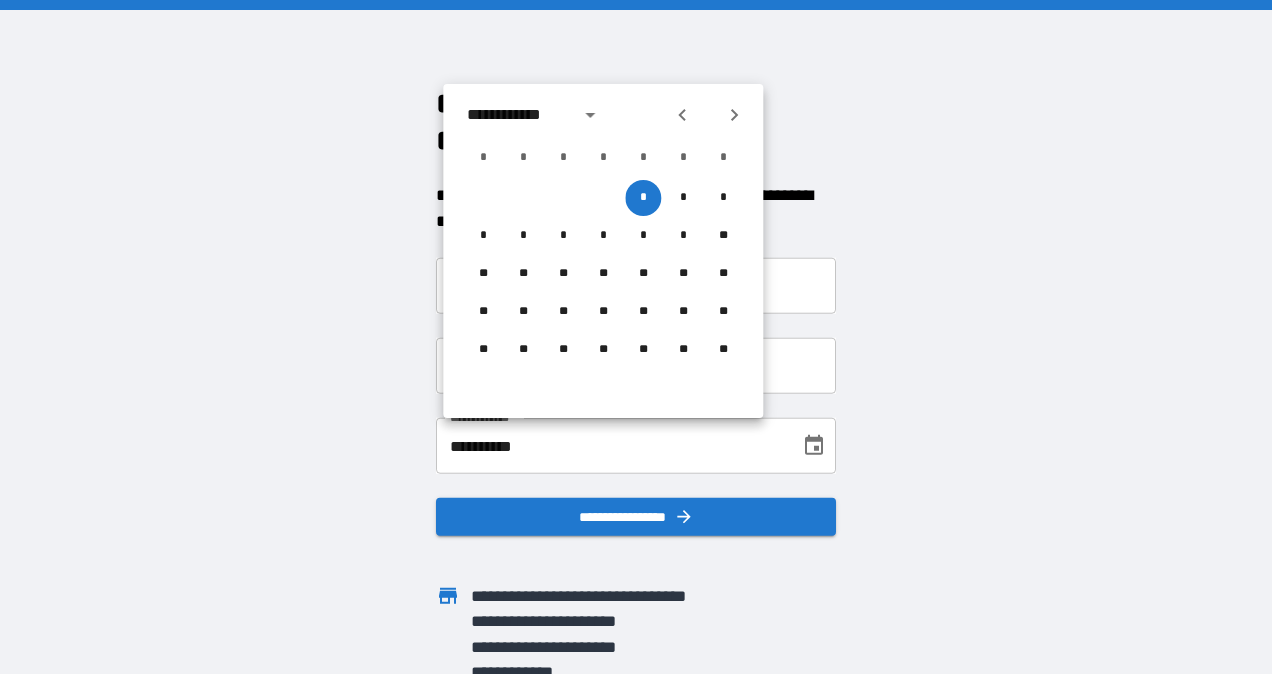 click on "**********" at bounding box center (611, 446) 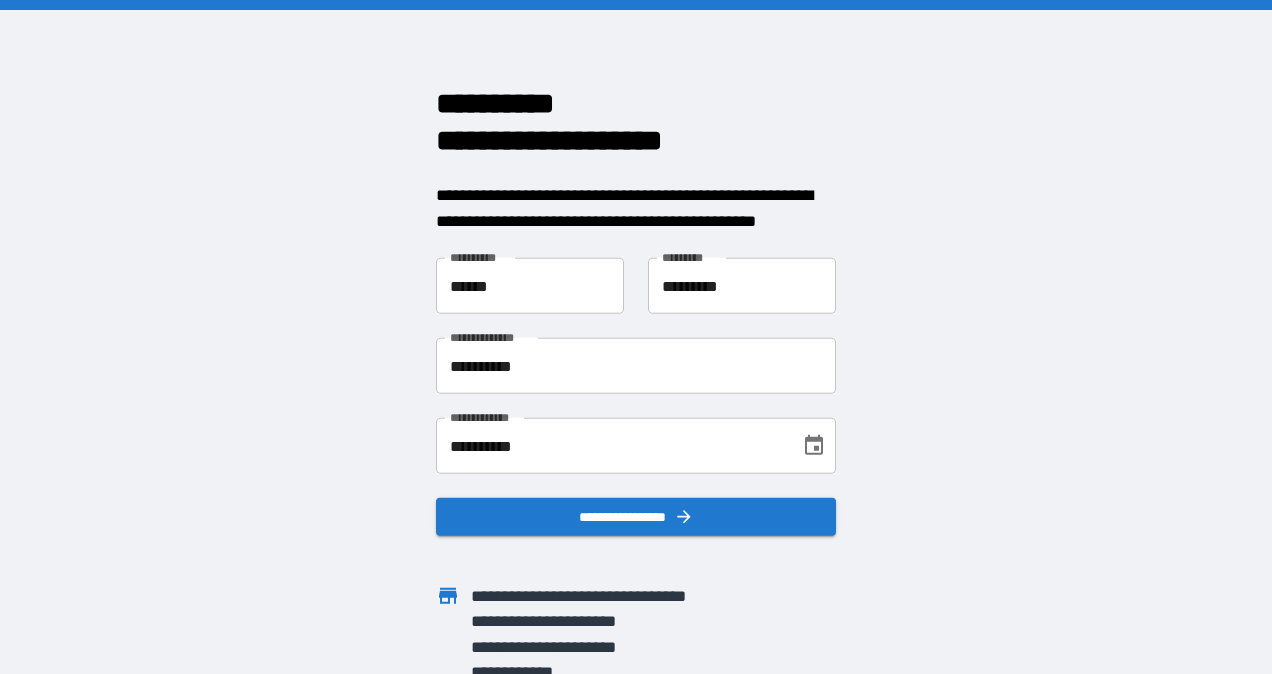 click on "**********" at bounding box center [611, 446] 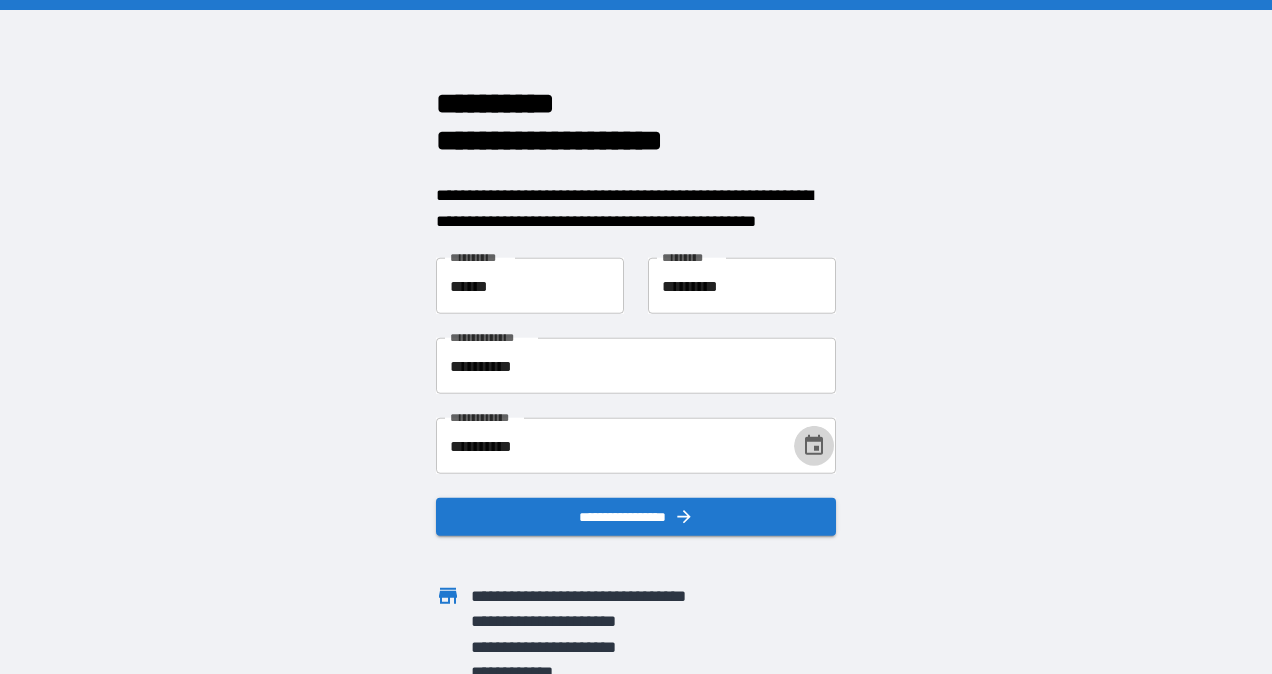 click 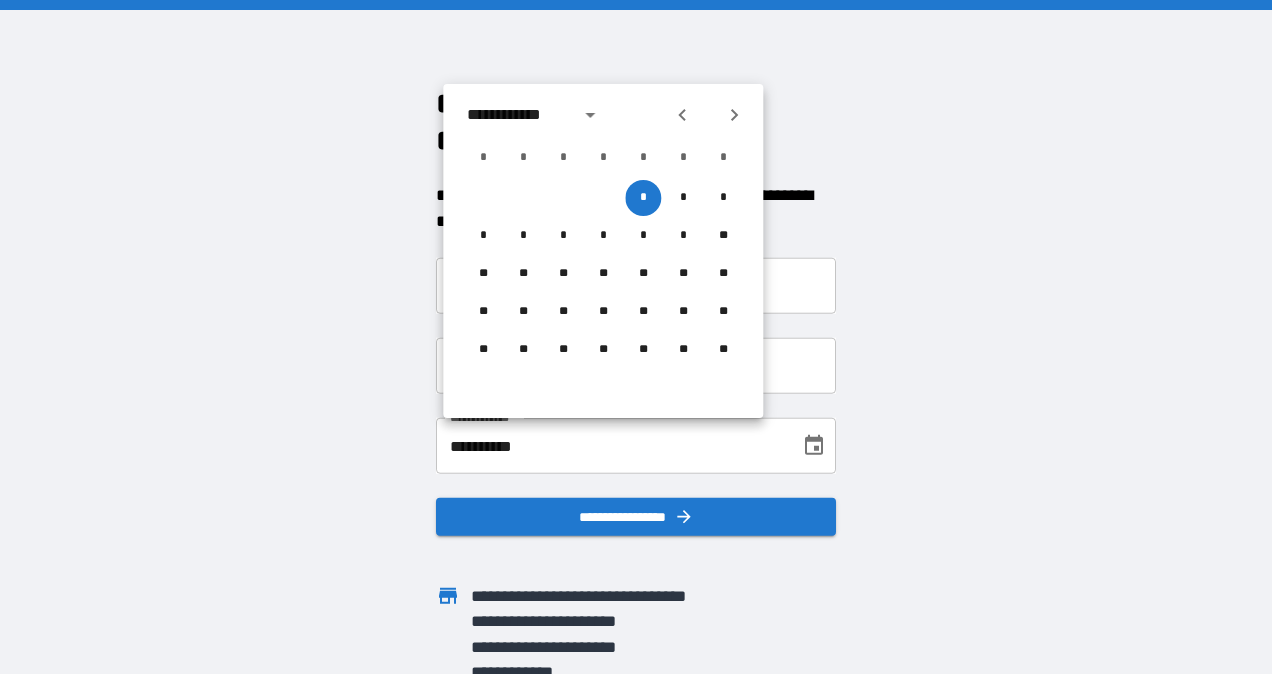 click 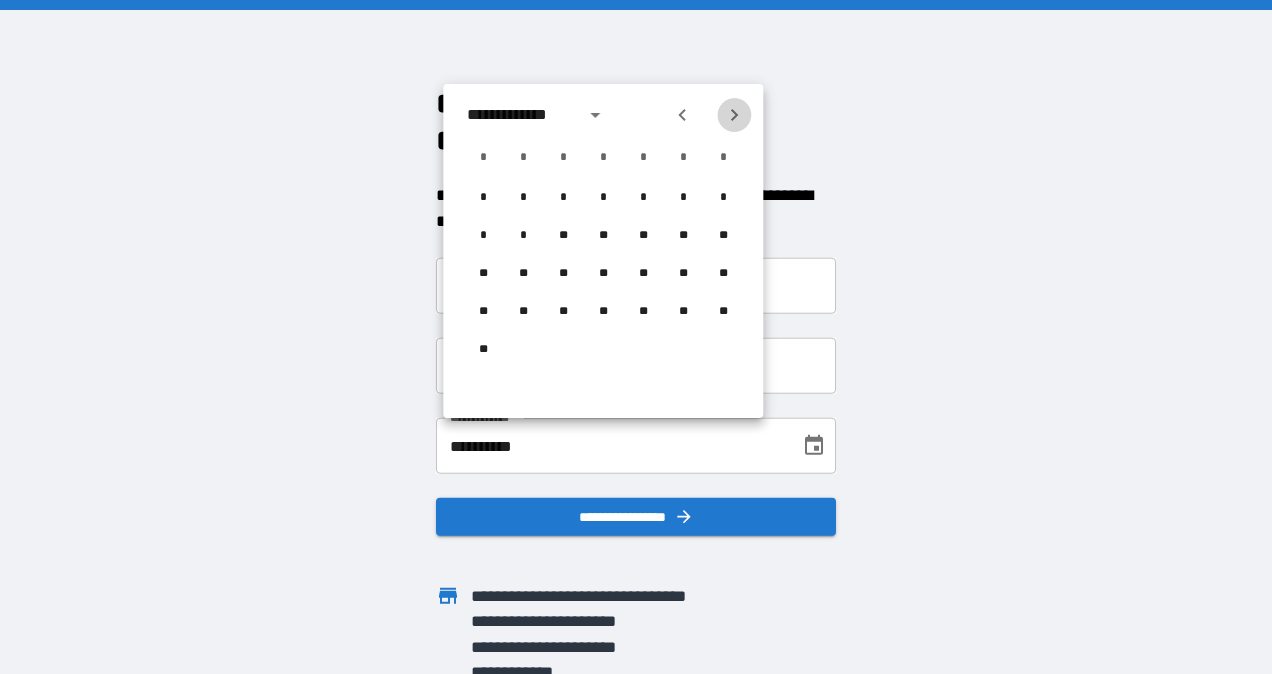 click 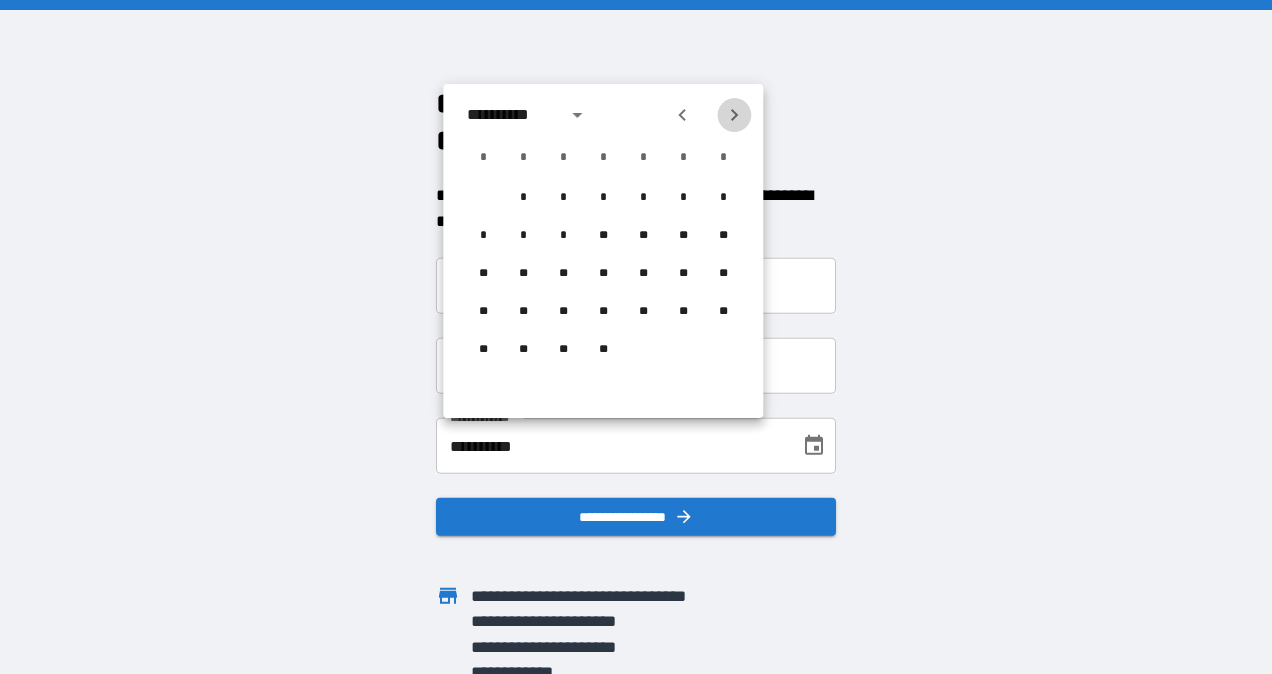 click 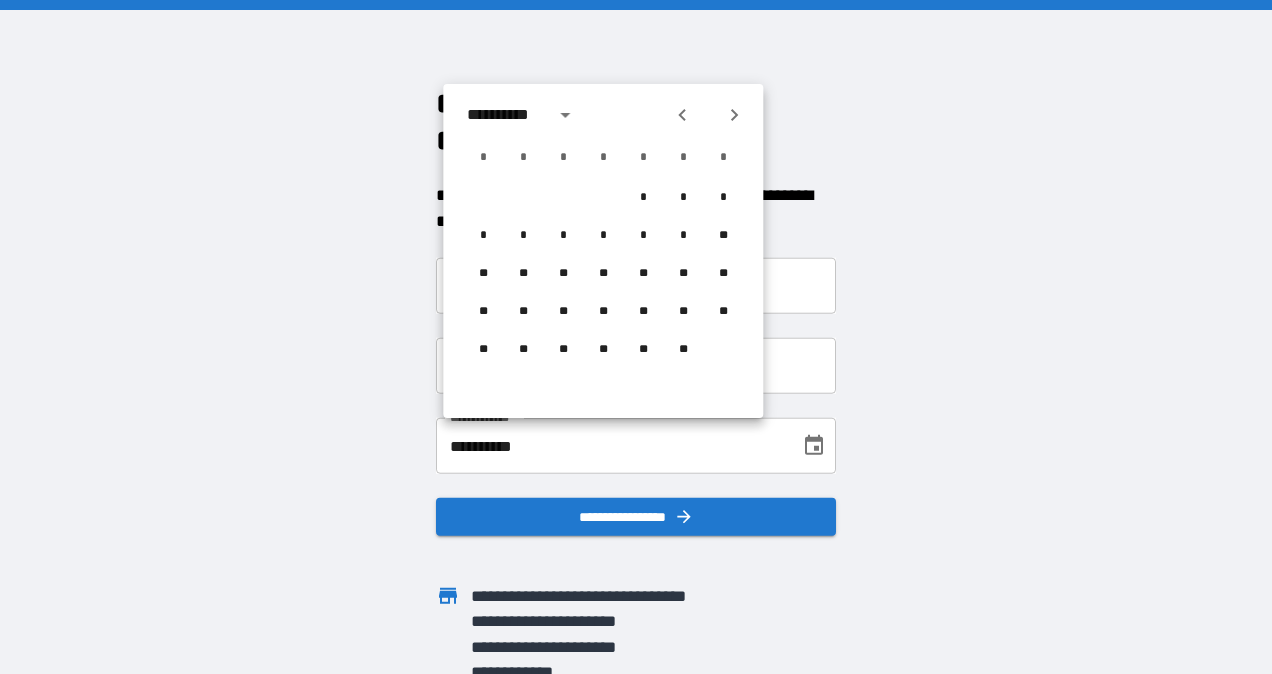 click 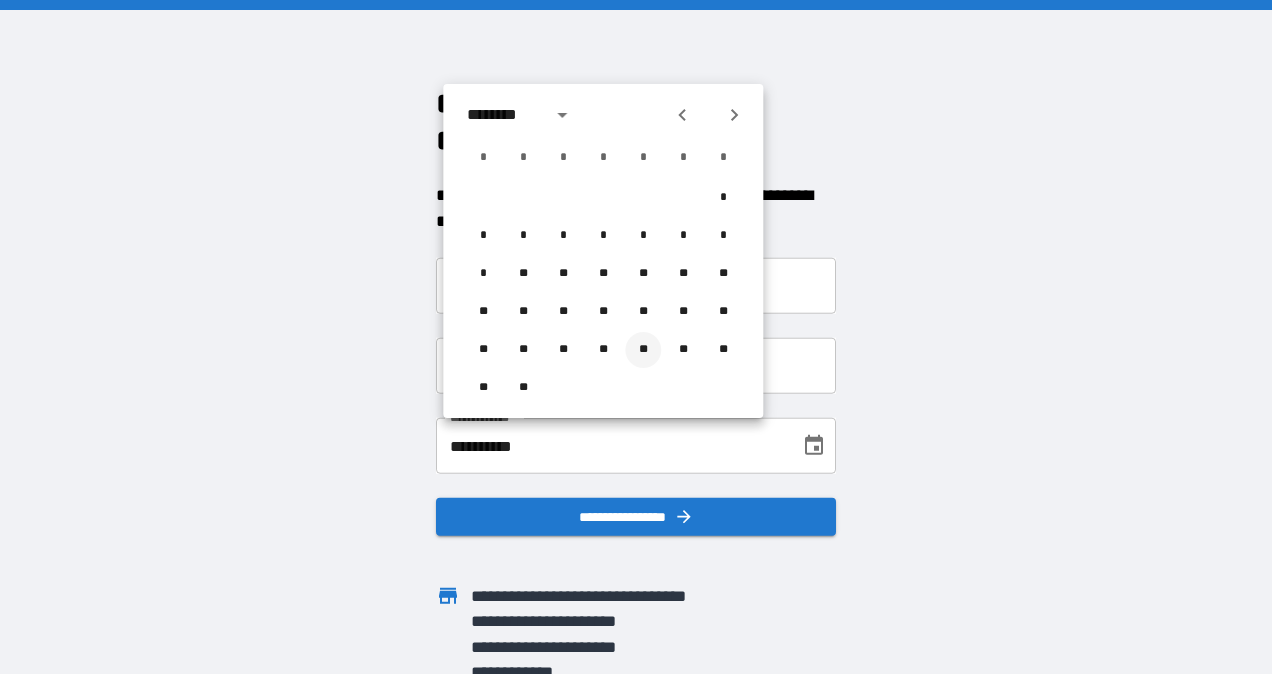 click on "**" at bounding box center (643, 350) 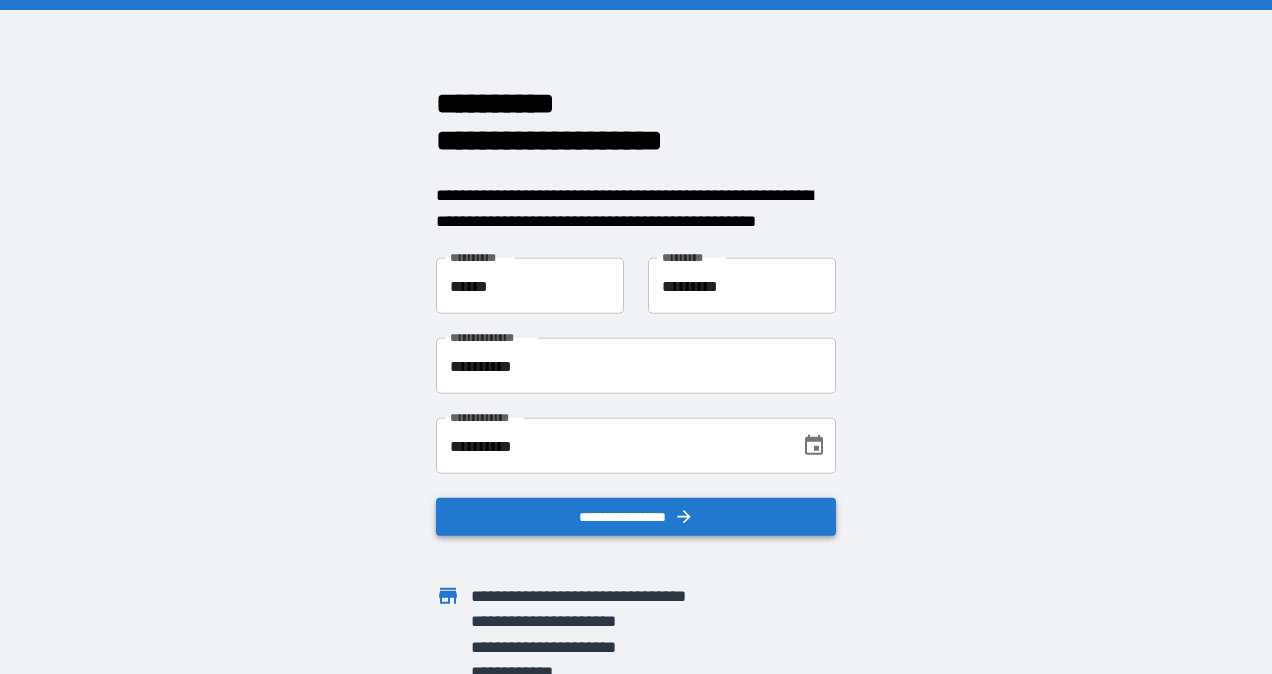 click on "**********" at bounding box center [636, 517] 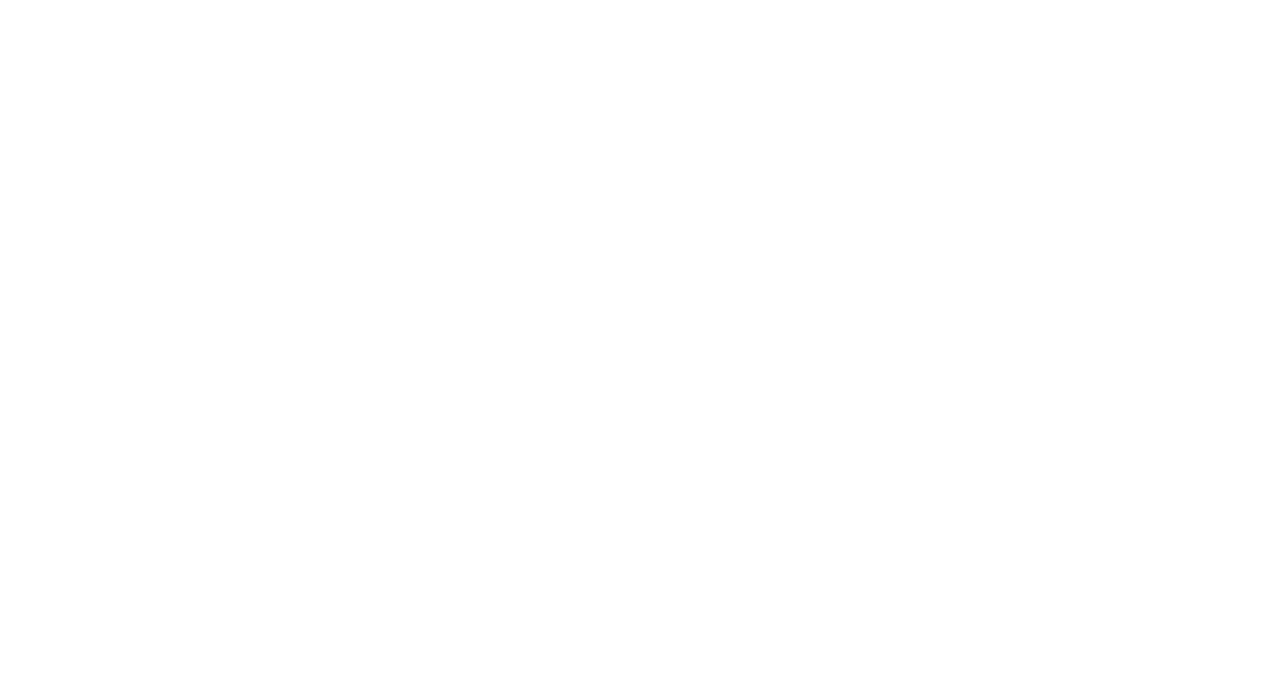 scroll, scrollTop: 0, scrollLeft: 0, axis: both 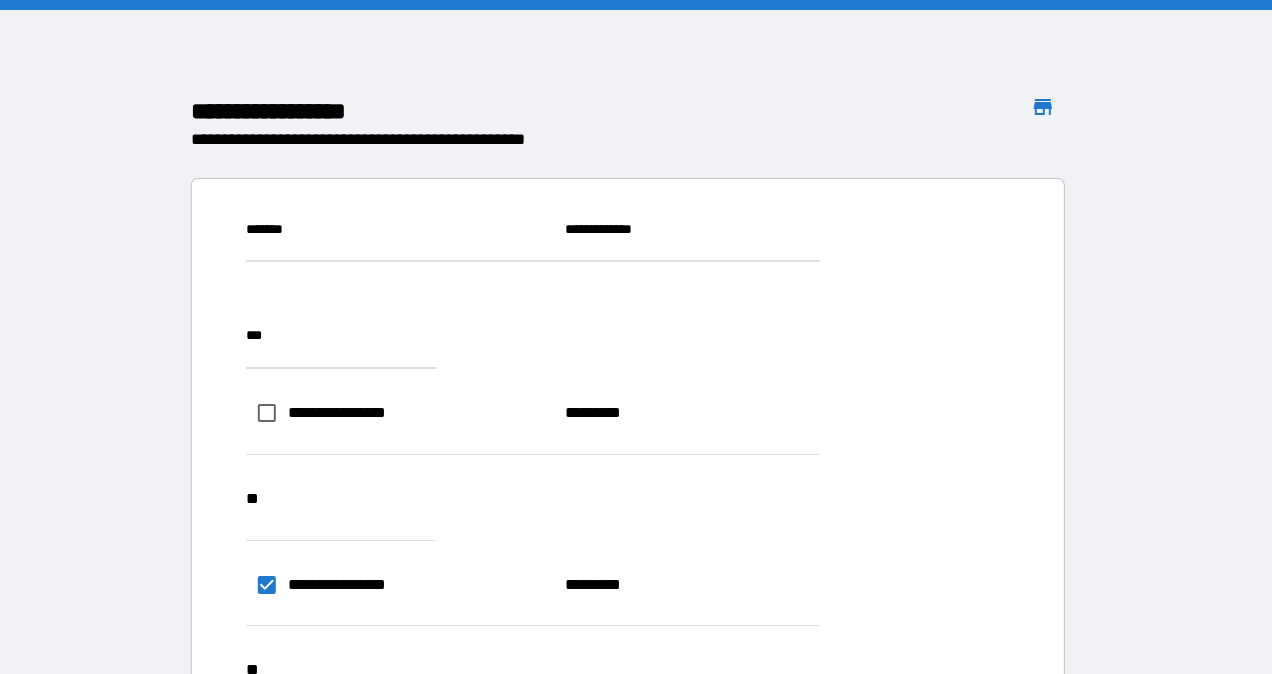 click on "**********" at bounding box center [982, 956] 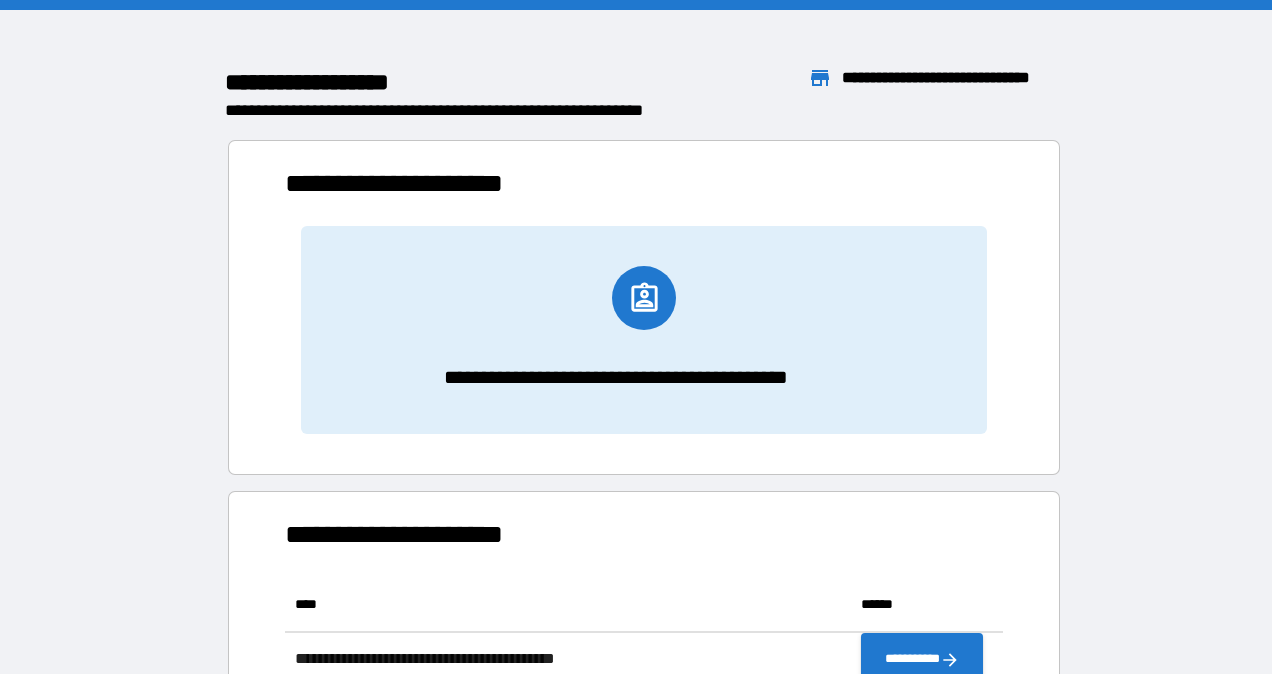 scroll, scrollTop: 16, scrollLeft: 16, axis: both 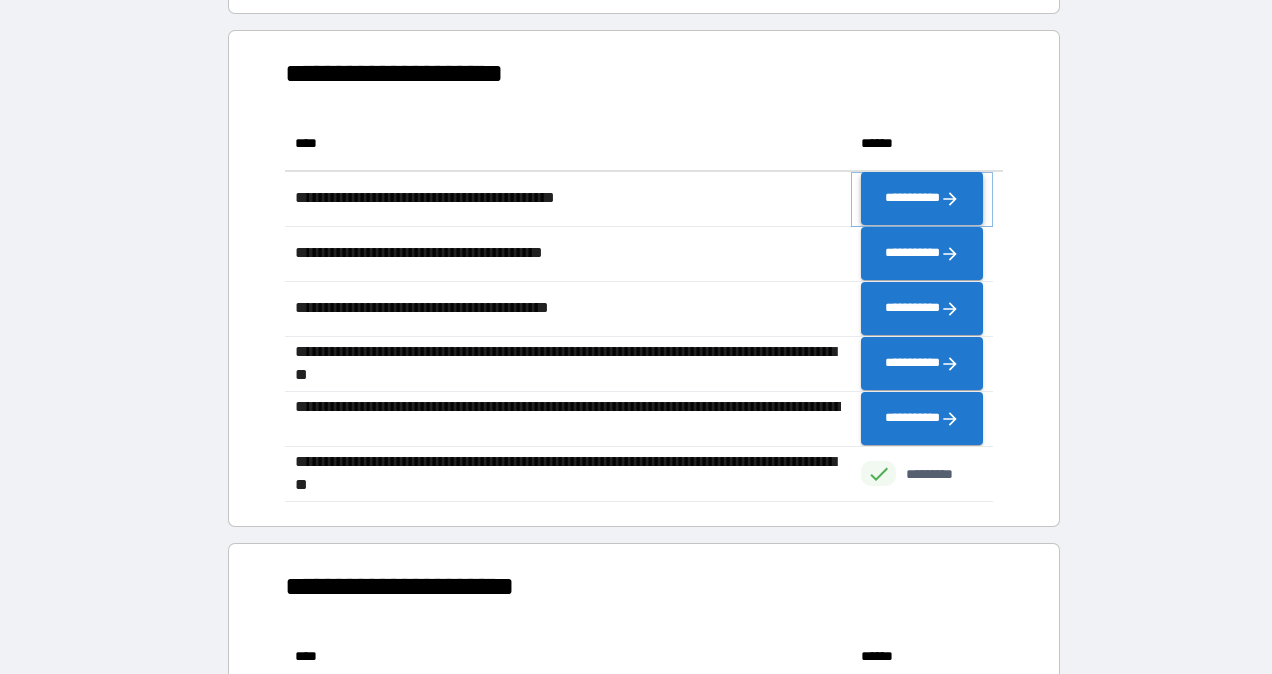 click on "**********" at bounding box center [922, 199] 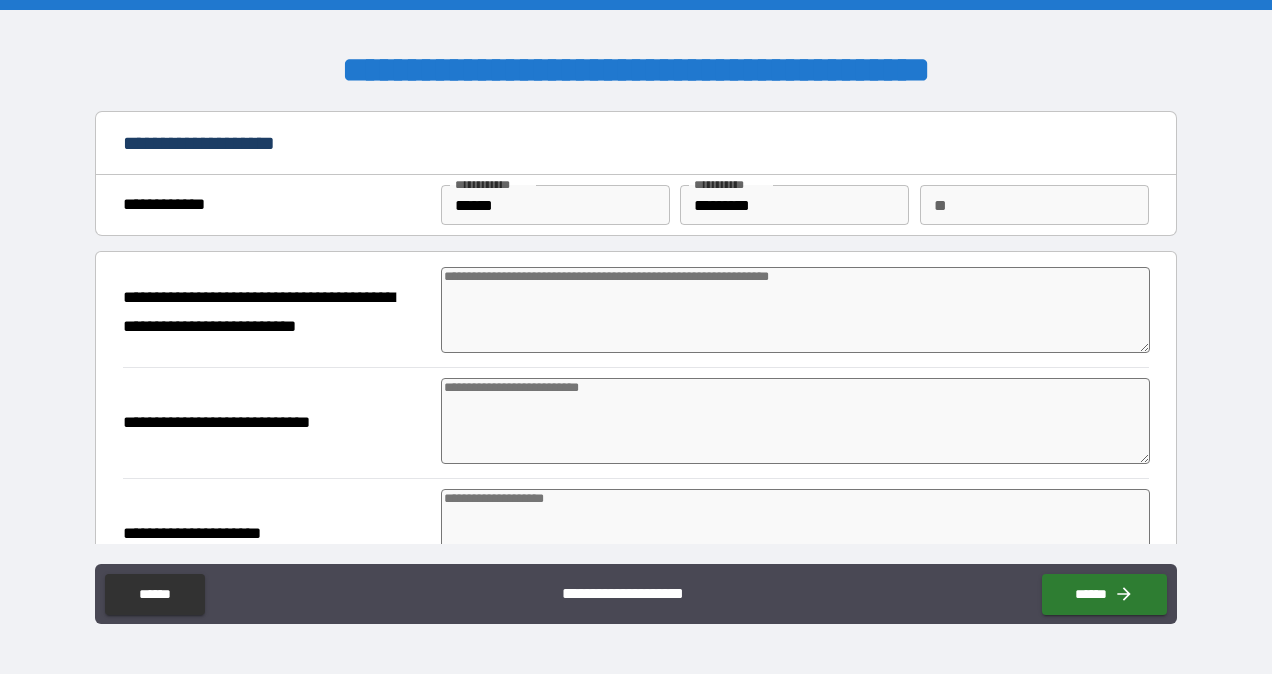 type on "*" 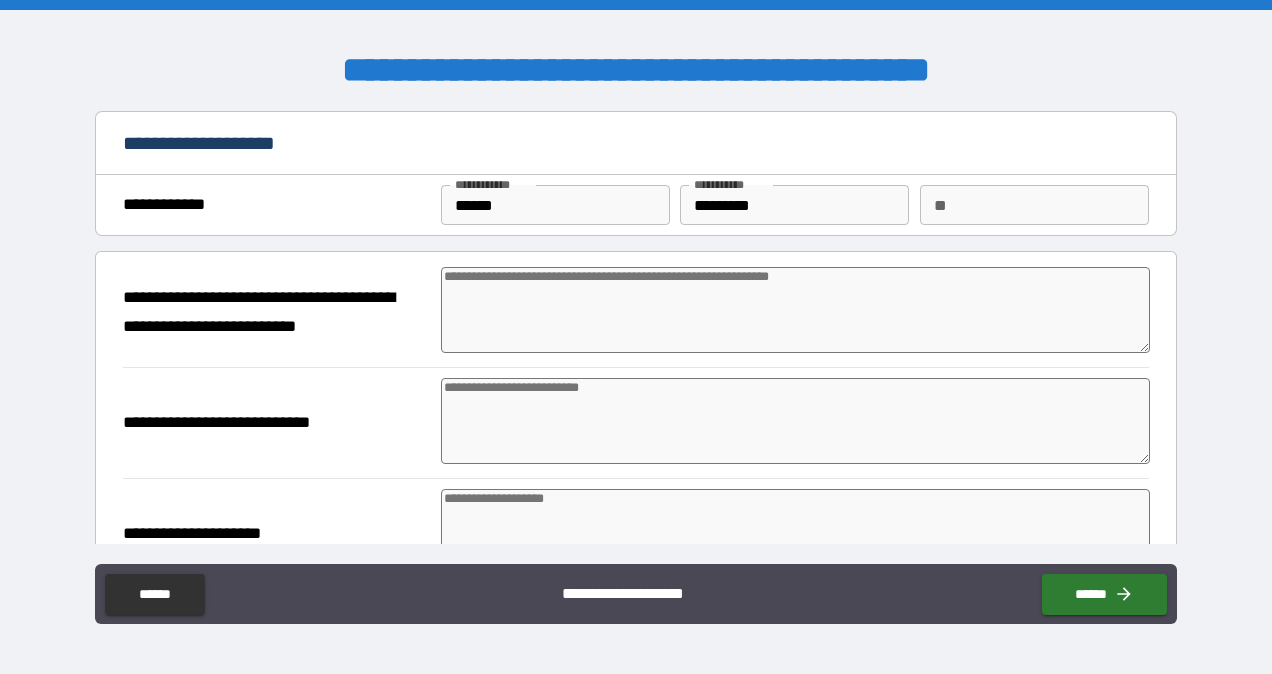 type on "*" 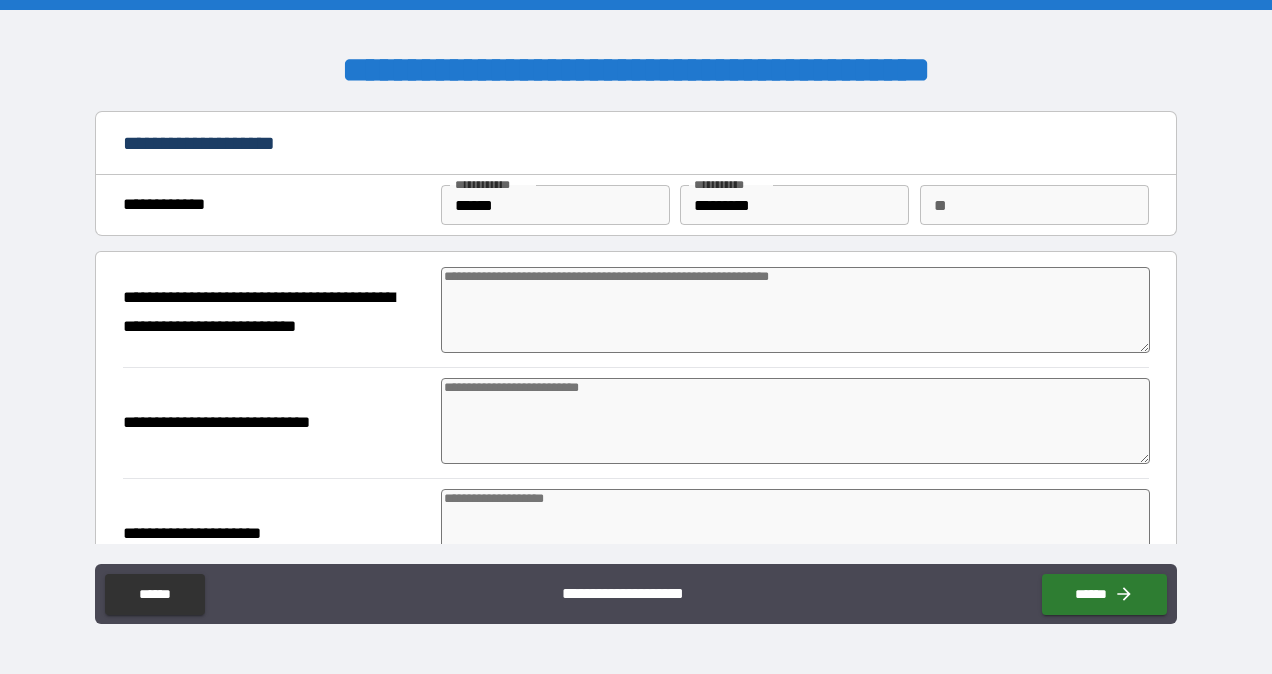 type on "*" 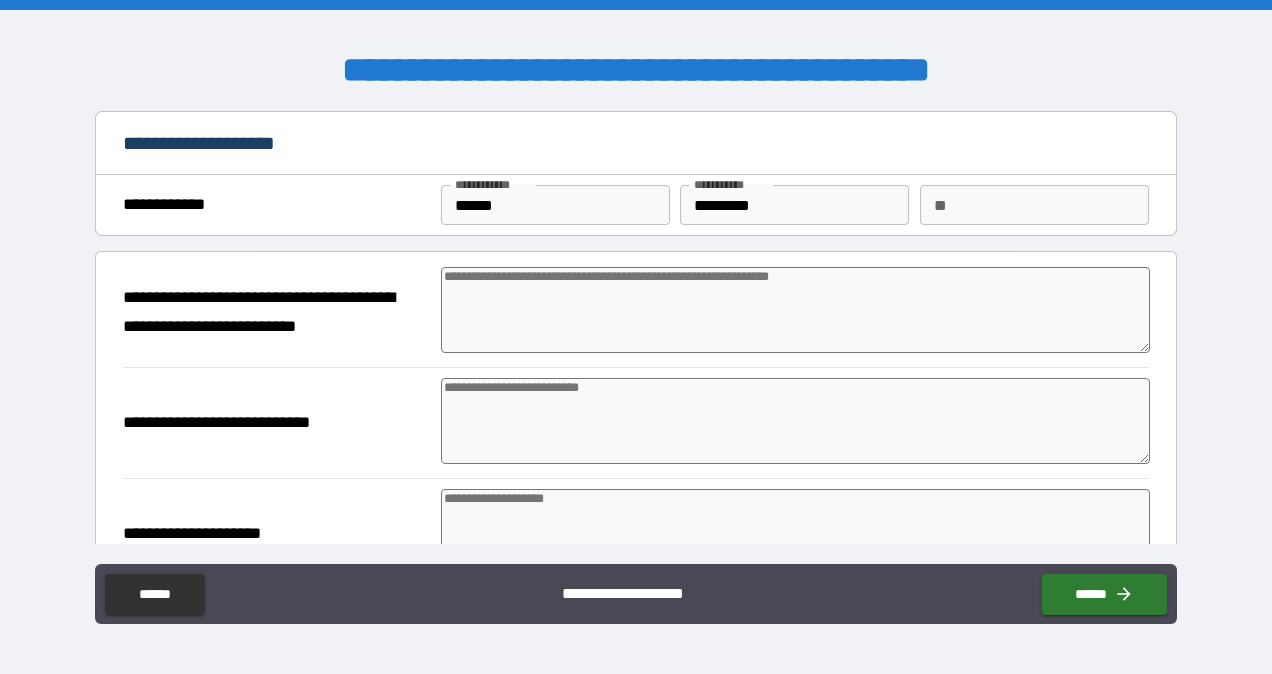 type on "*" 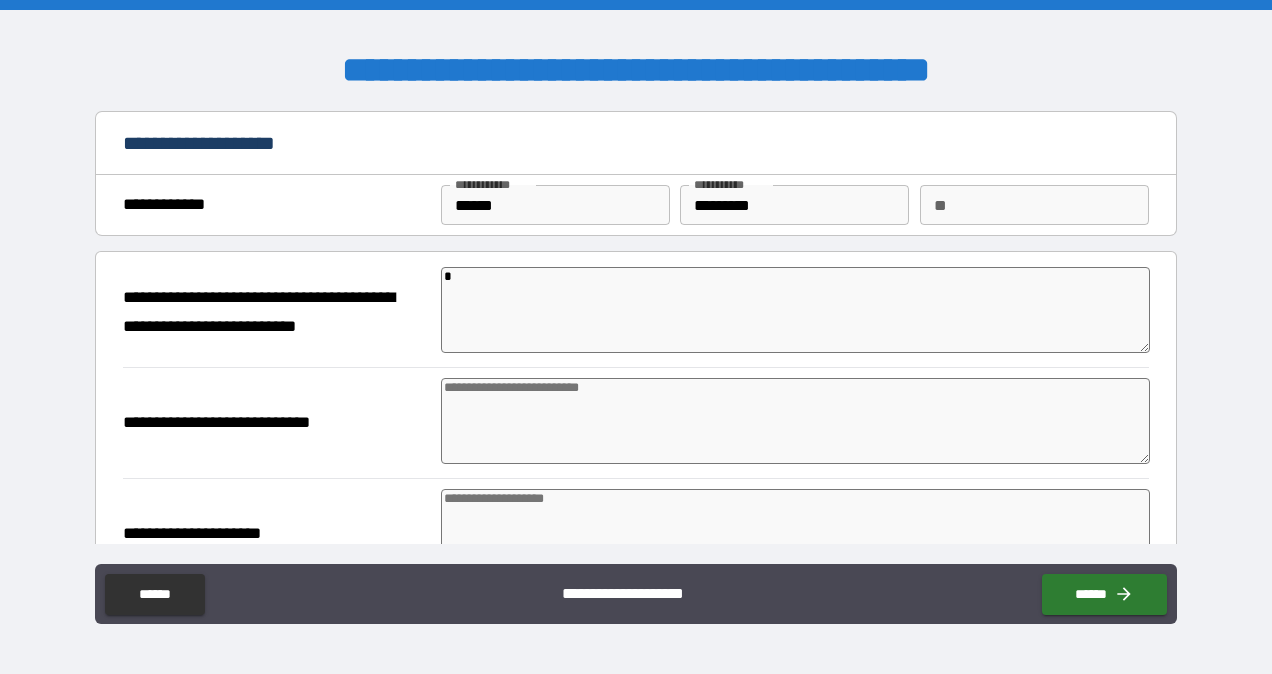 type on "**" 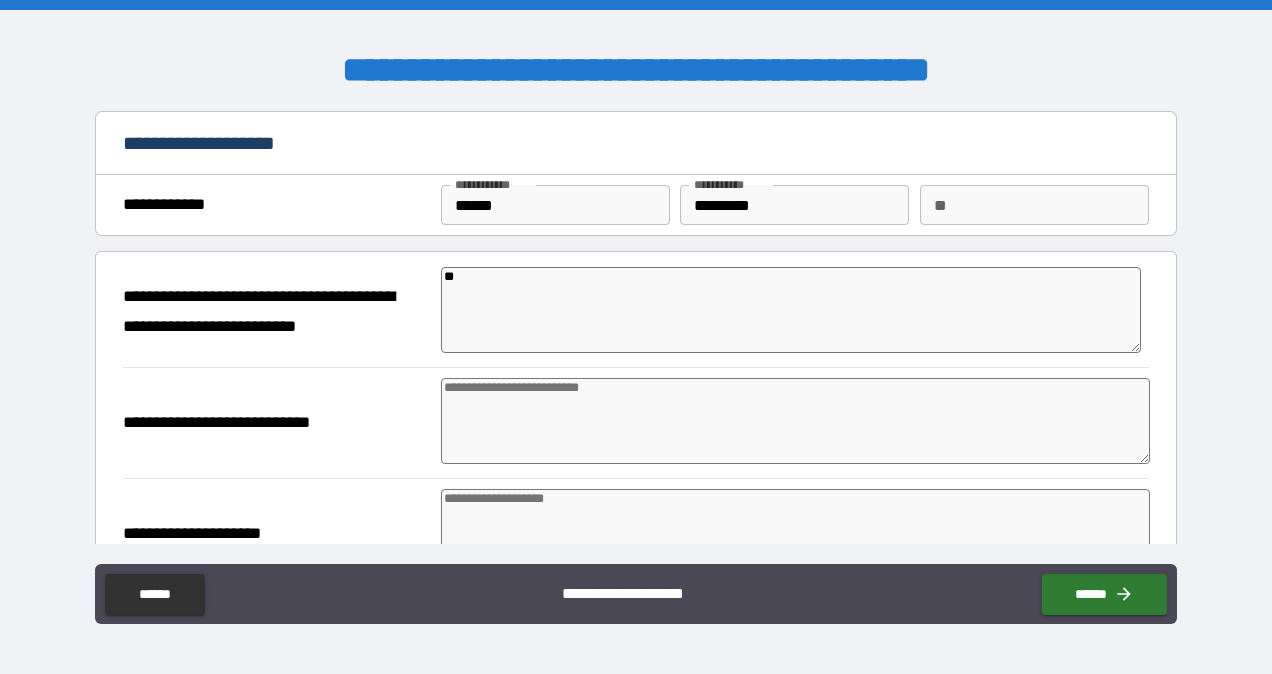type on "***" 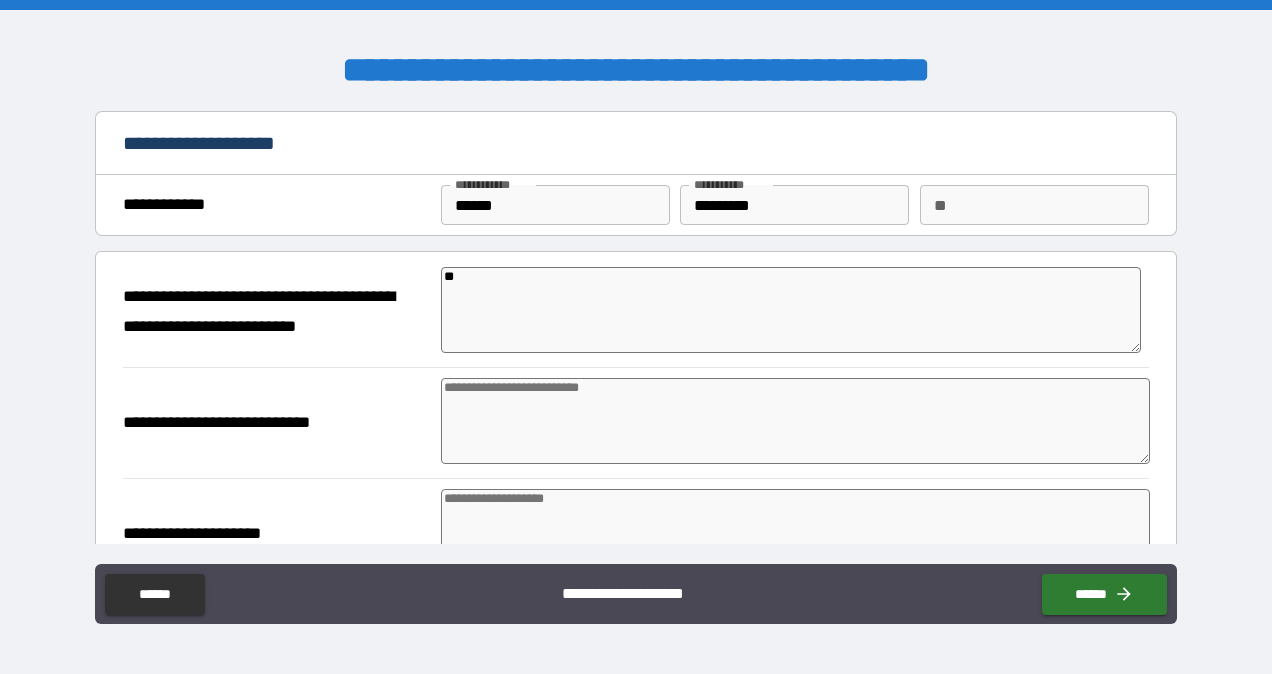type on "*" 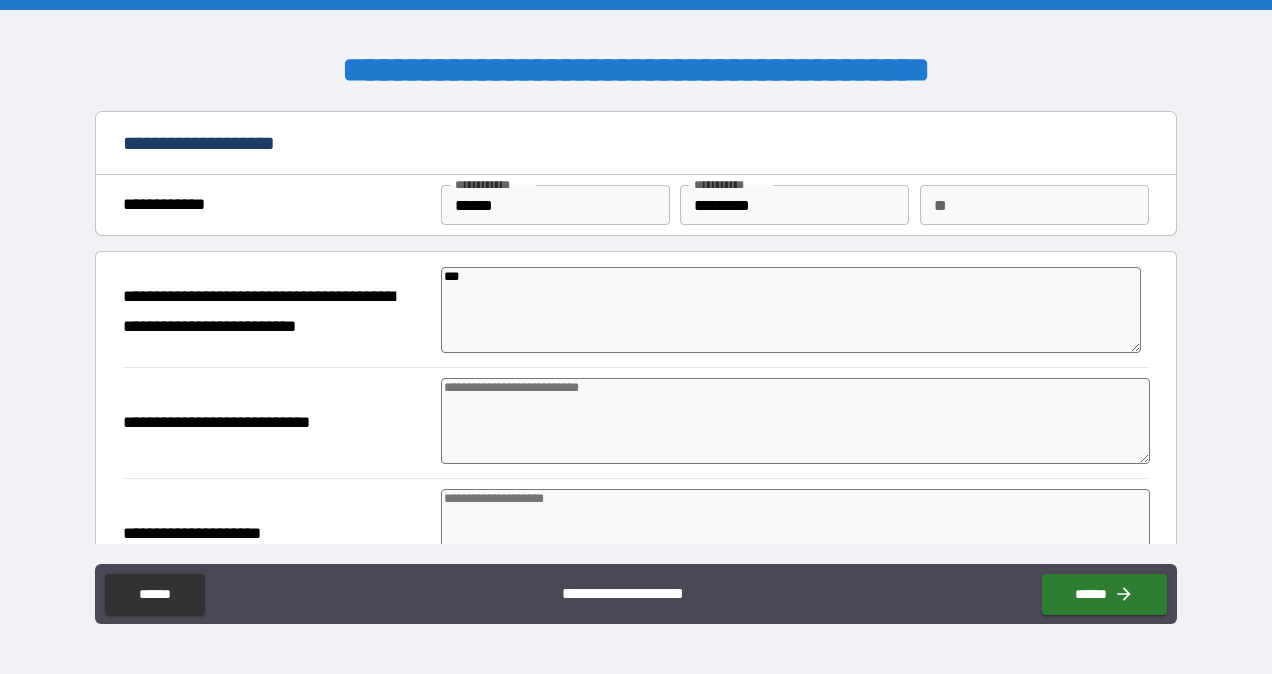 type on "*" 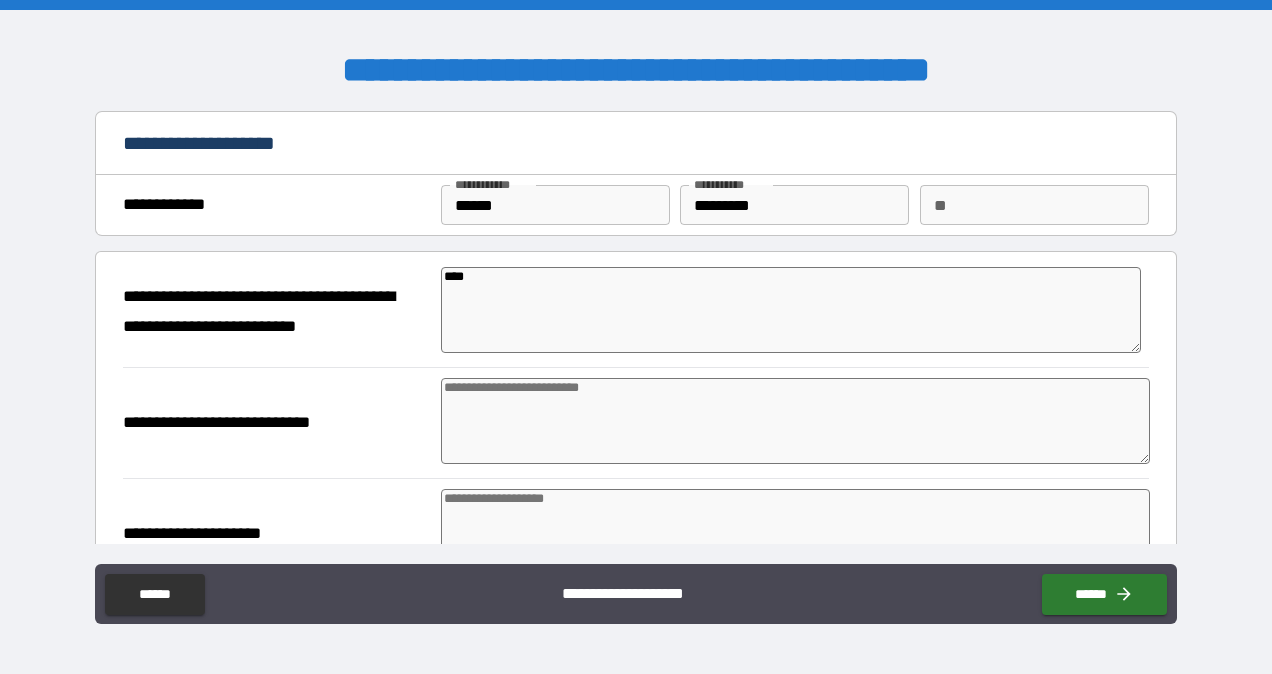 type on "*****" 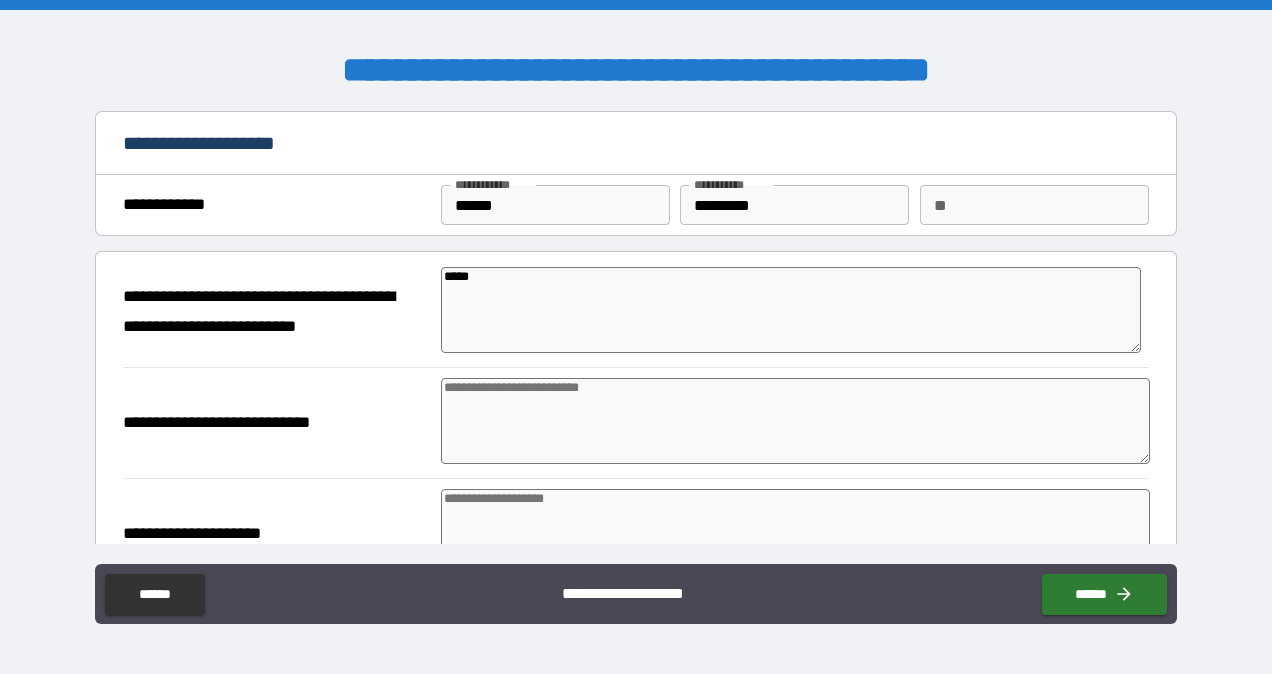 type on "*" 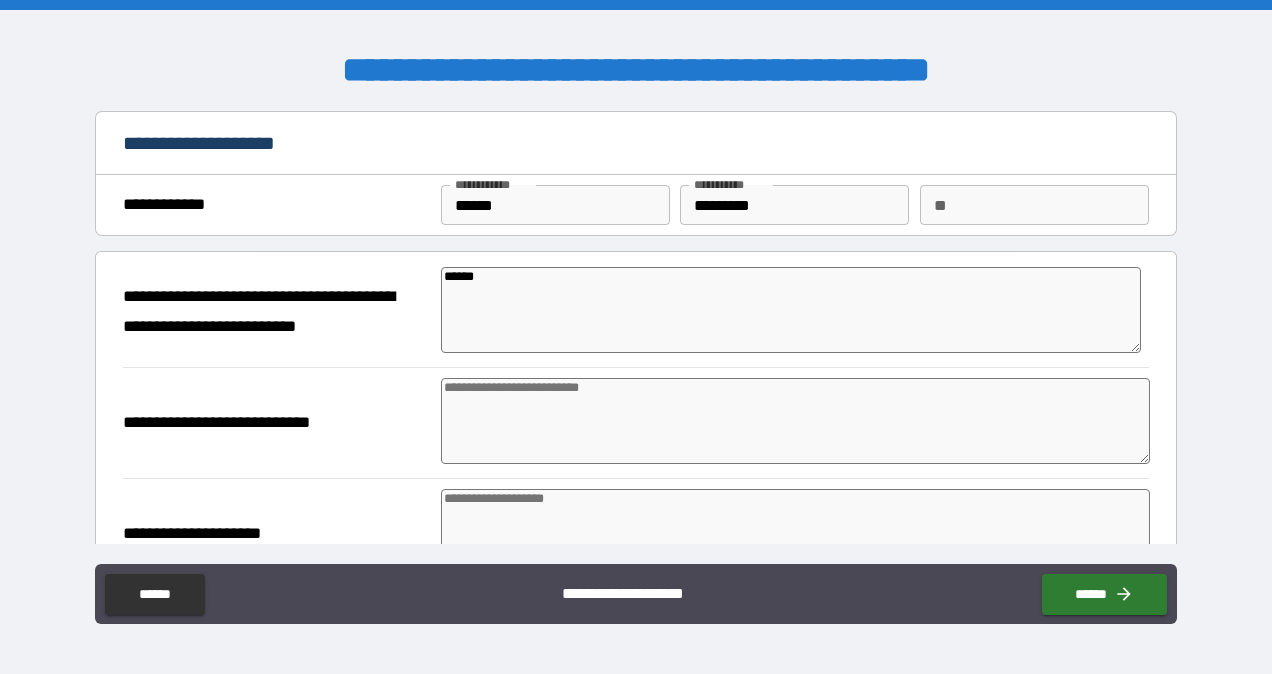 type on "******" 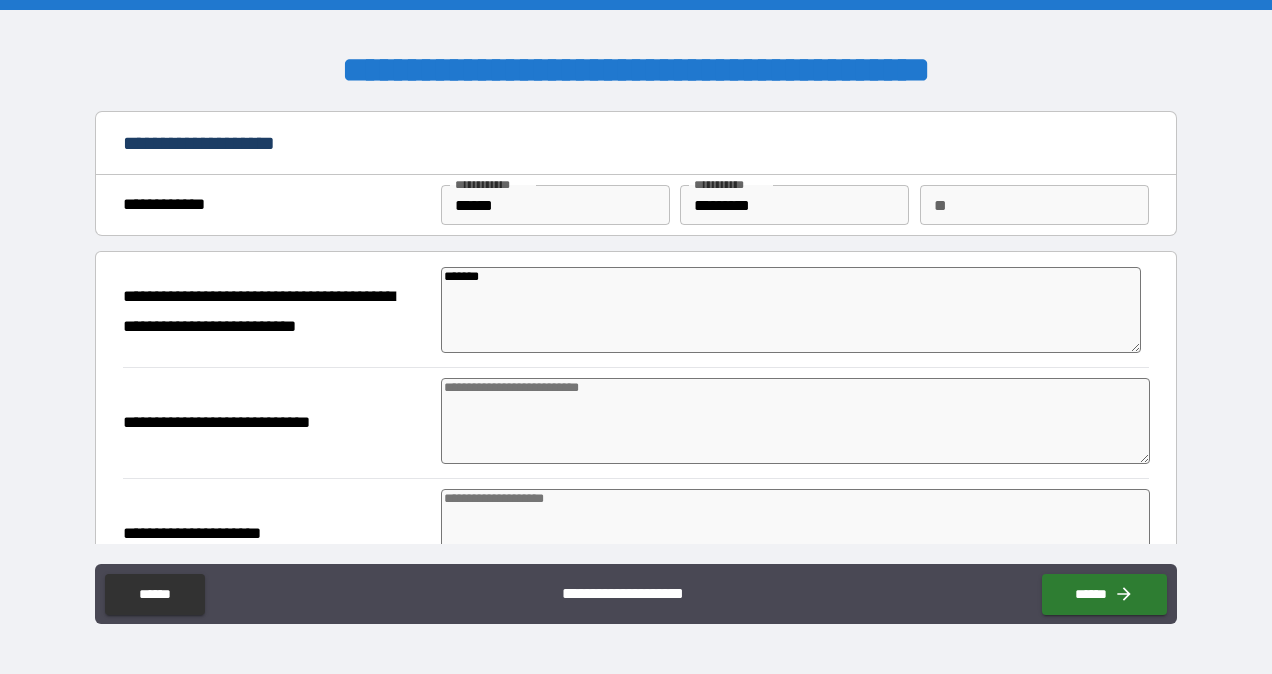 type on "*" 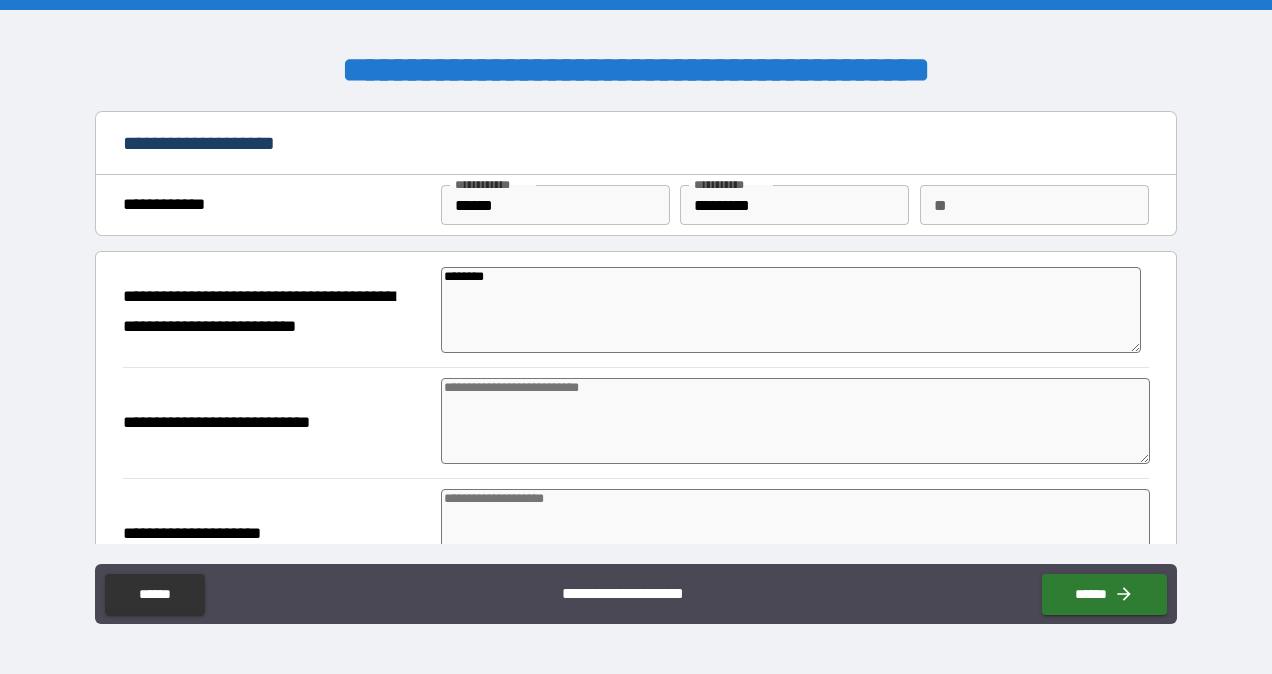 type on "*********" 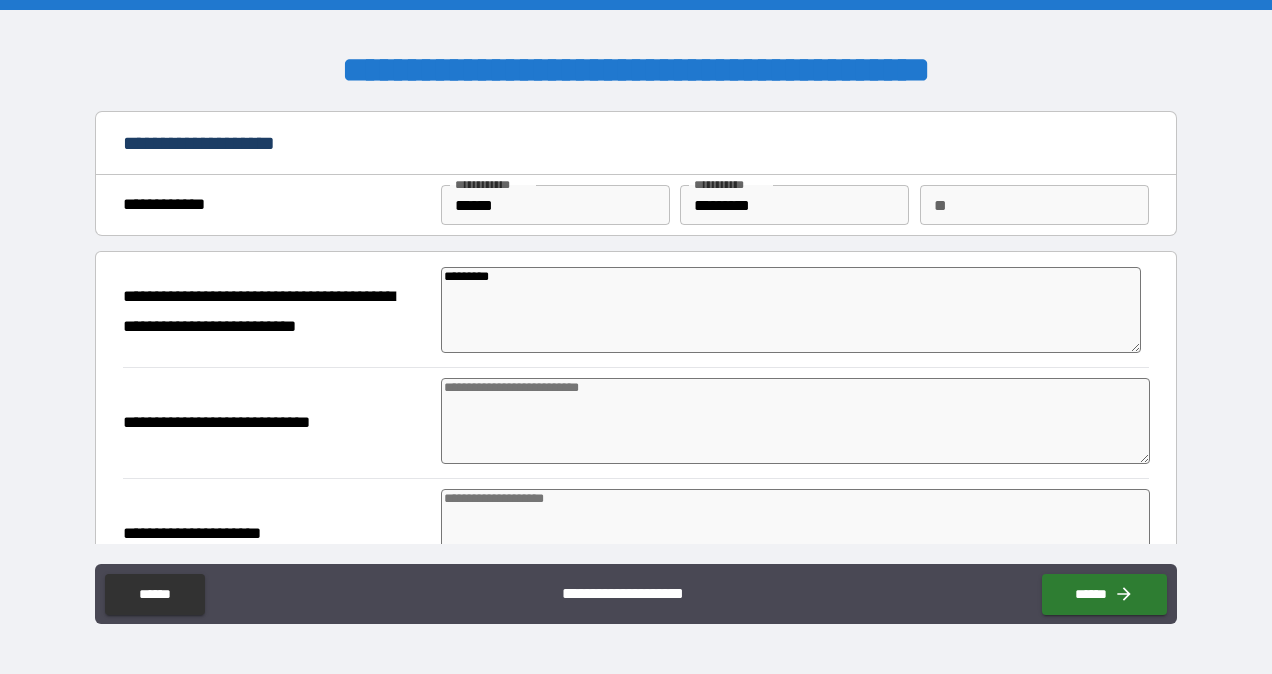 type on "**********" 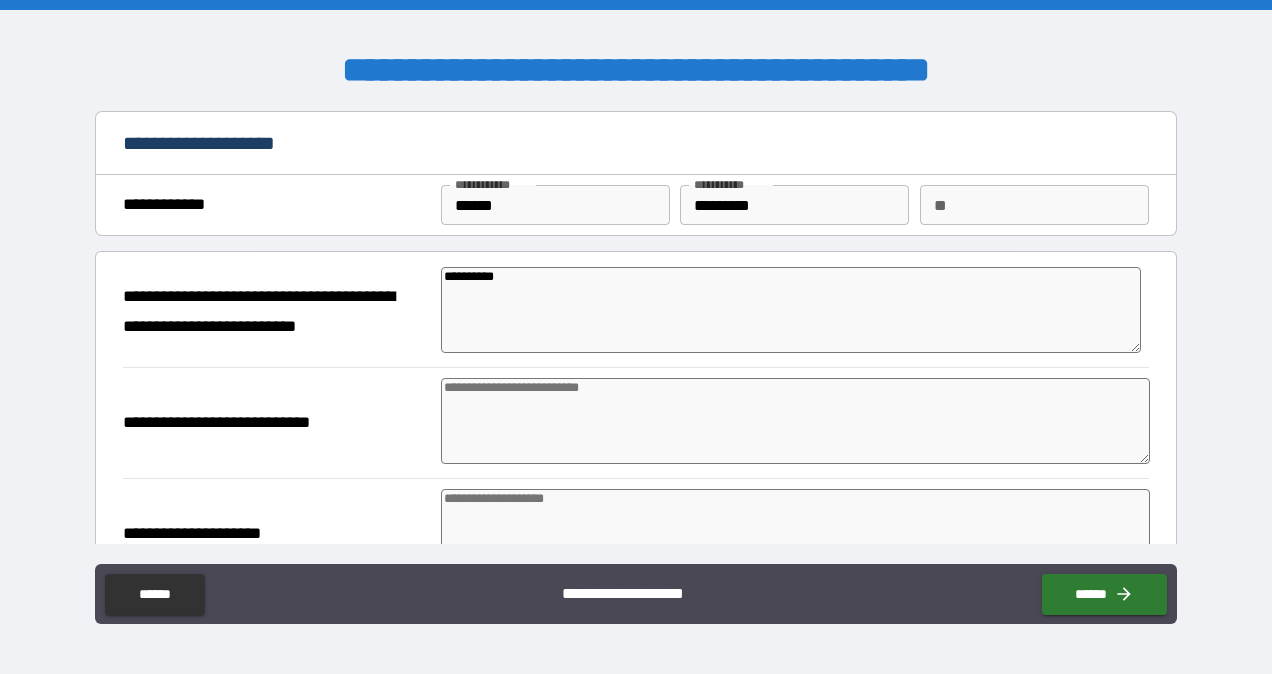 type on "*" 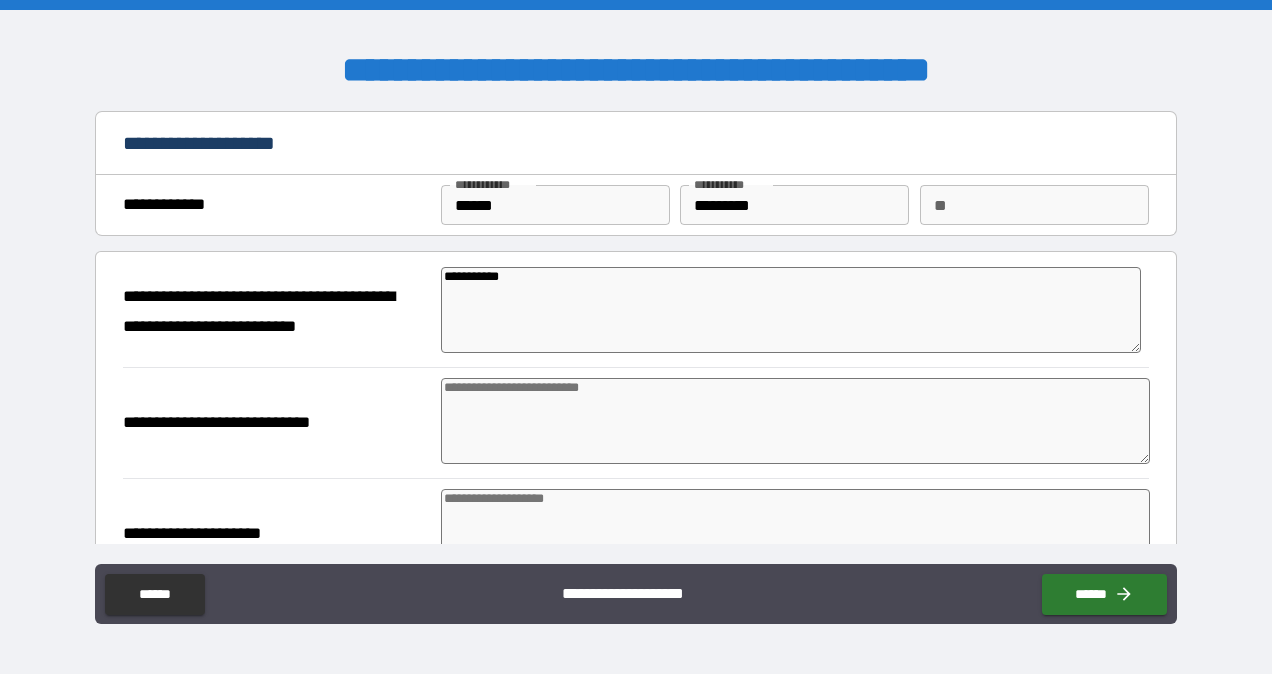 type on "**********" 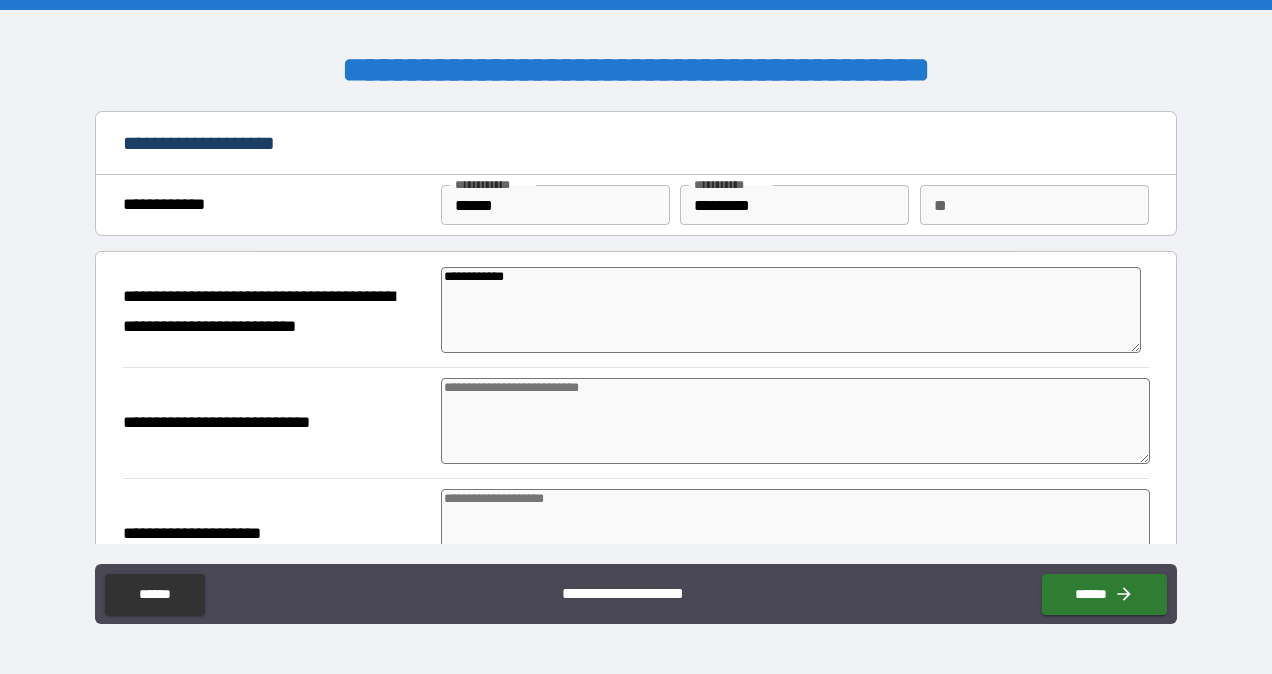 type on "**********" 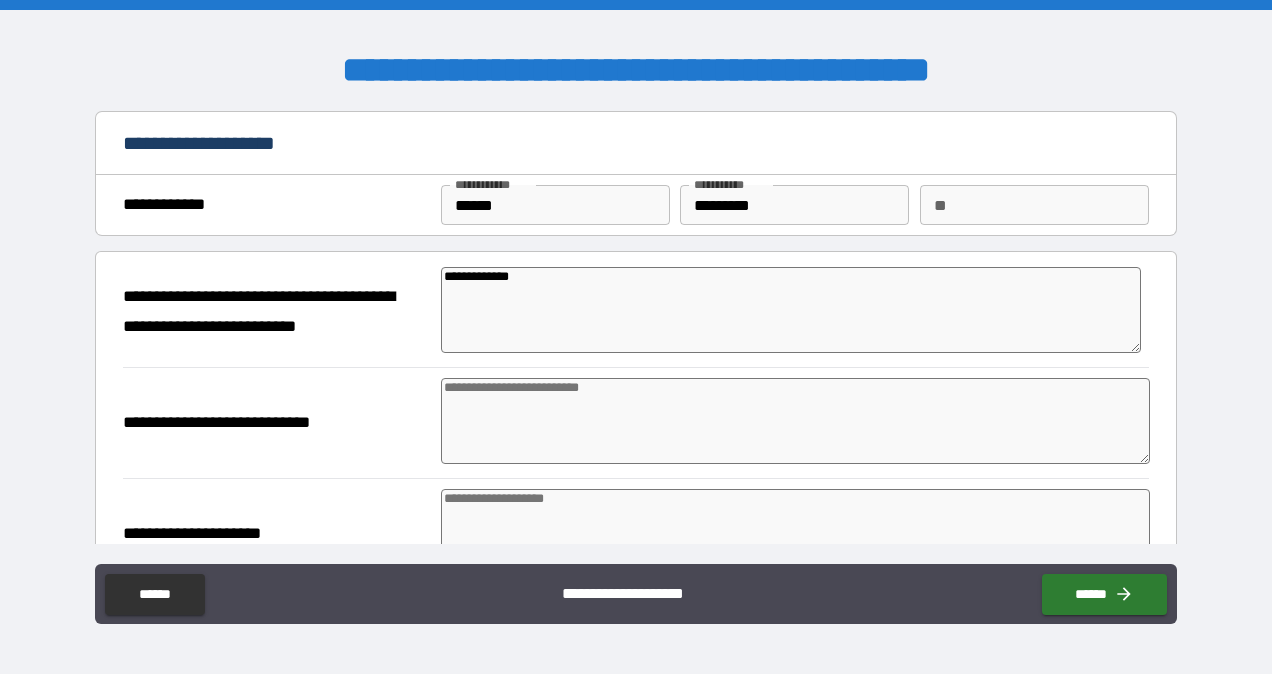type on "**********" 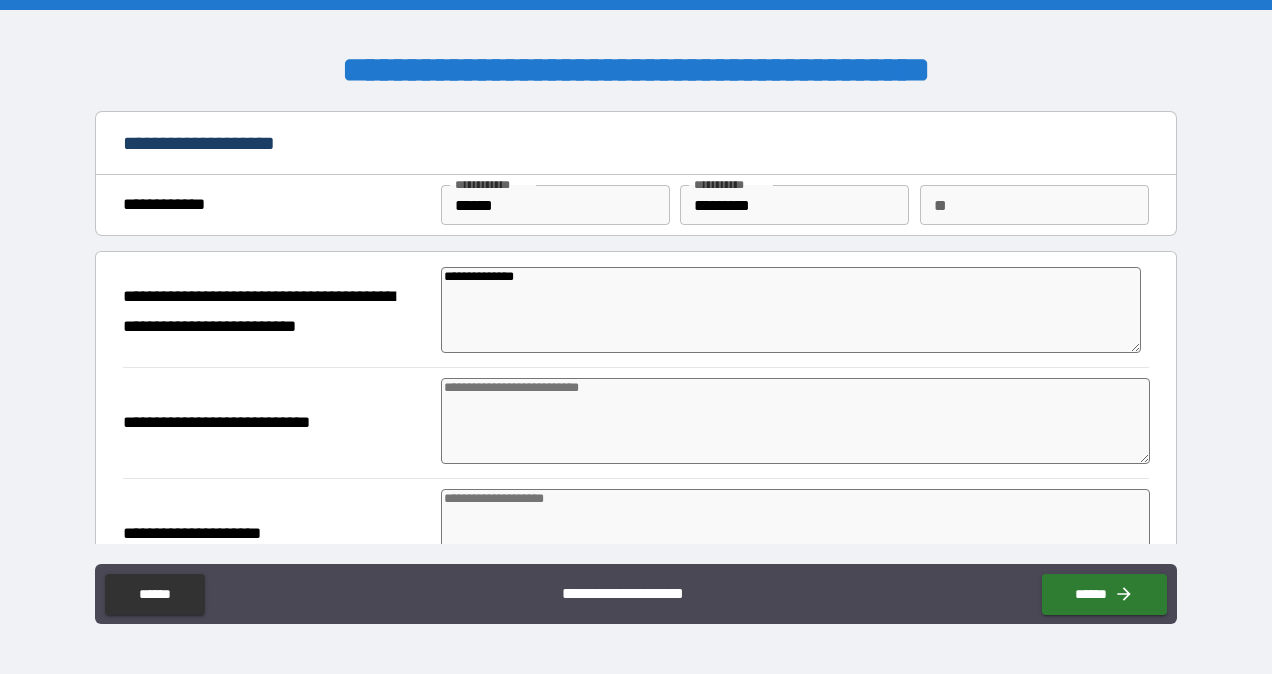 type on "**********" 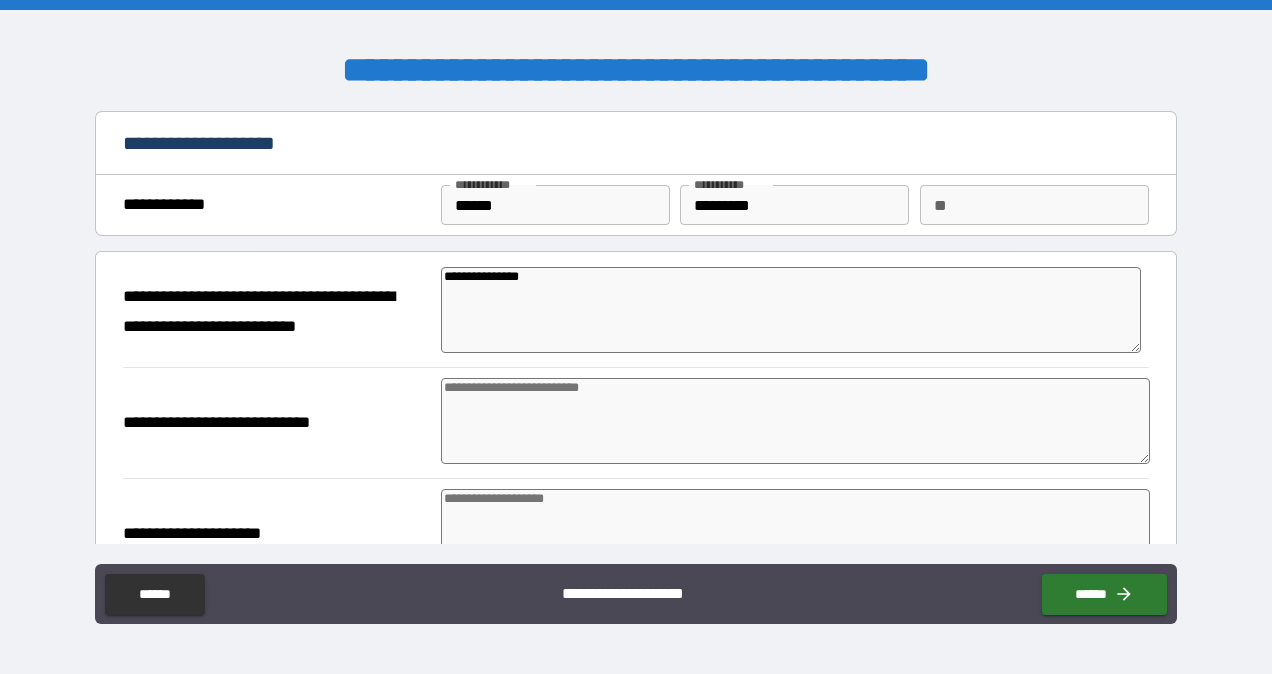 type on "**********" 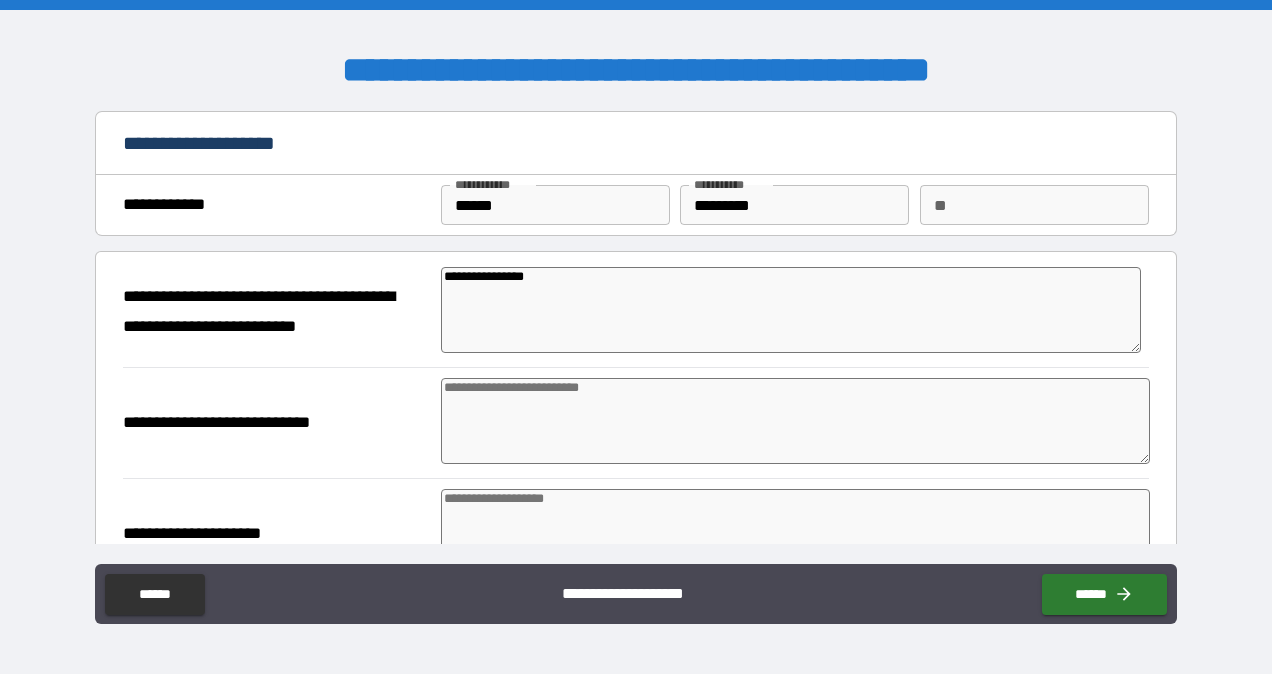 type on "*" 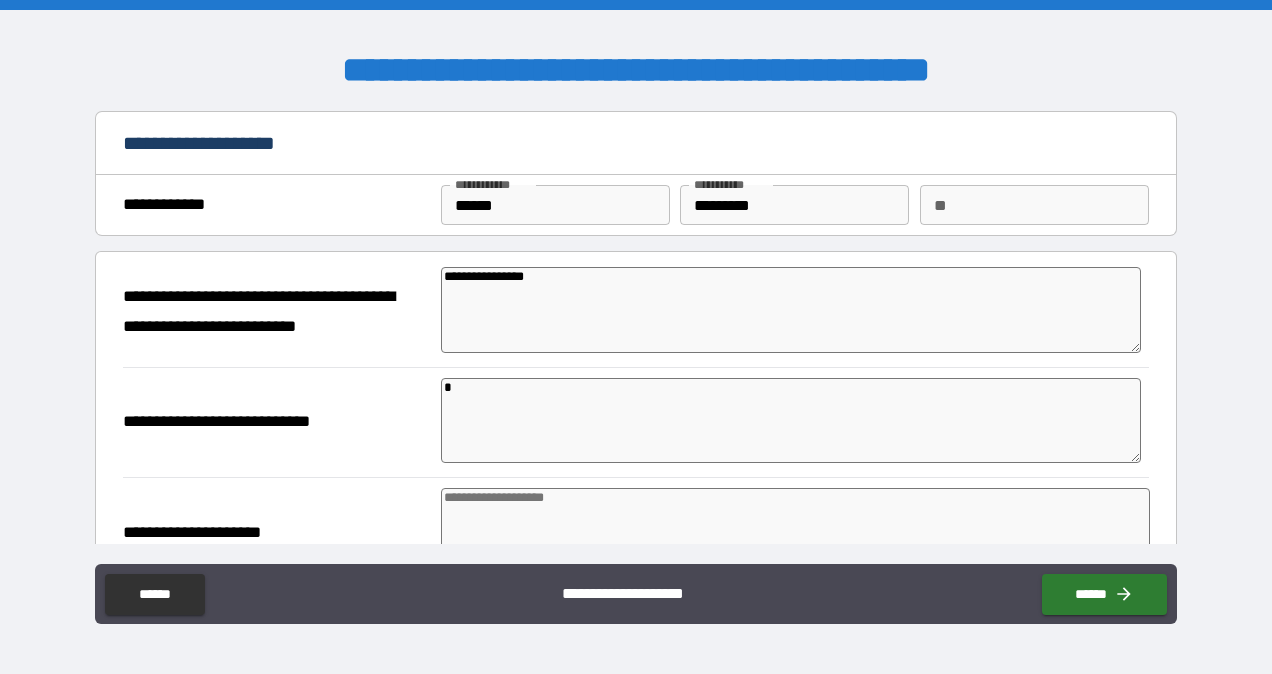 type on "*" 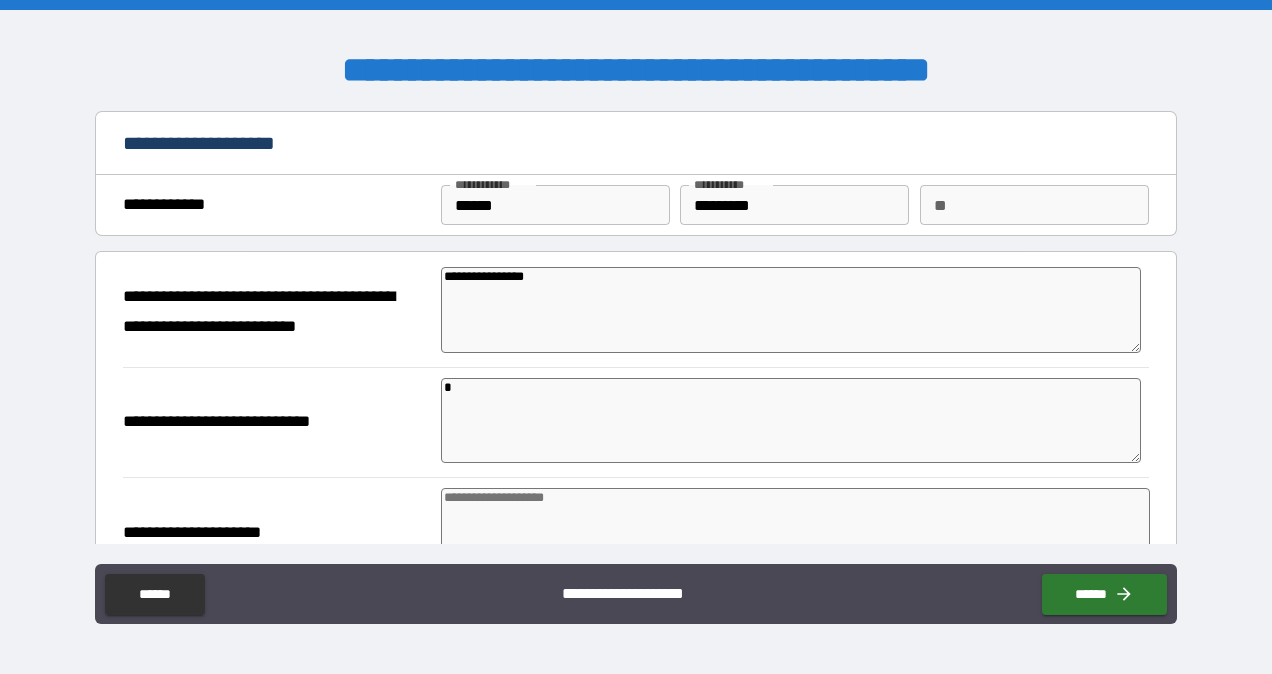 type on "*" 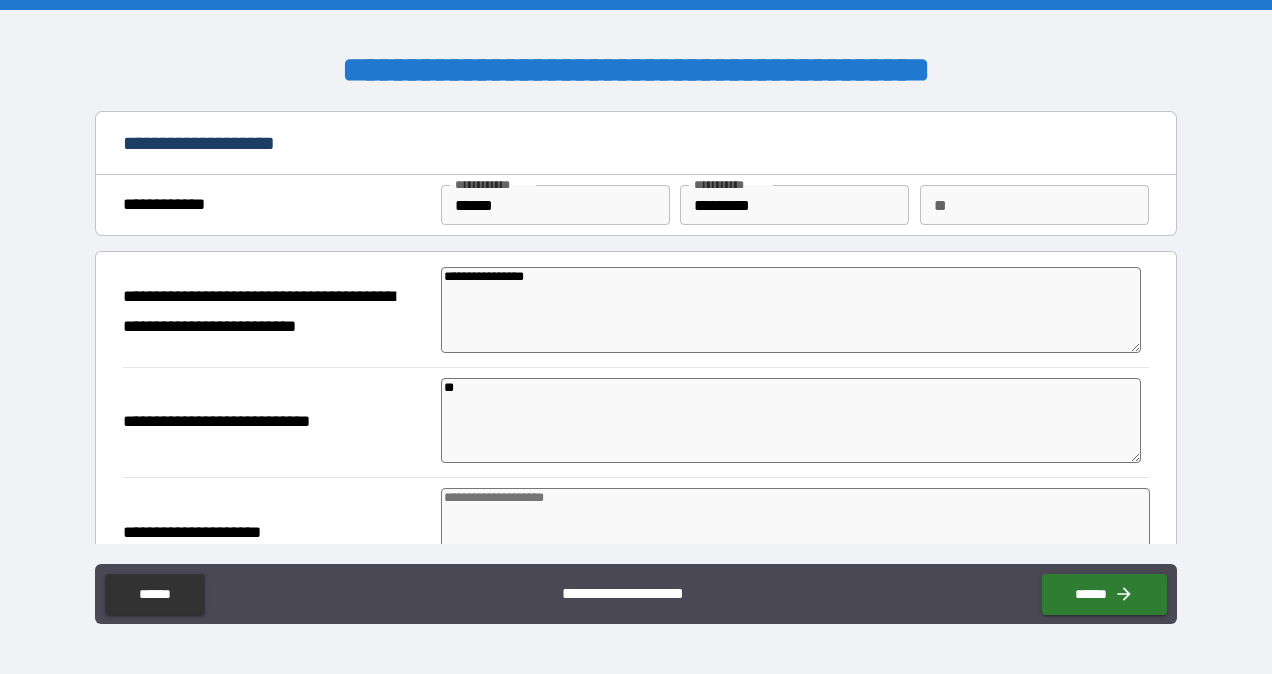 type on "*" 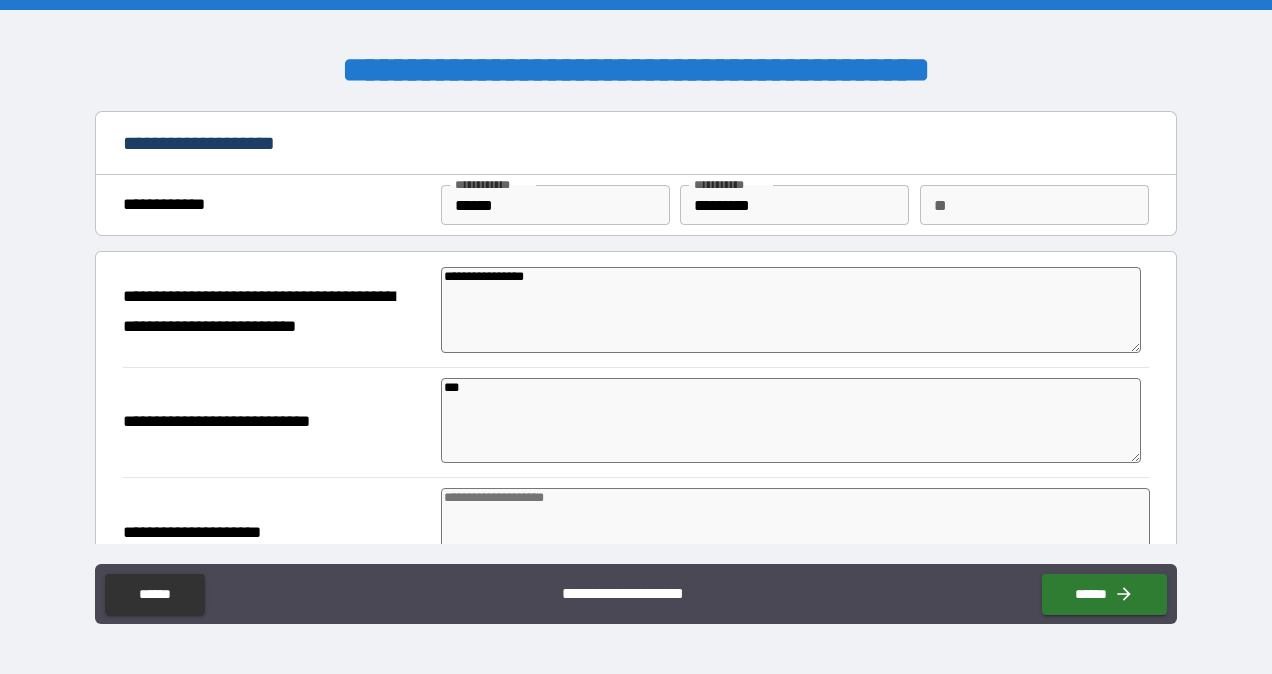 type on "*" 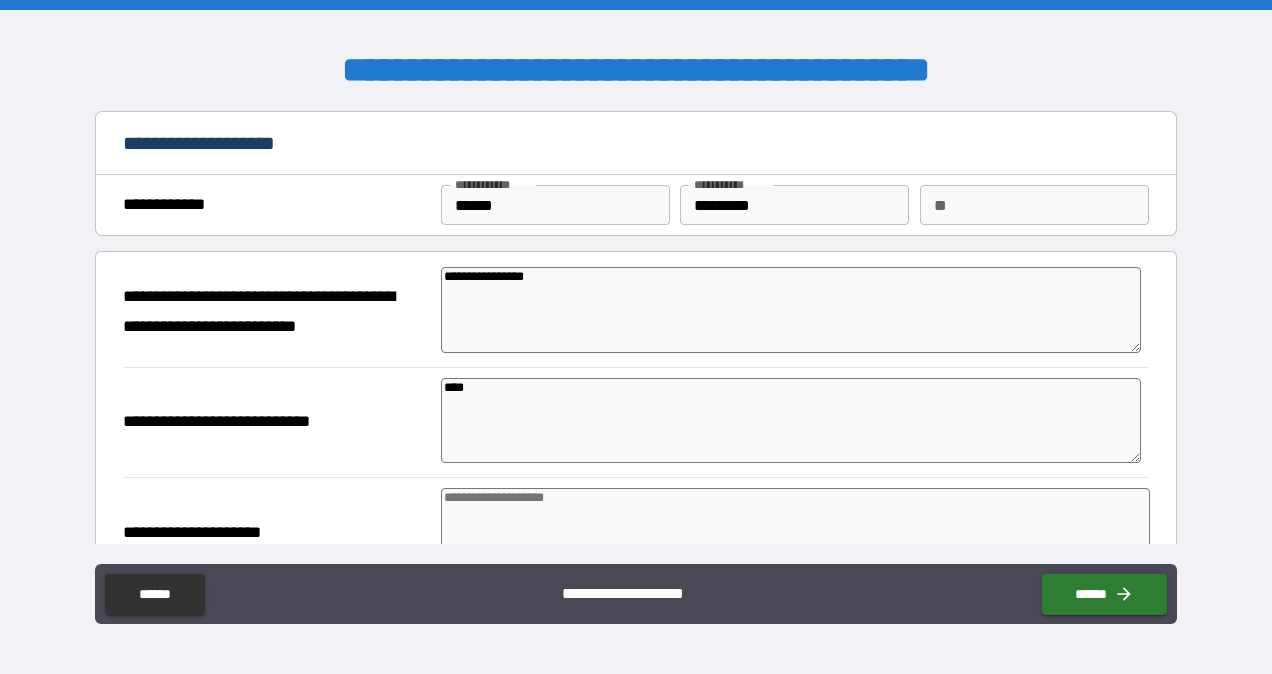 type on "*" 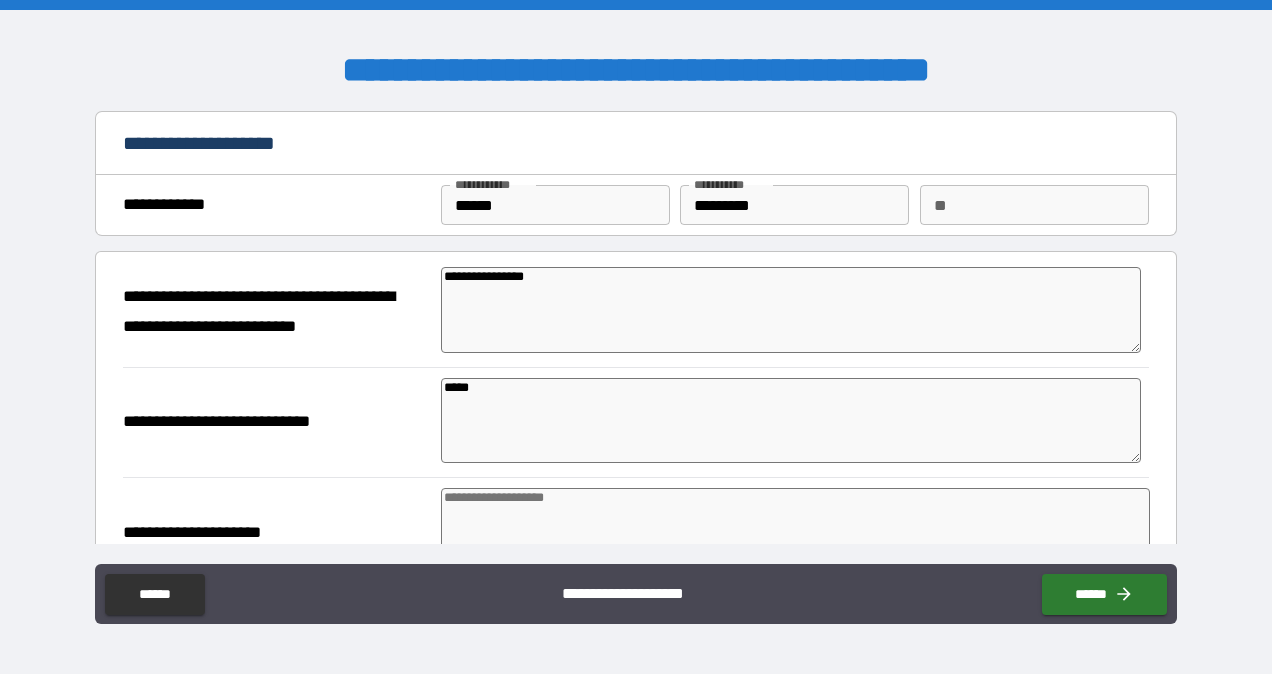 type on "*" 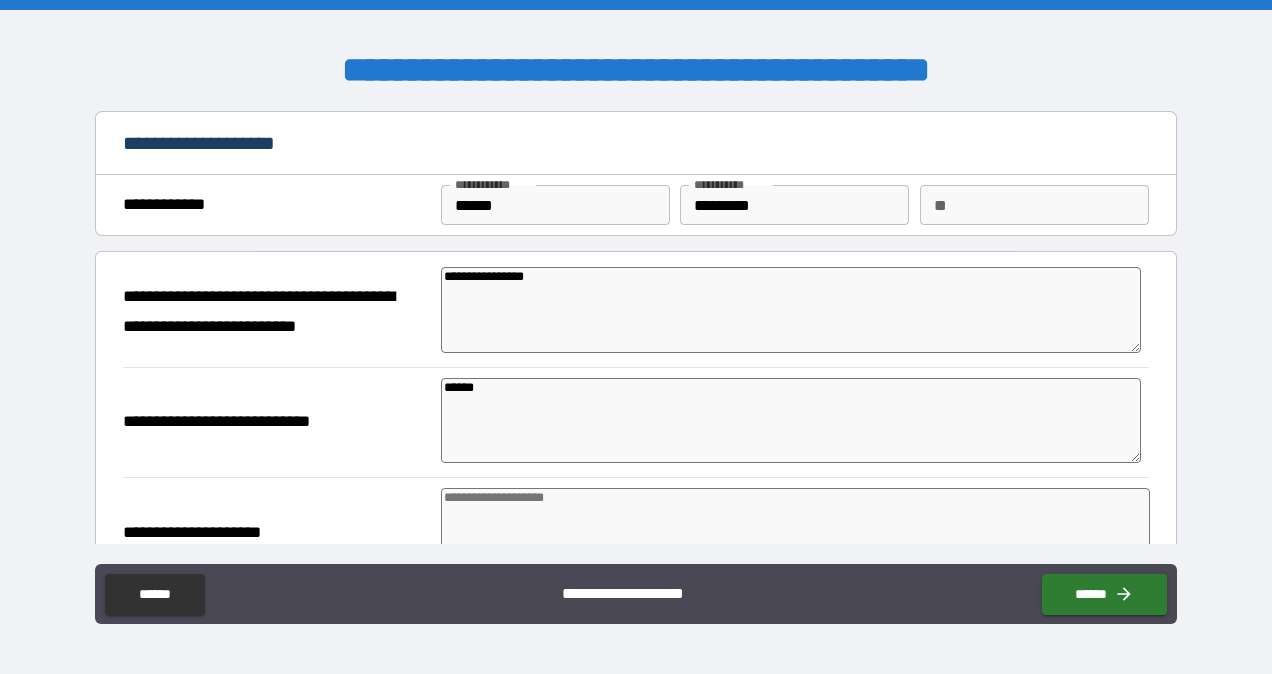 type on "*******" 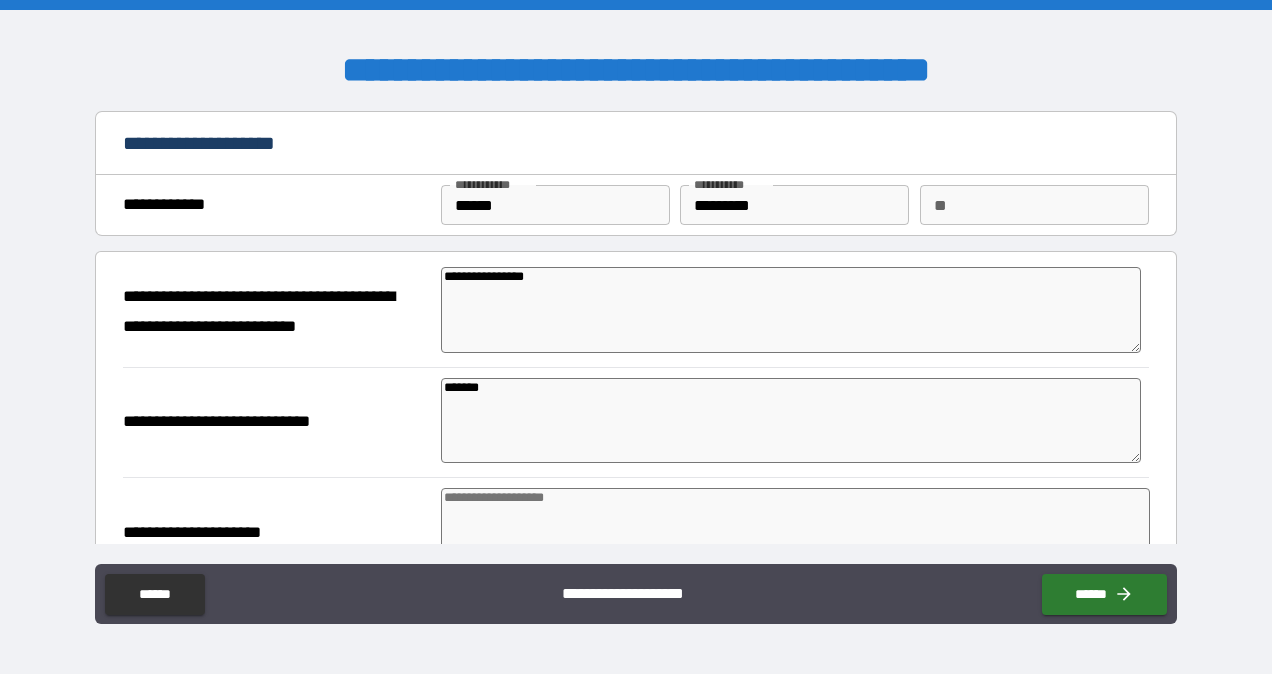 type on "*" 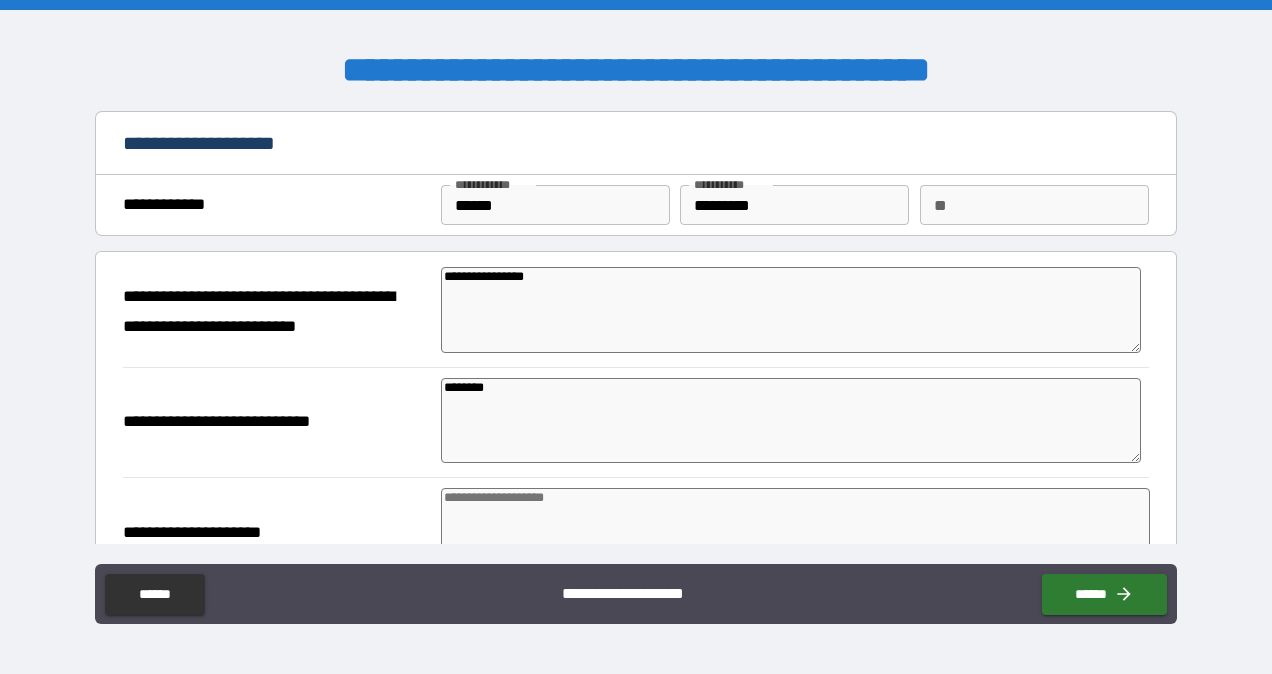 type on "*" 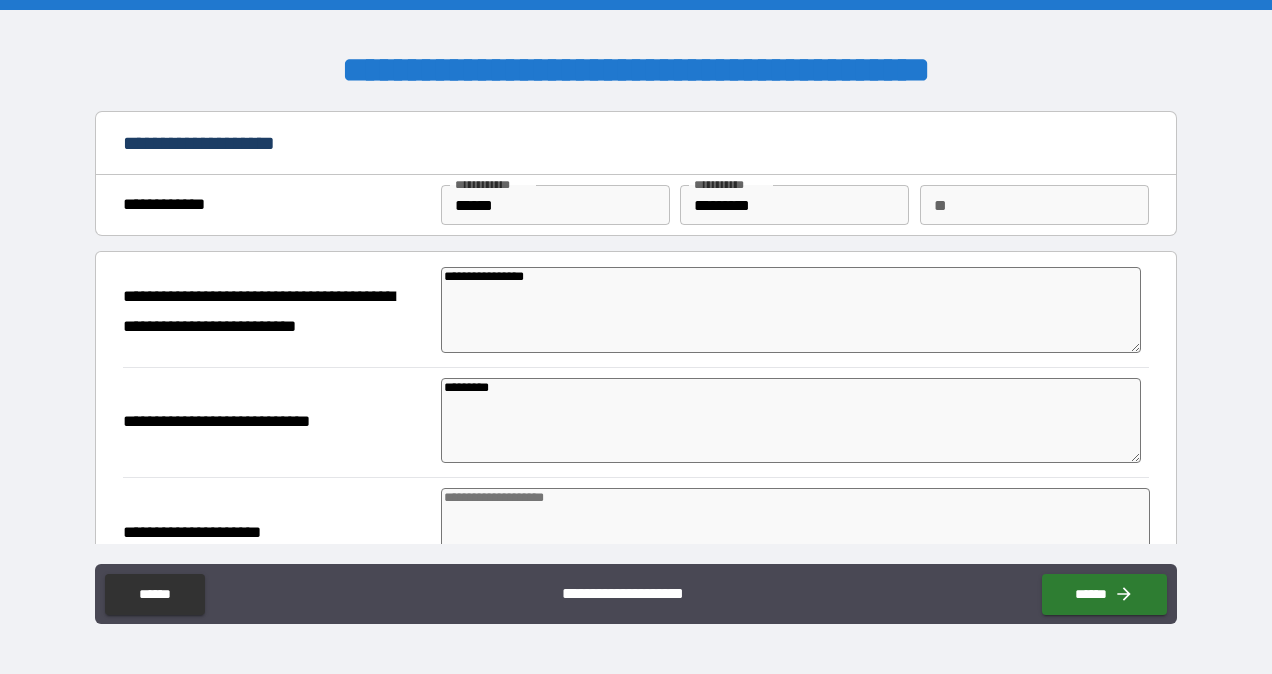 type on "*" 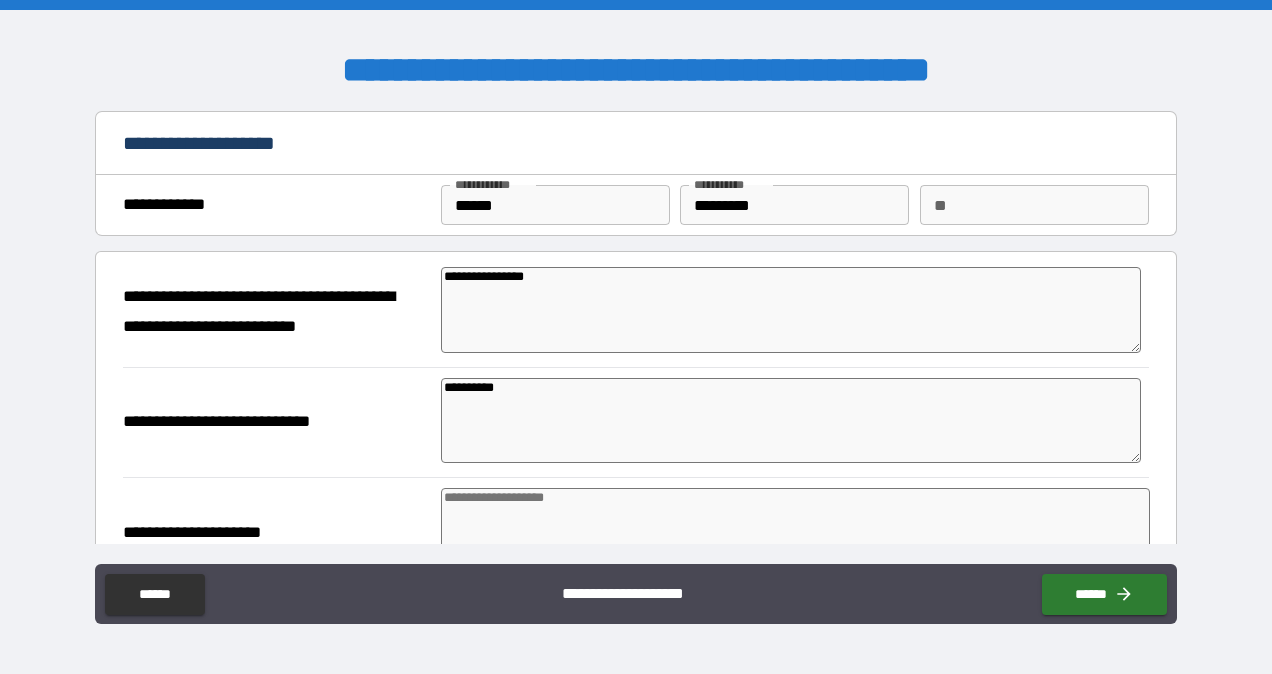 type on "*" 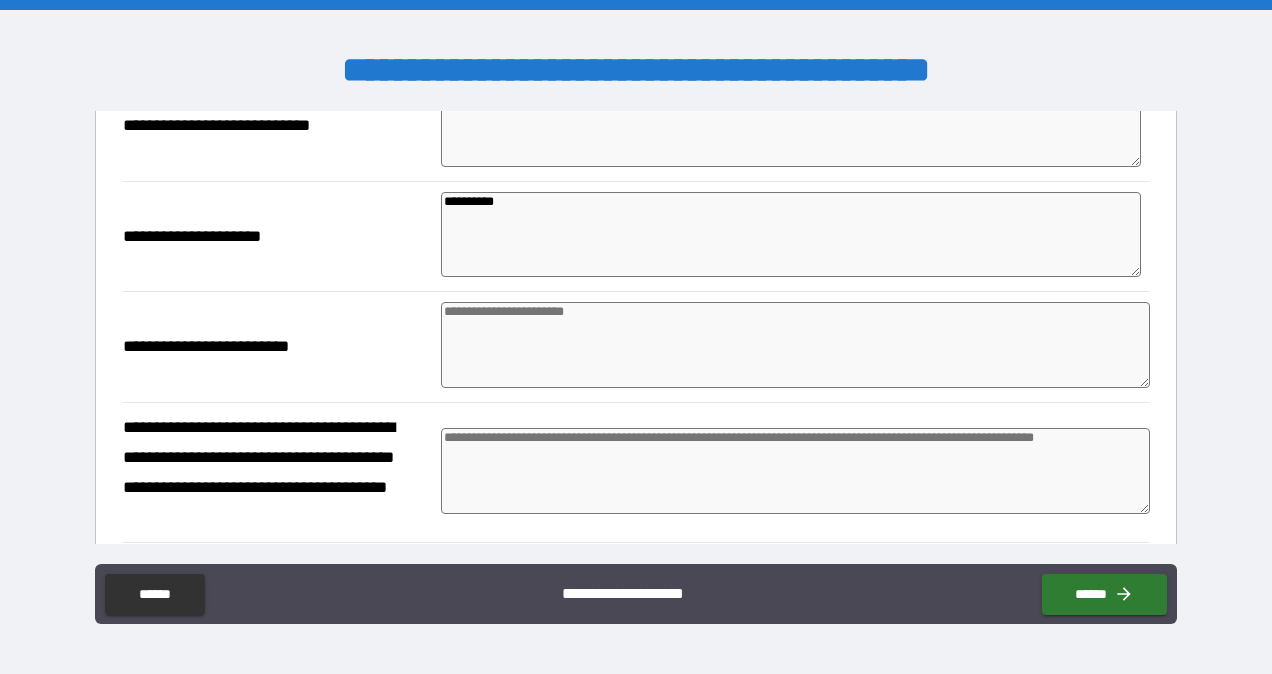 scroll, scrollTop: 319, scrollLeft: 0, axis: vertical 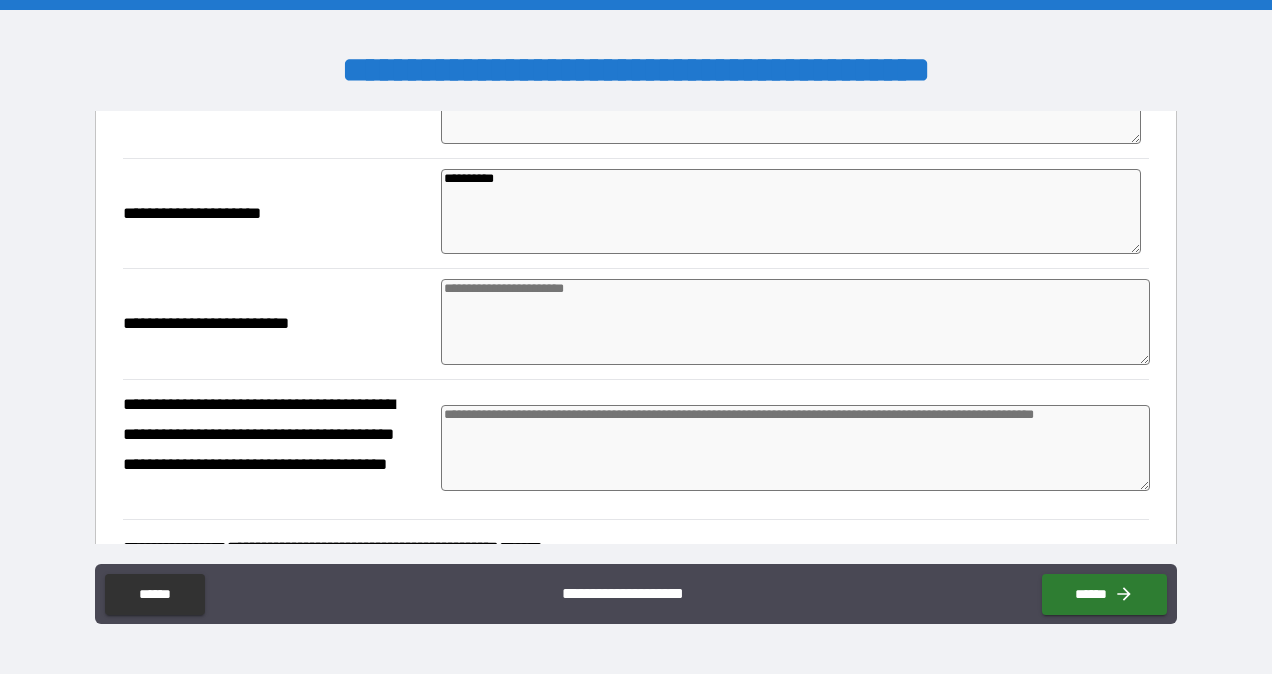click at bounding box center [795, 322] 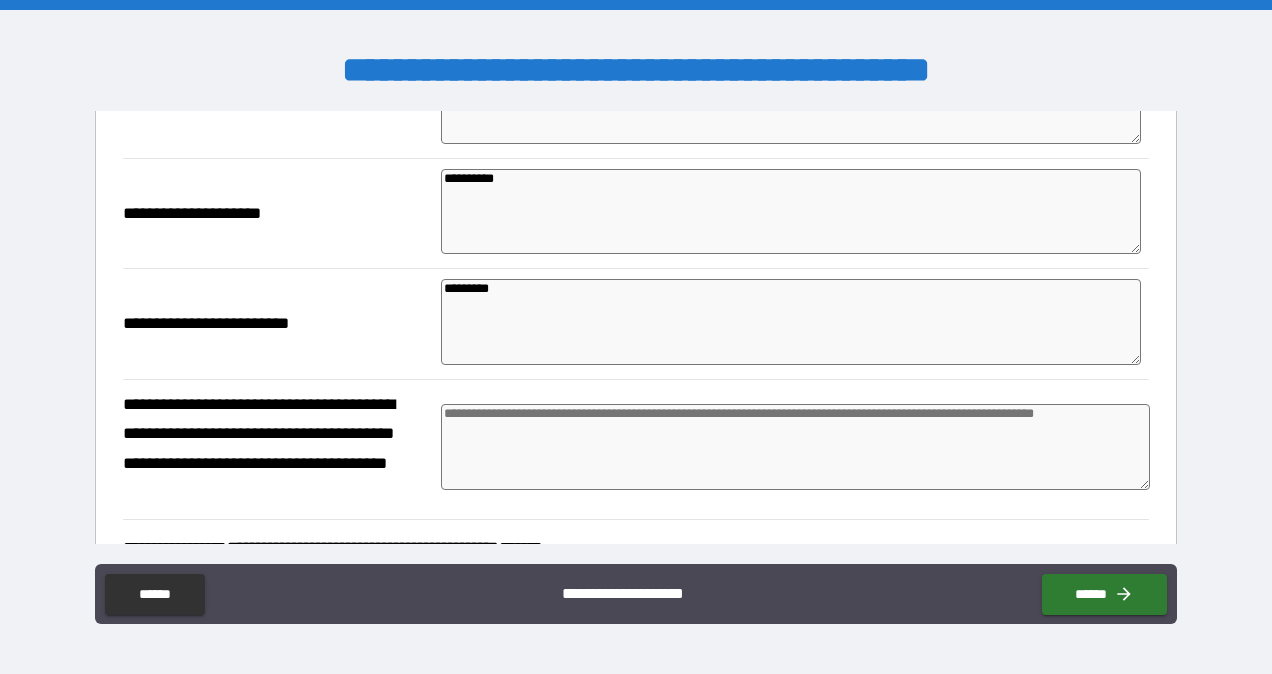 click at bounding box center [795, 447] 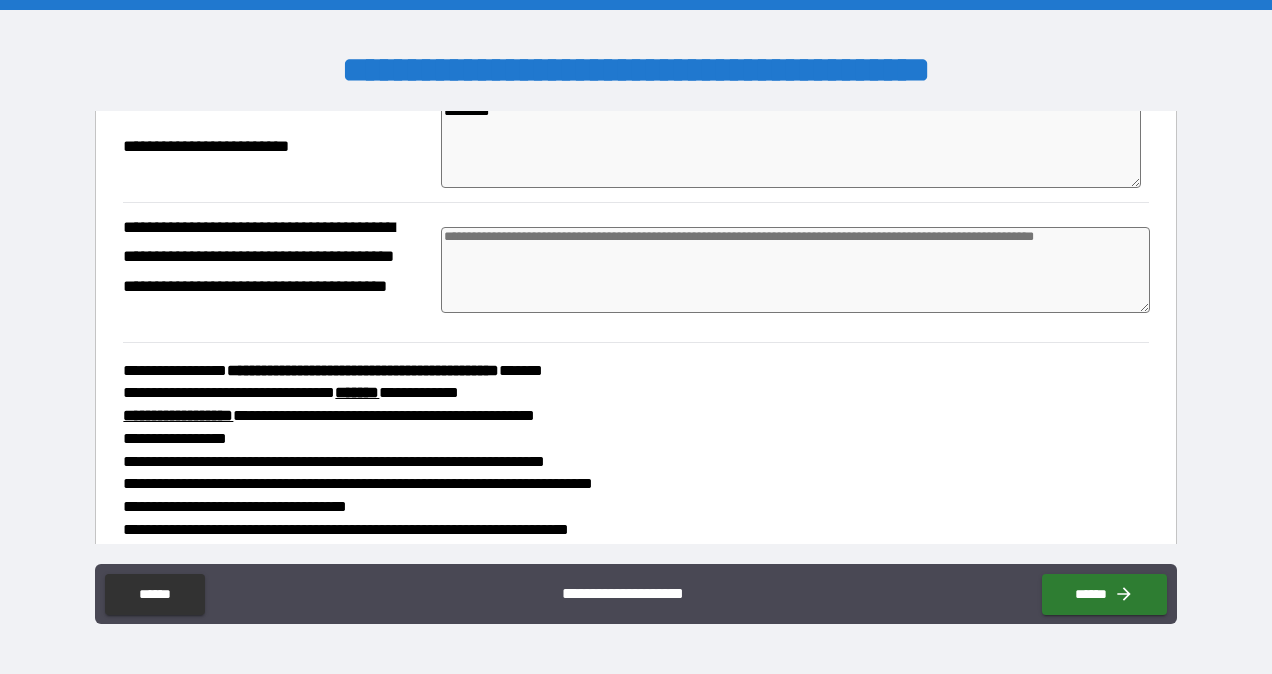 scroll, scrollTop: 498, scrollLeft: 0, axis: vertical 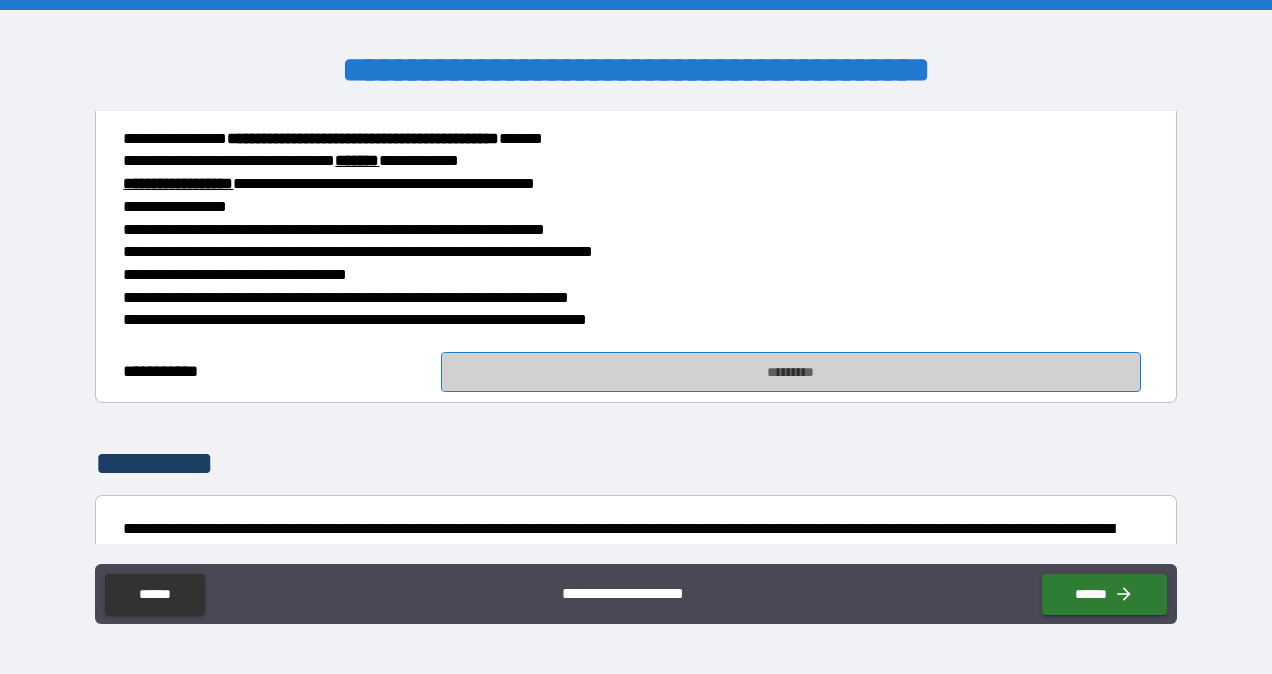click on "*********" at bounding box center [791, 372] 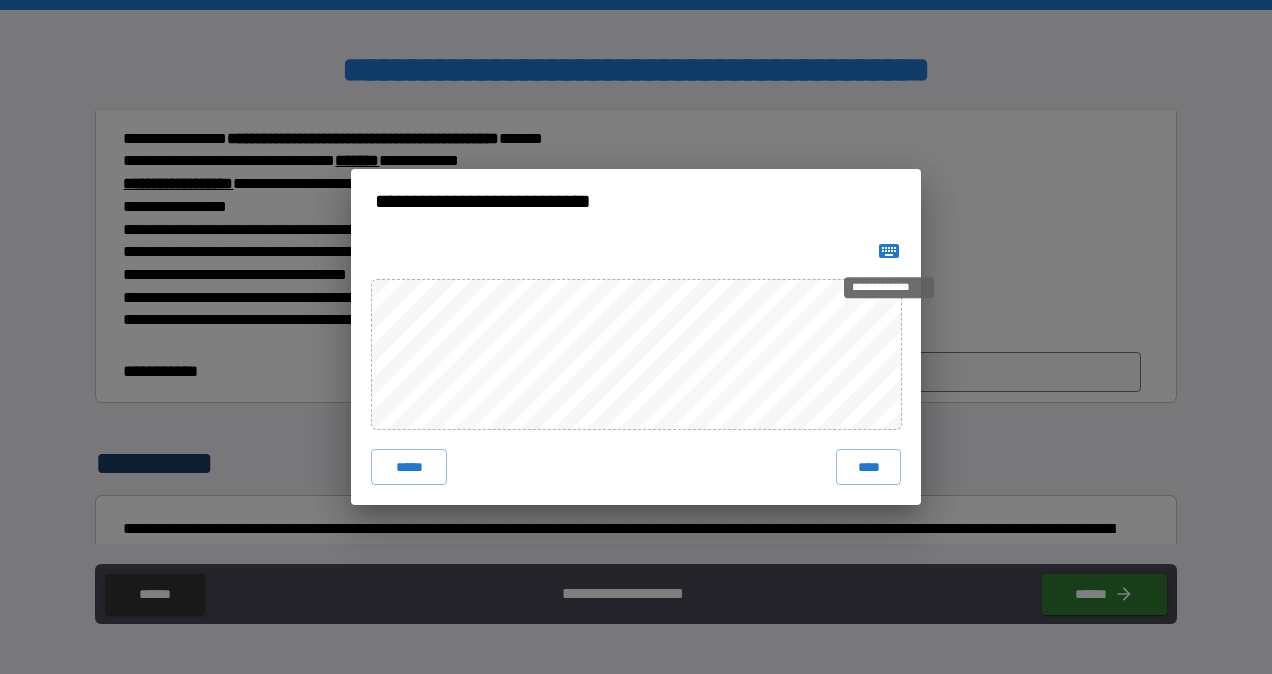 click 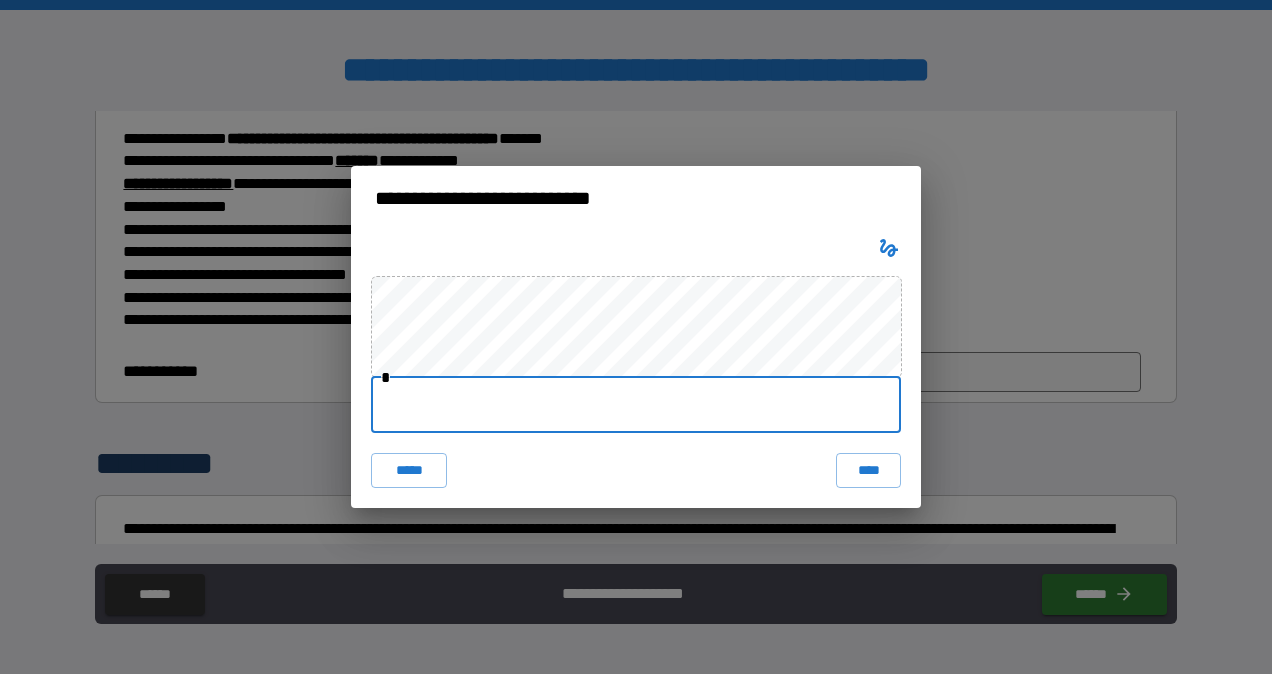click at bounding box center [636, 405] 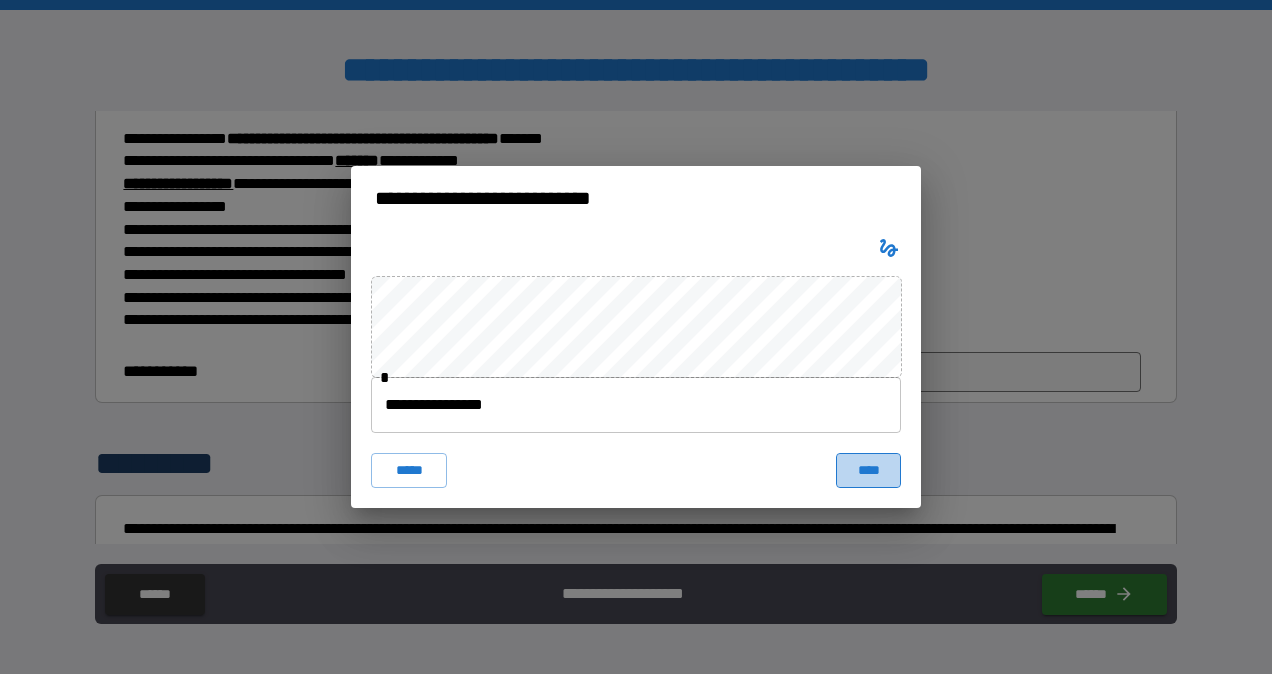 click on "****" at bounding box center [868, 471] 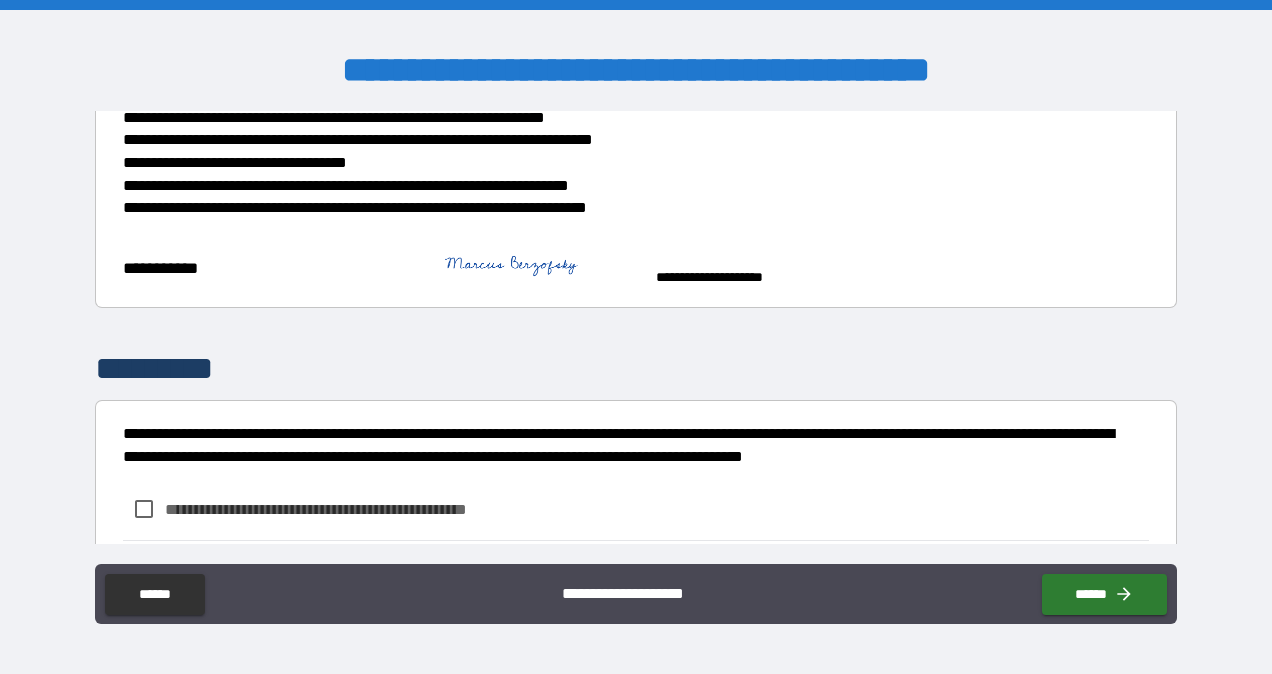 scroll, scrollTop: 870, scrollLeft: 0, axis: vertical 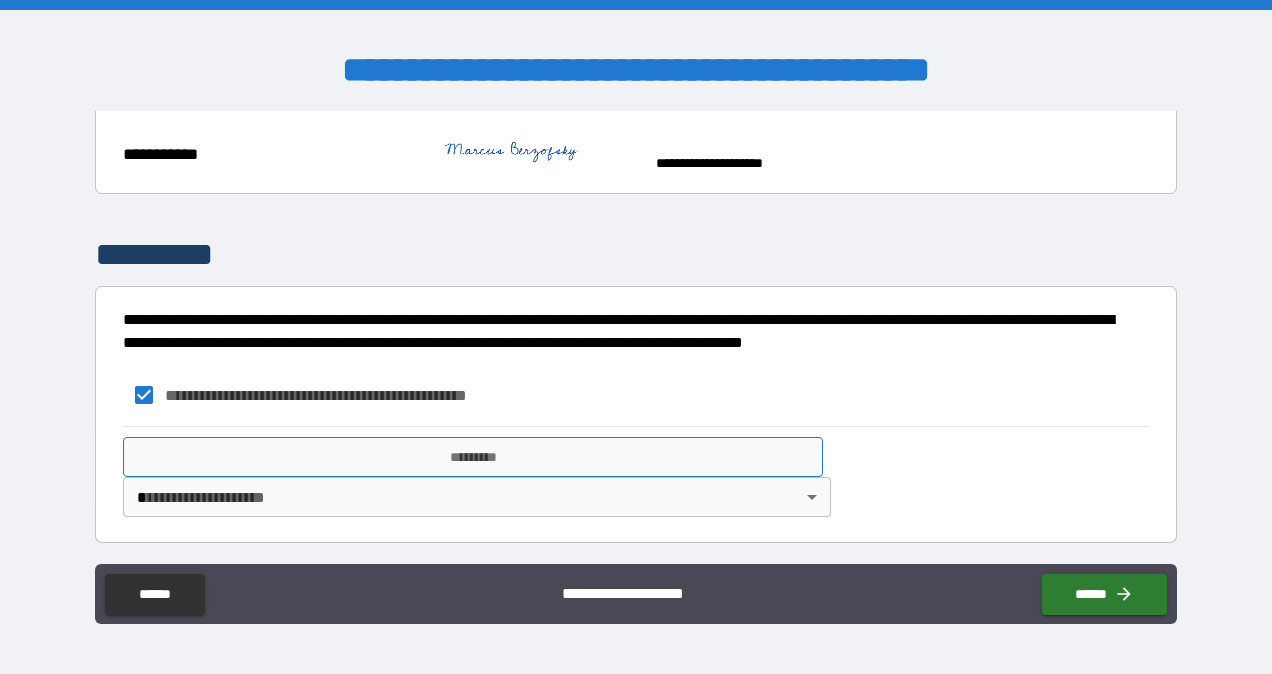 click on "*********" at bounding box center (473, 457) 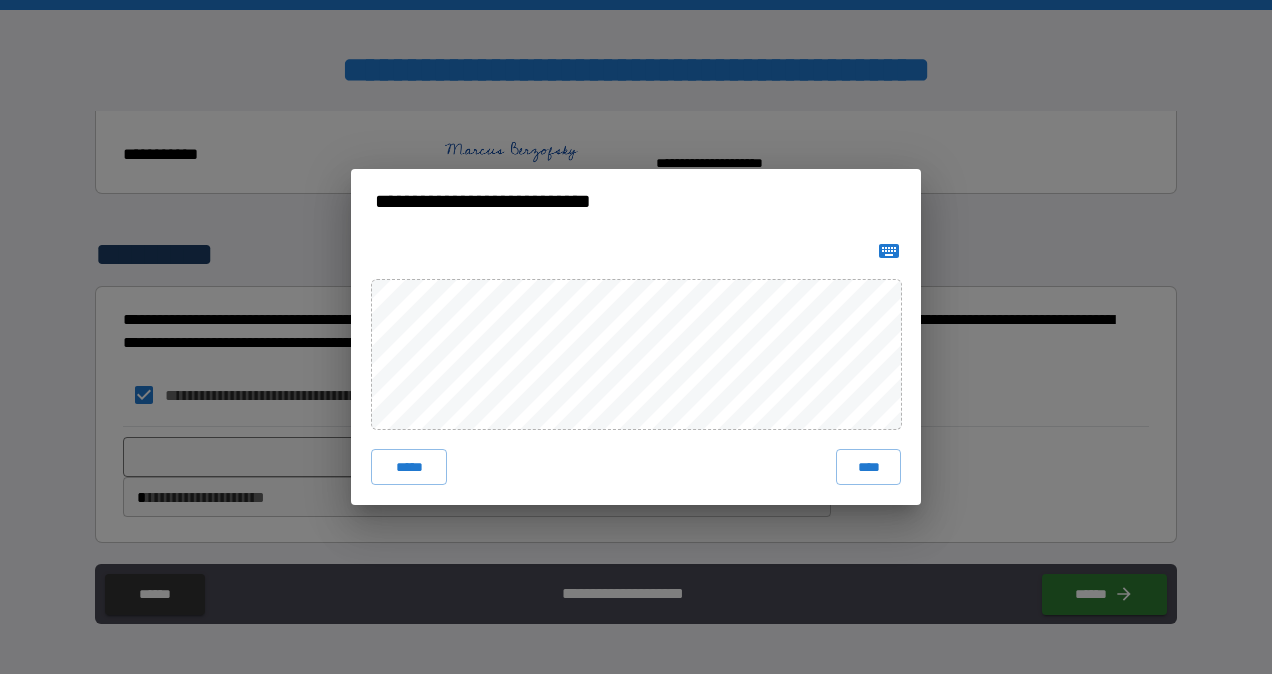 click 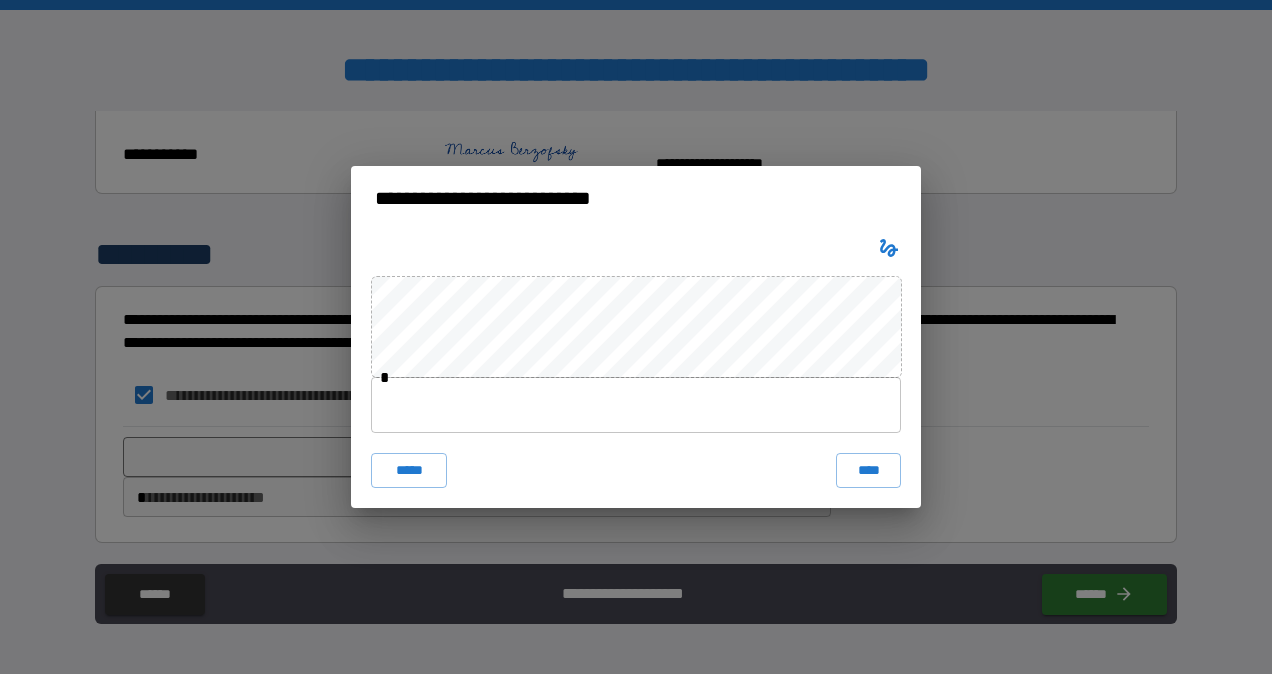 click at bounding box center [636, 405] 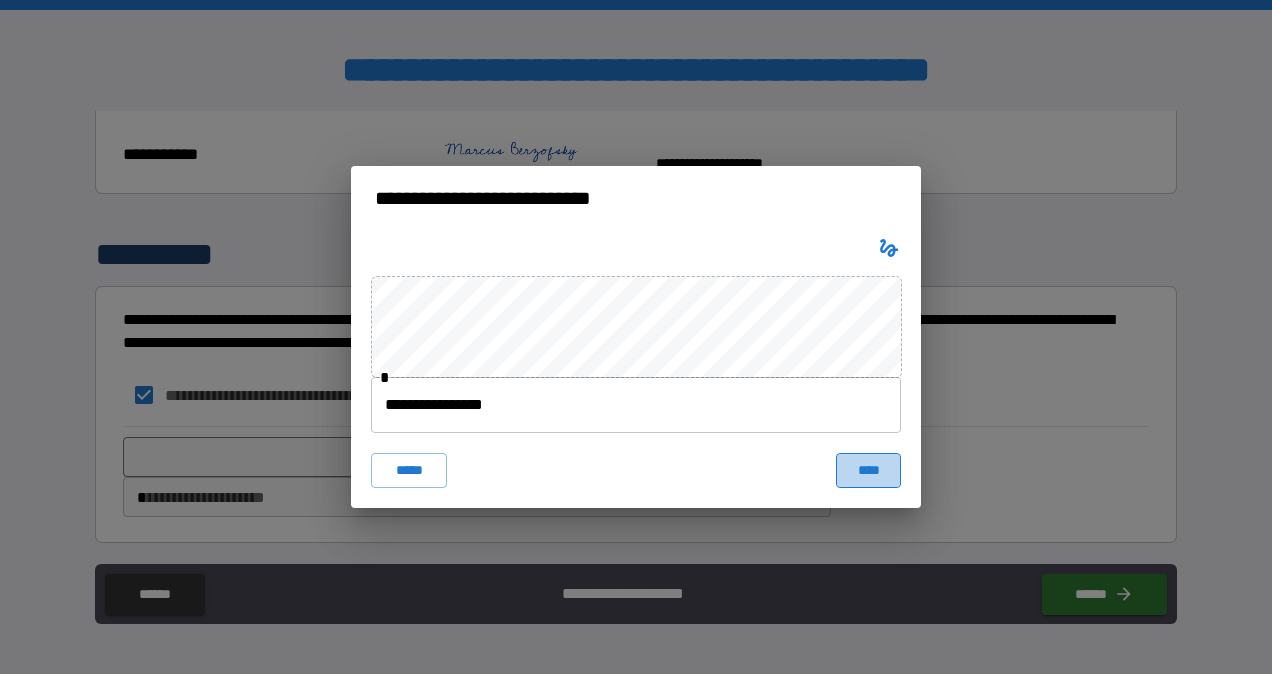 click on "****" at bounding box center (868, 471) 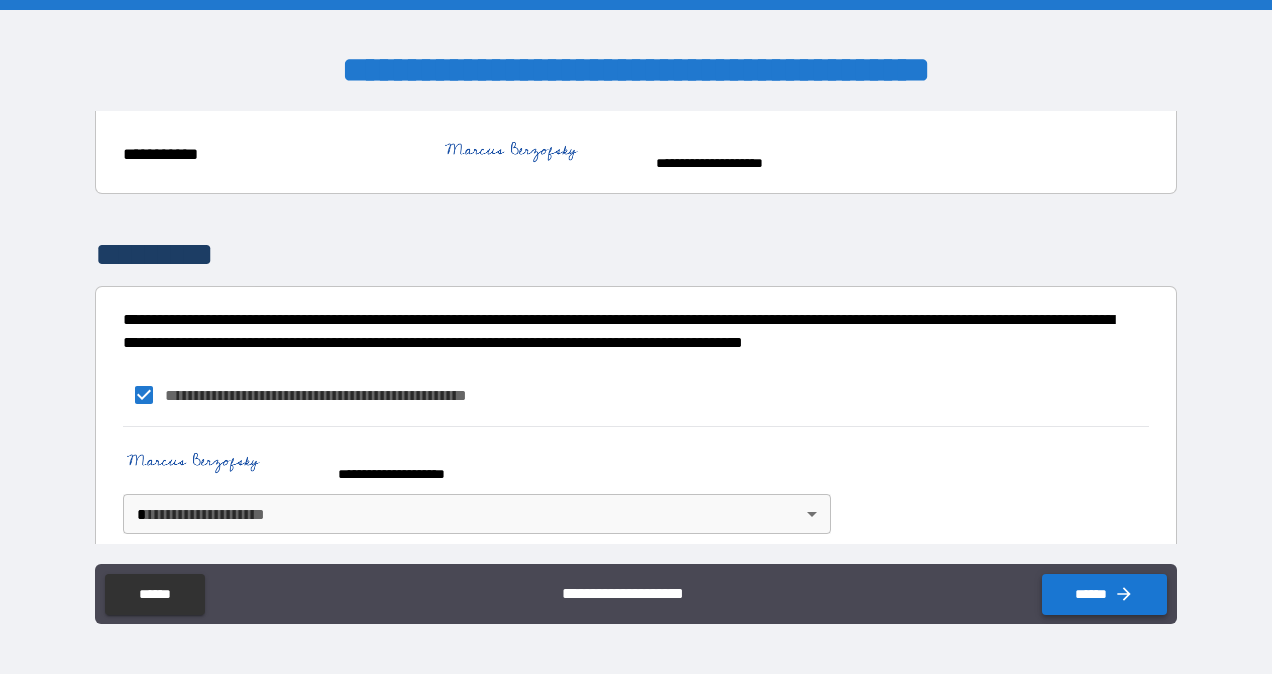 click on "******" at bounding box center (1104, 594) 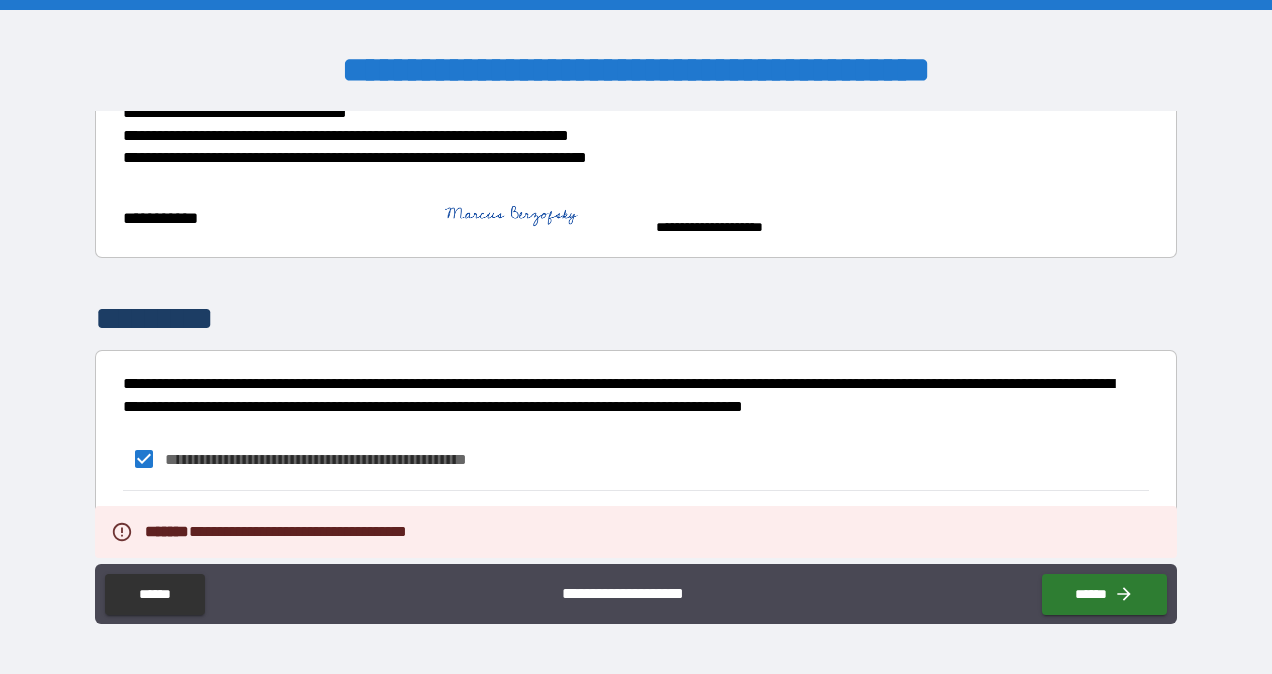 scroll, scrollTop: 970, scrollLeft: 0, axis: vertical 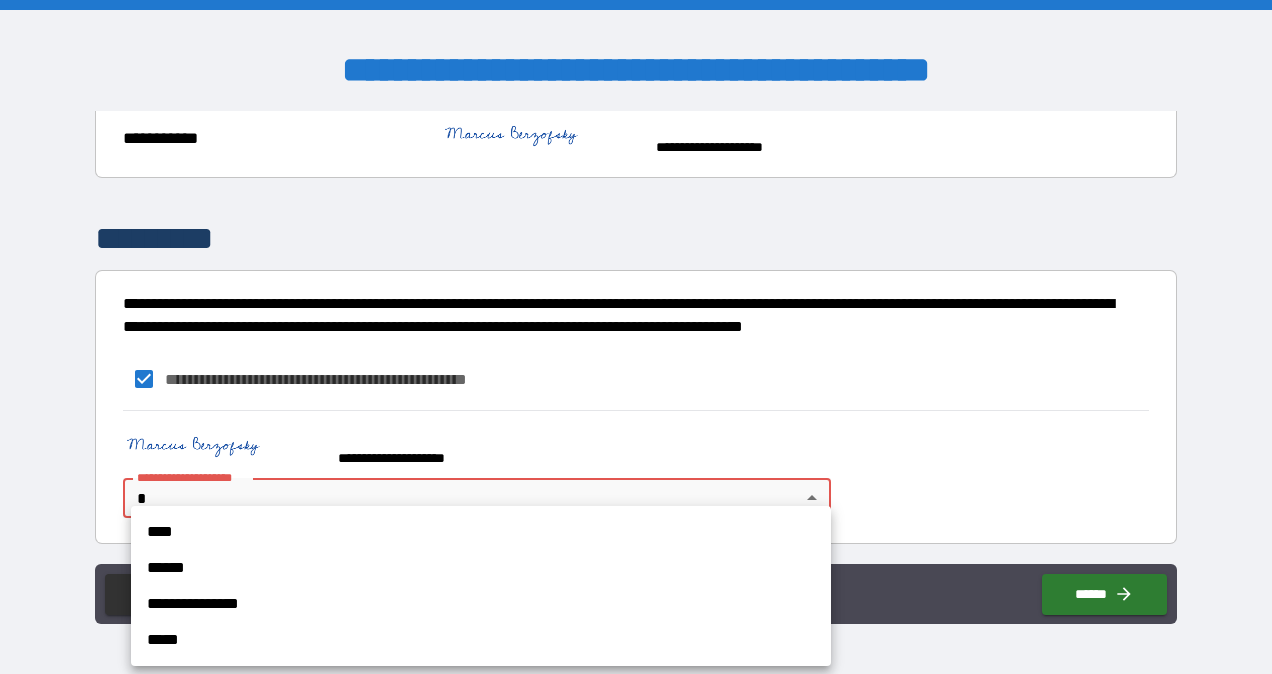 click on "**********" at bounding box center [636, 337] 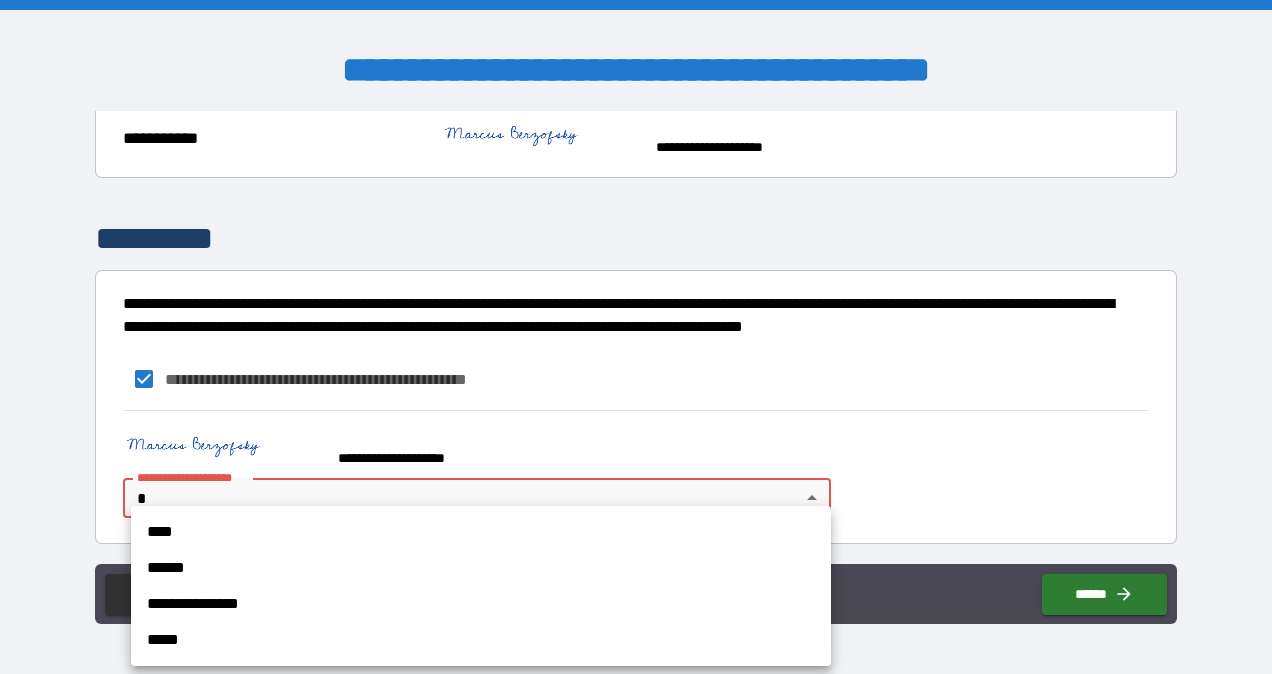 click on "**********" at bounding box center (481, 604) 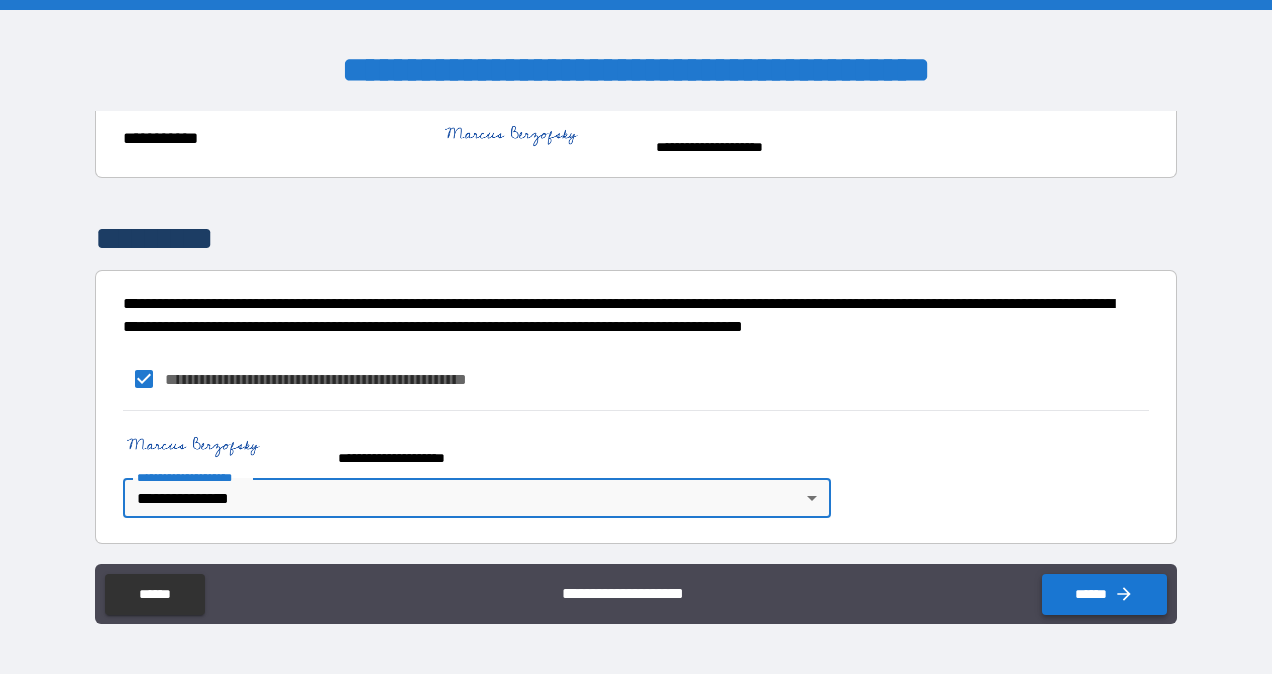 click on "******" at bounding box center (1104, 594) 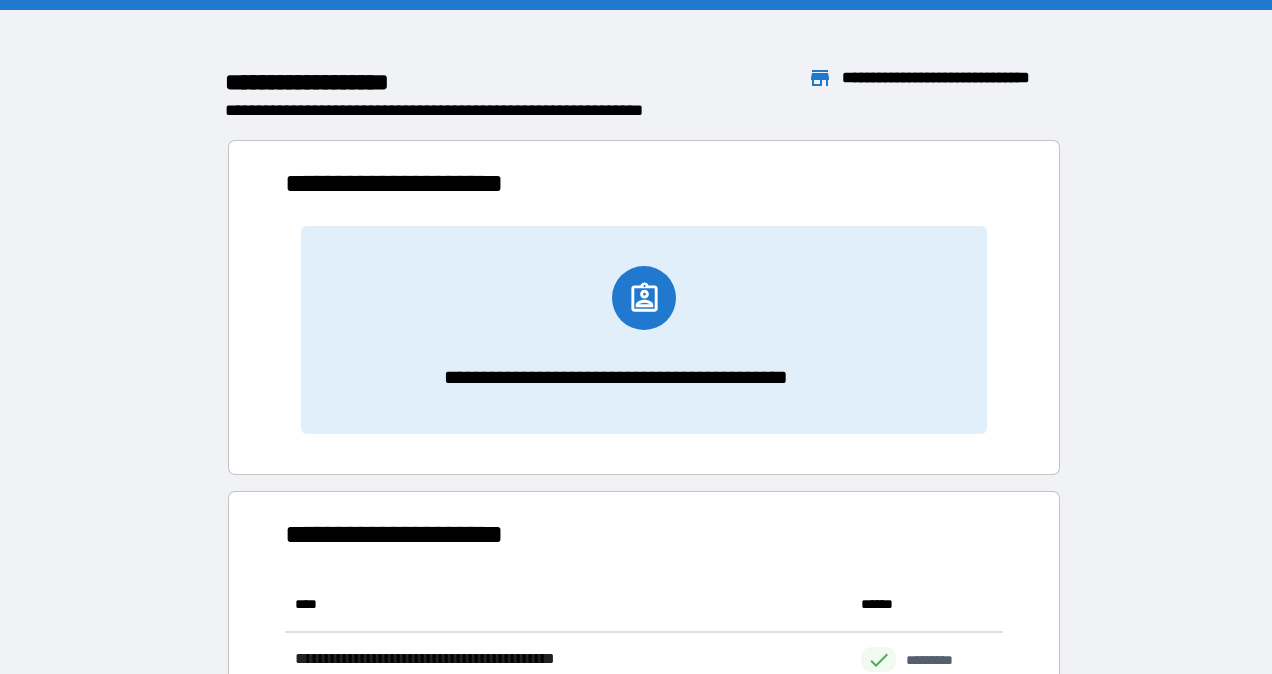 scroll, scrollTop: 16, scrollLeft: 16, axis: both 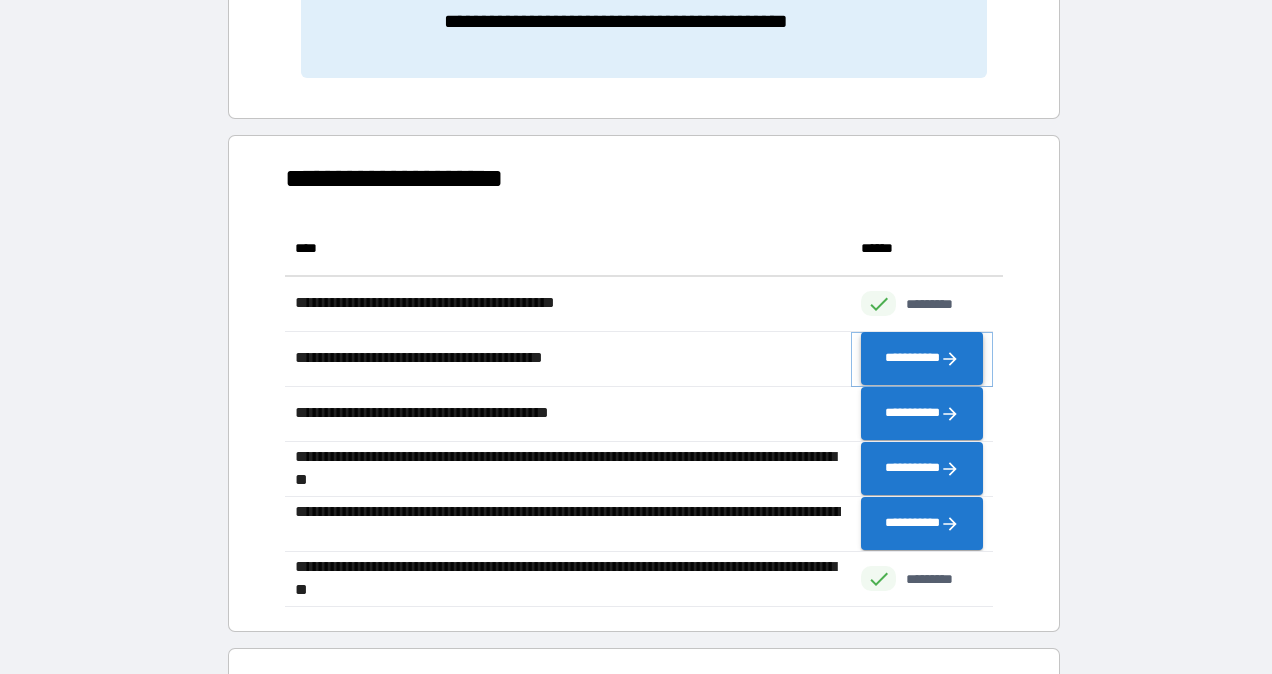 click on "**********" at bounding box center (922, 359) 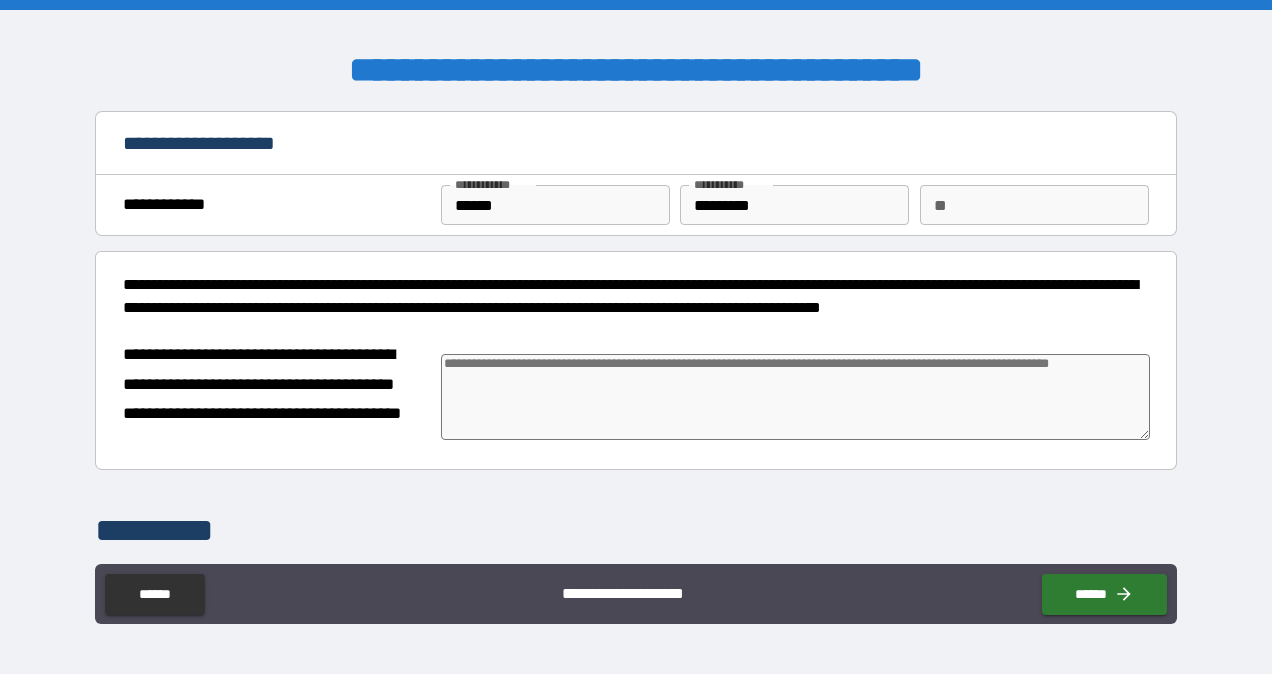 click at bounding box center (795, 397) 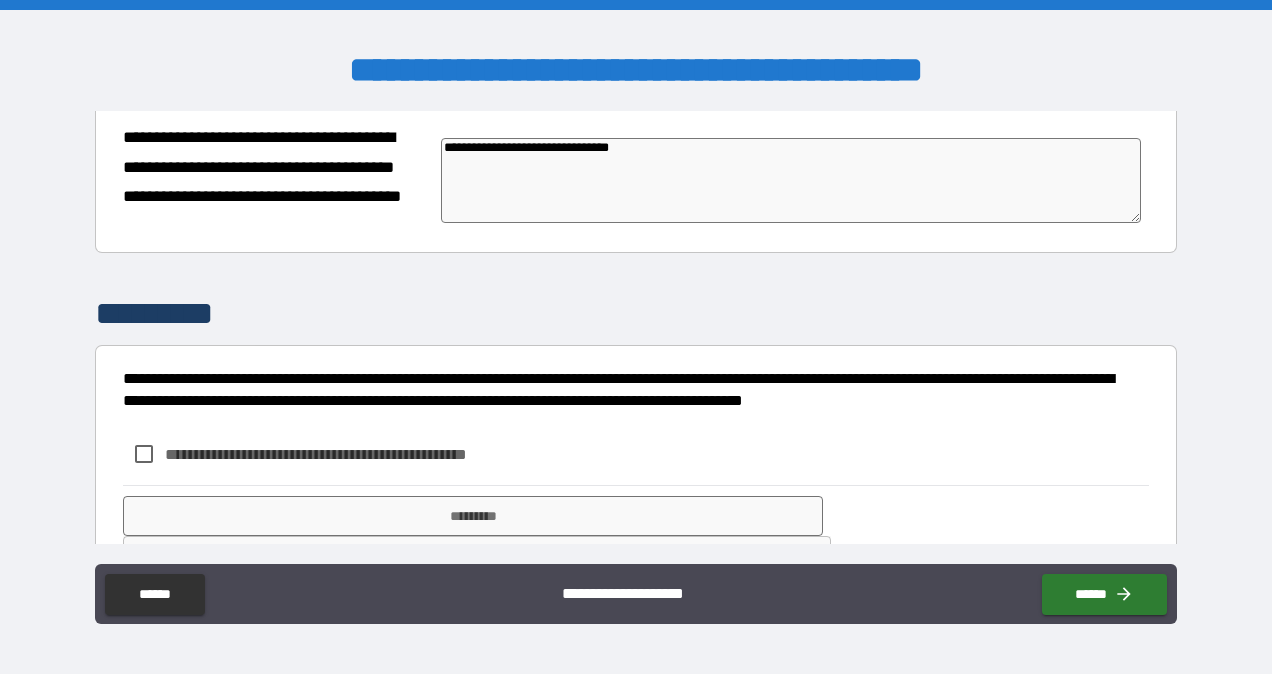 scroll, scrollTop: 277, scrollLeft: 0, axis: vertical 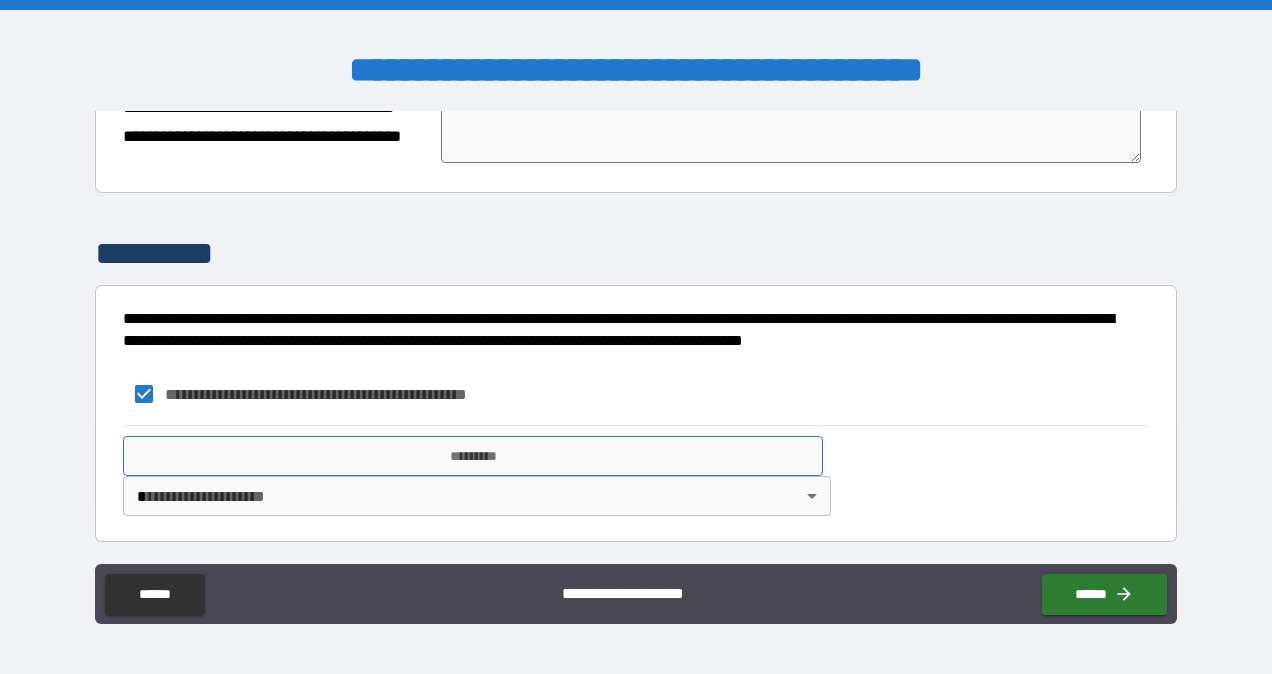 click on "*********" at bounding box center (473, 456) 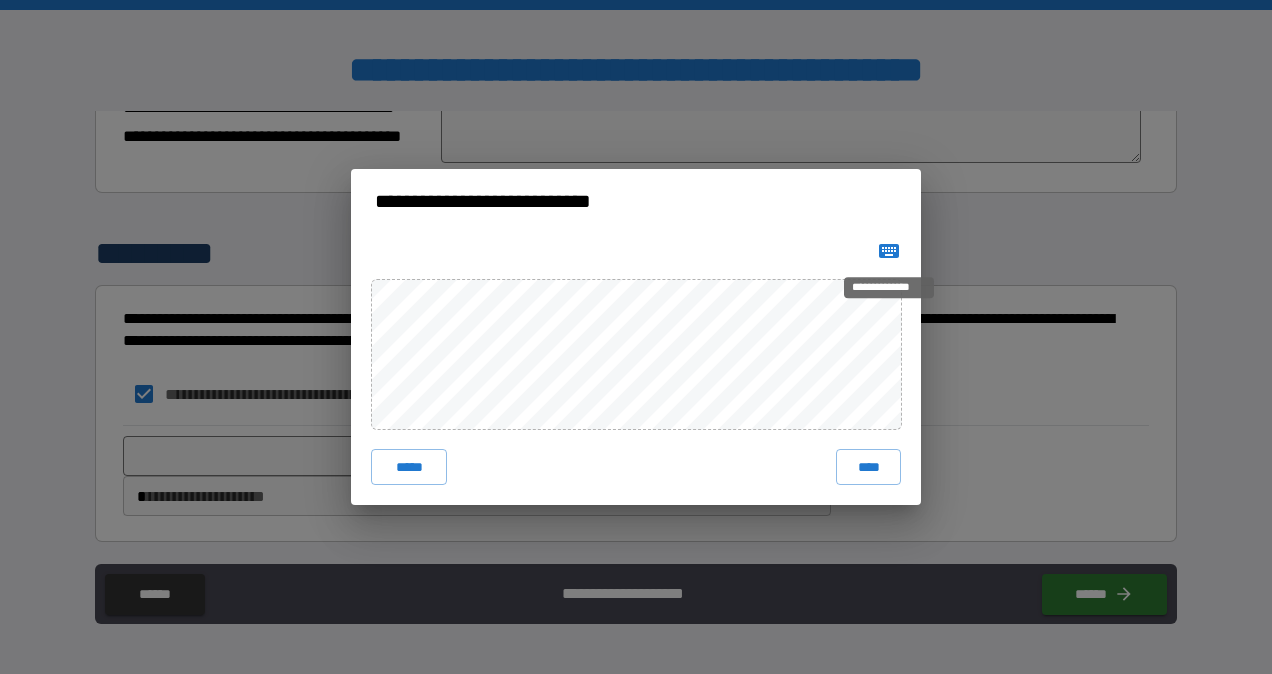 click 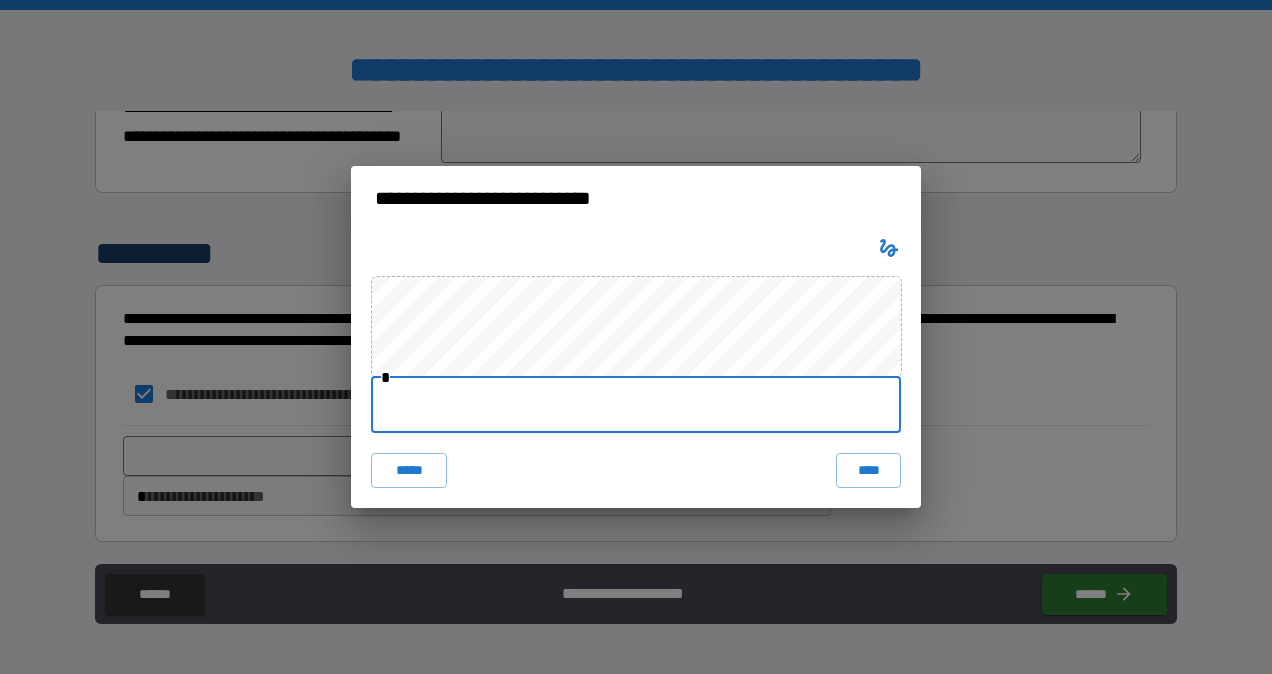 click at bounding box center (636, 405) 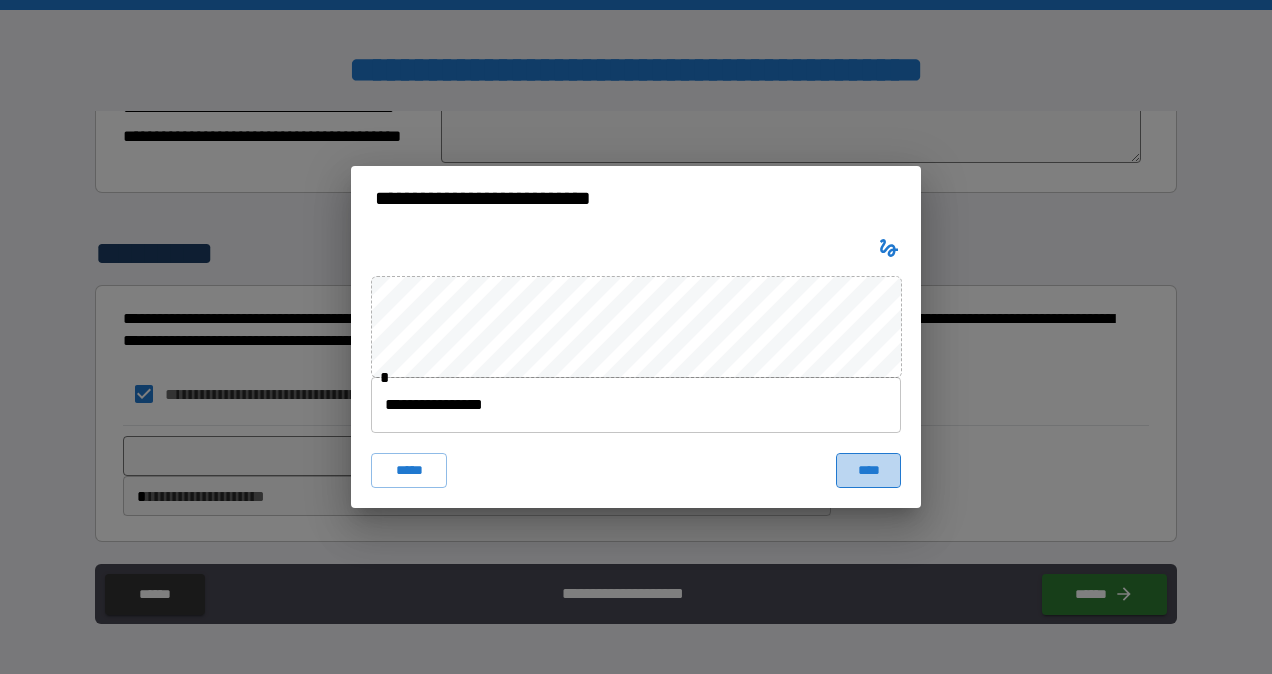 click on "****" at bounding box center [868, 471] 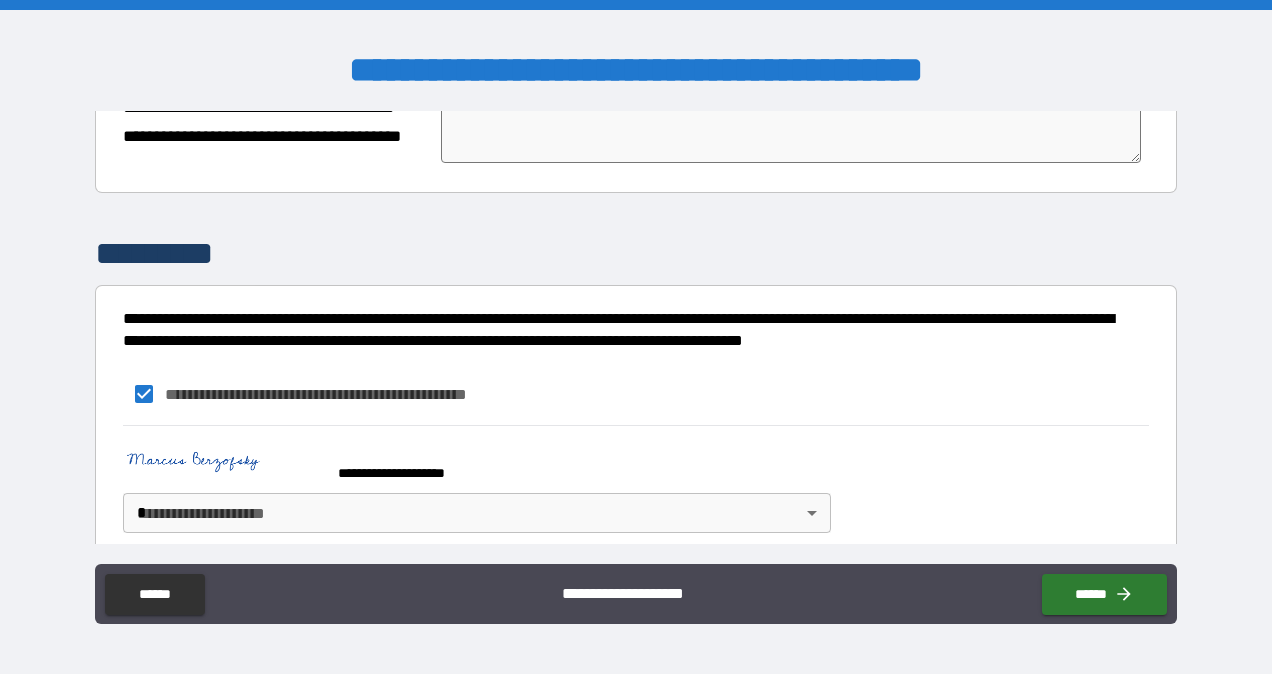 click on "**********" at bounding box center [636, 337] 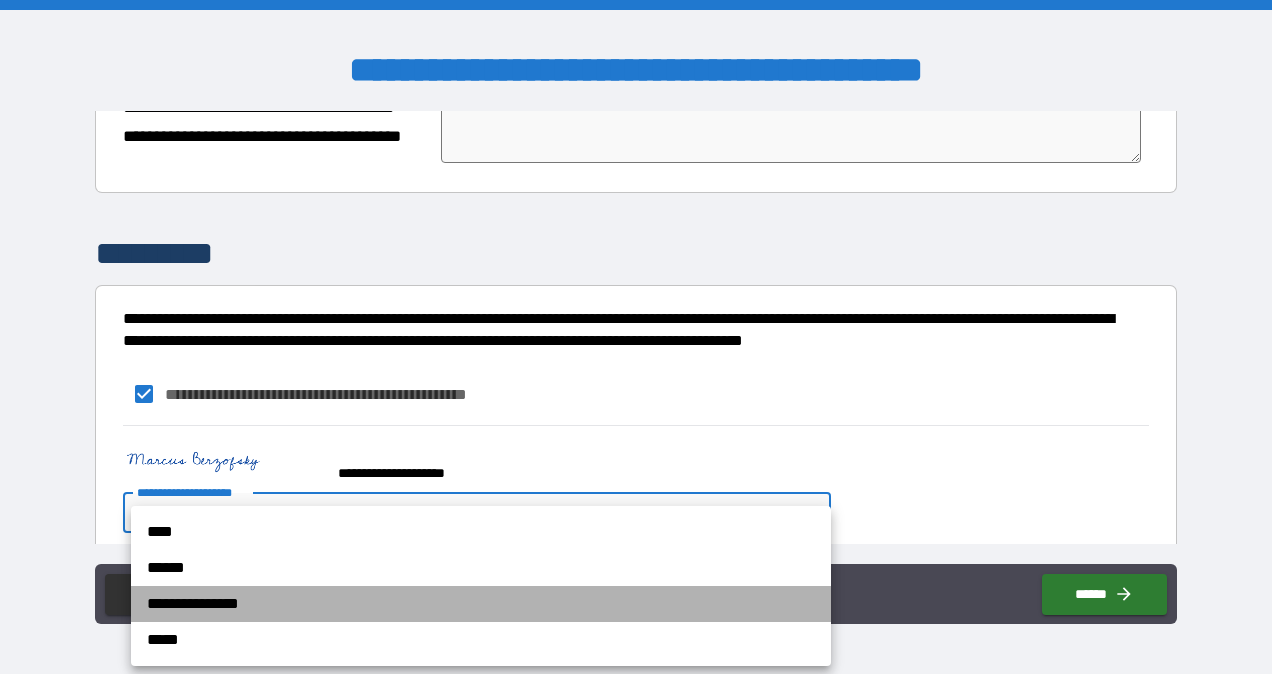 click on "**********" at bounding box center (481, 604) 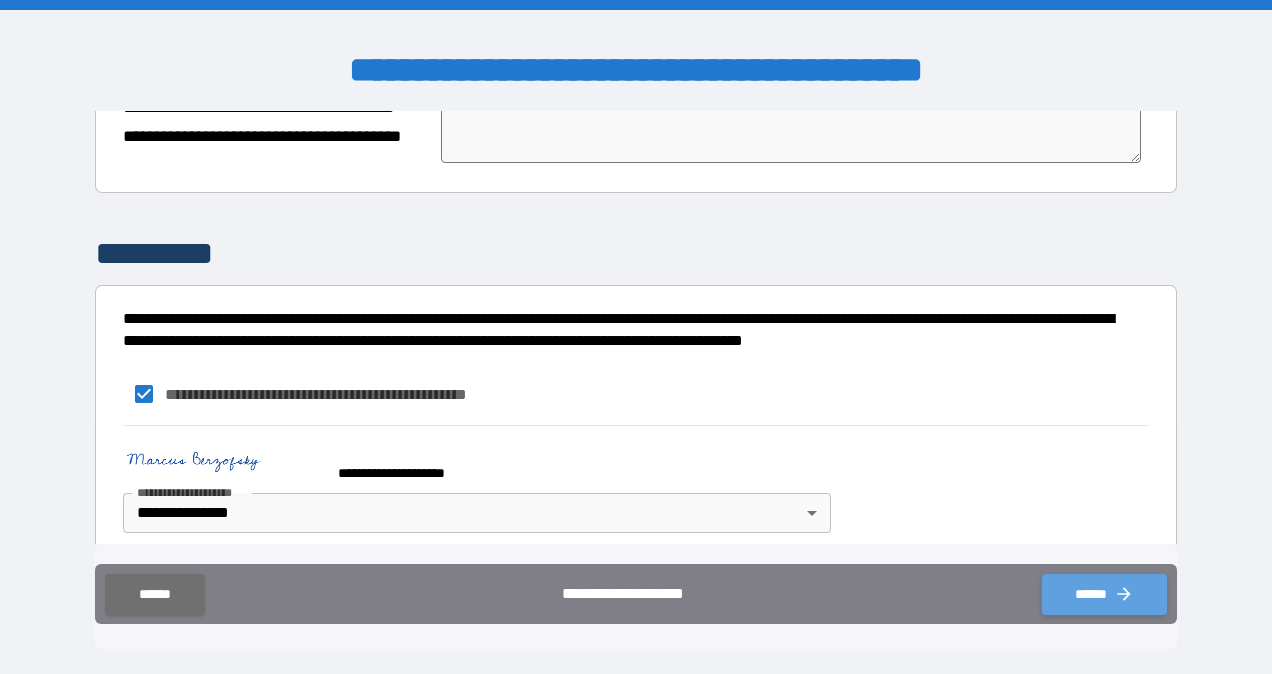 click on "******" at bounding box center (1104, 594) 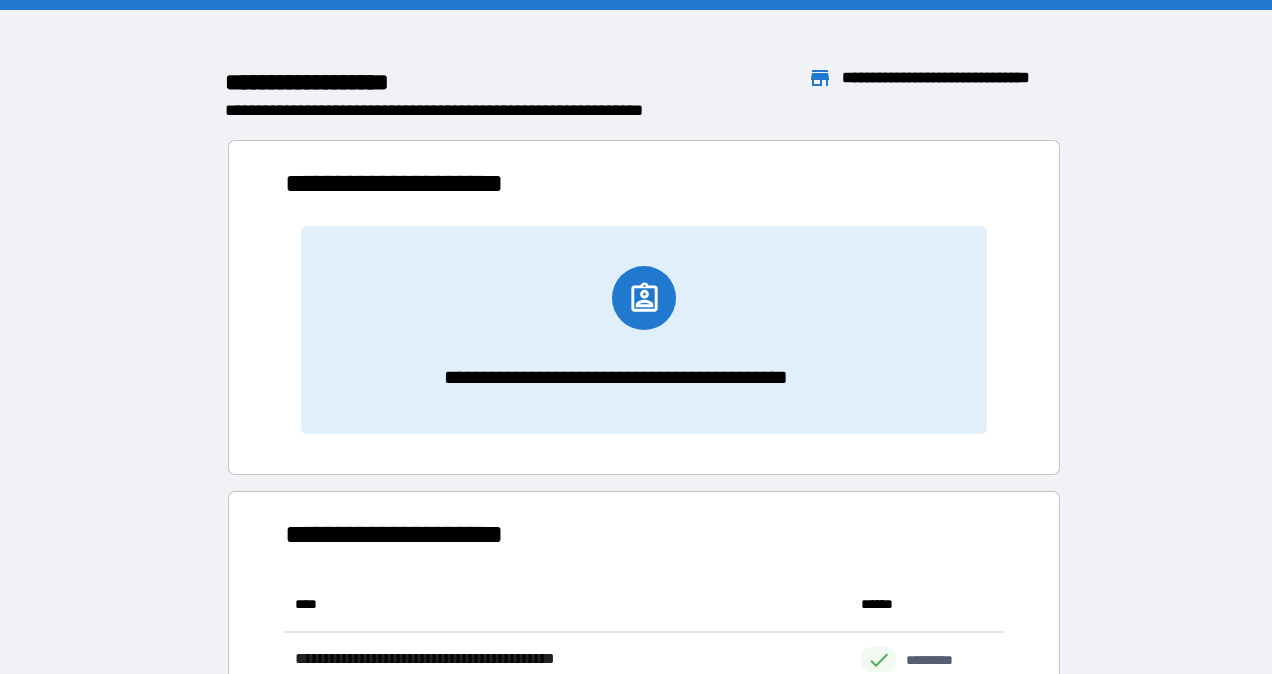 scroll, scrollTop: 16, scrollLeft: 16, axis: both 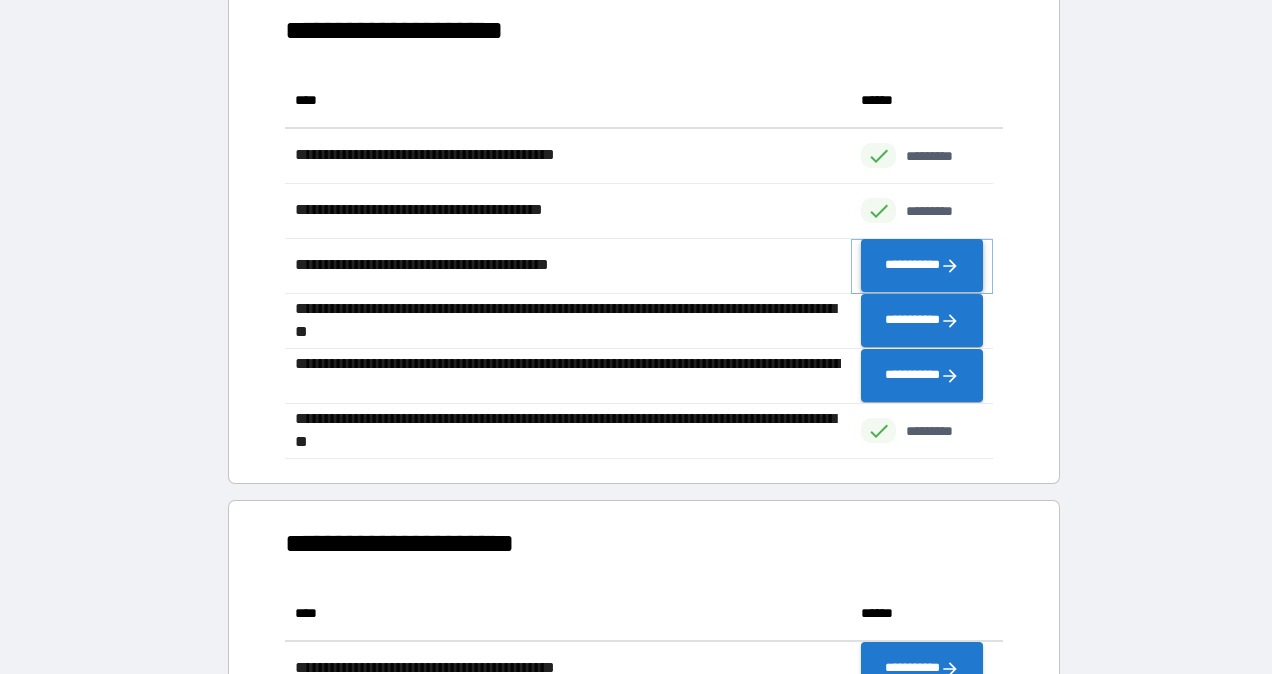 click on "**********" at bounding box center (922, 266) 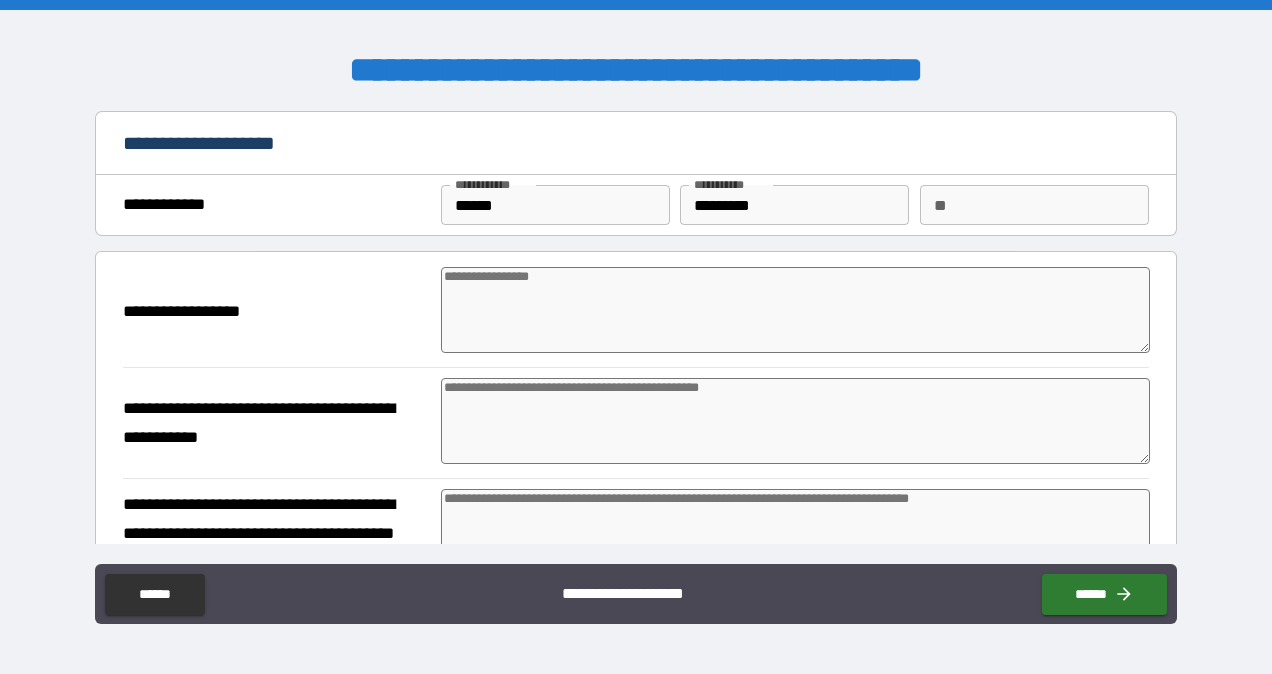 click at bounding box center (795, 310) 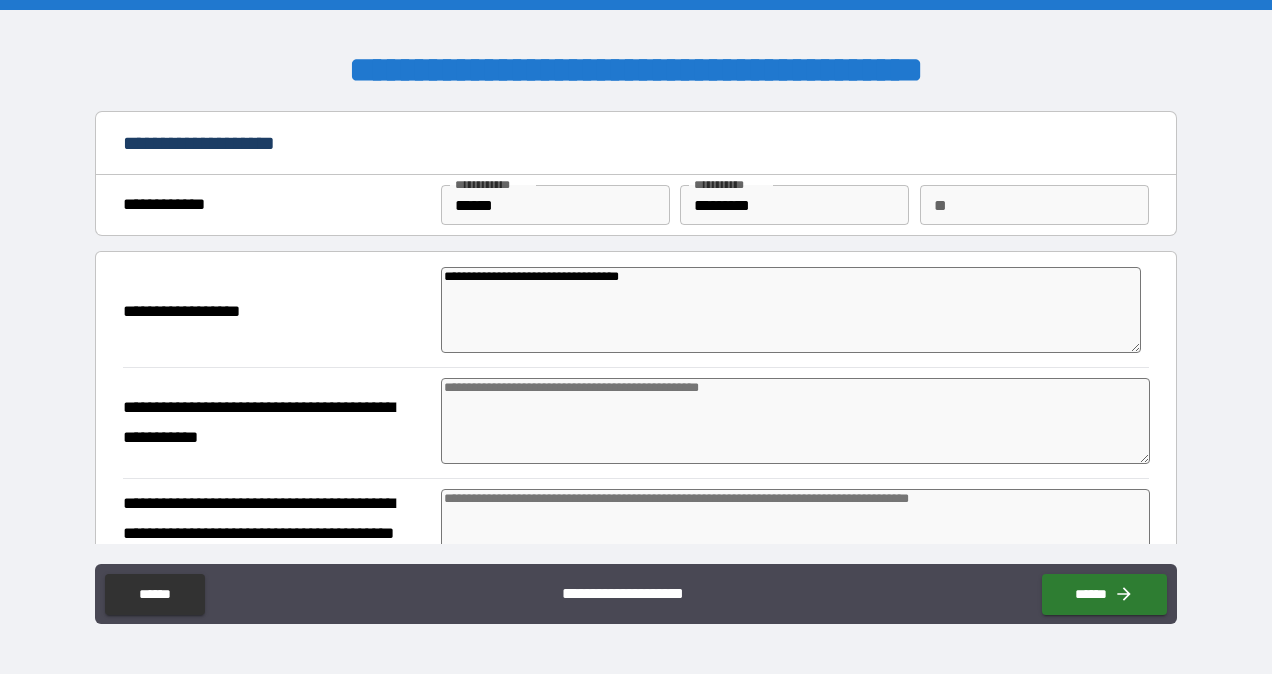 click at bounding box center [795, 421] 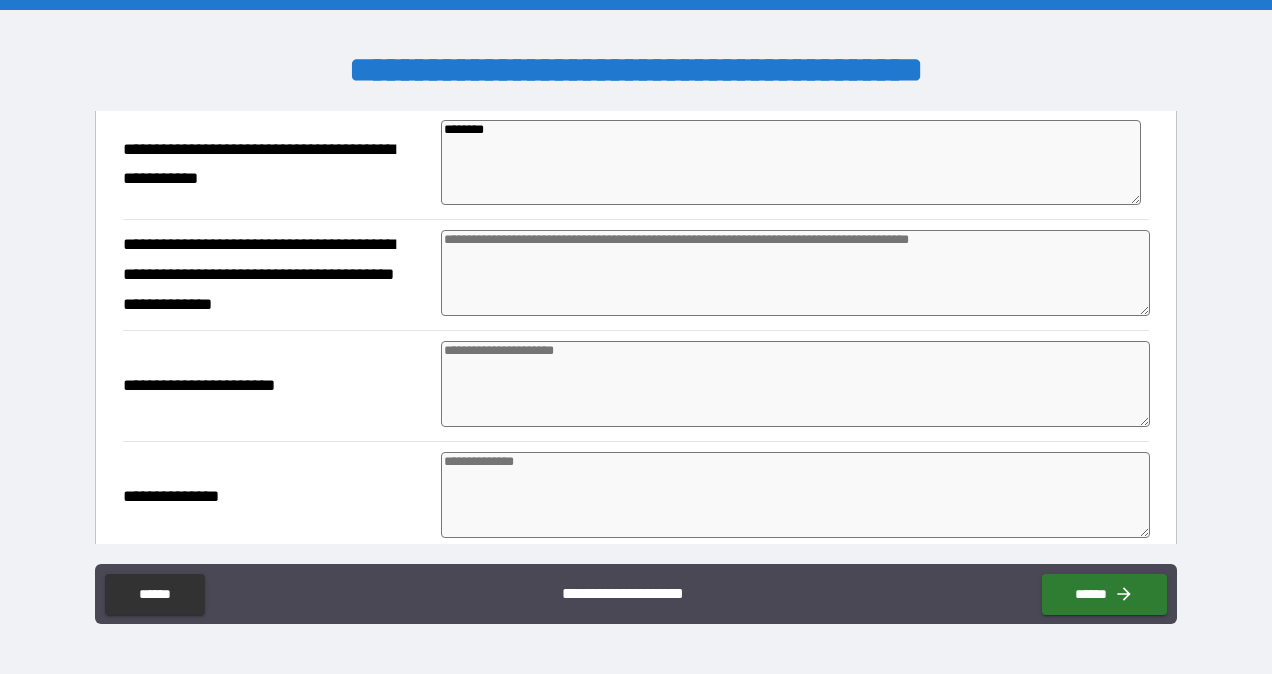scroll, scrollTop: 254, scrollLeft: 0, axis: vertical 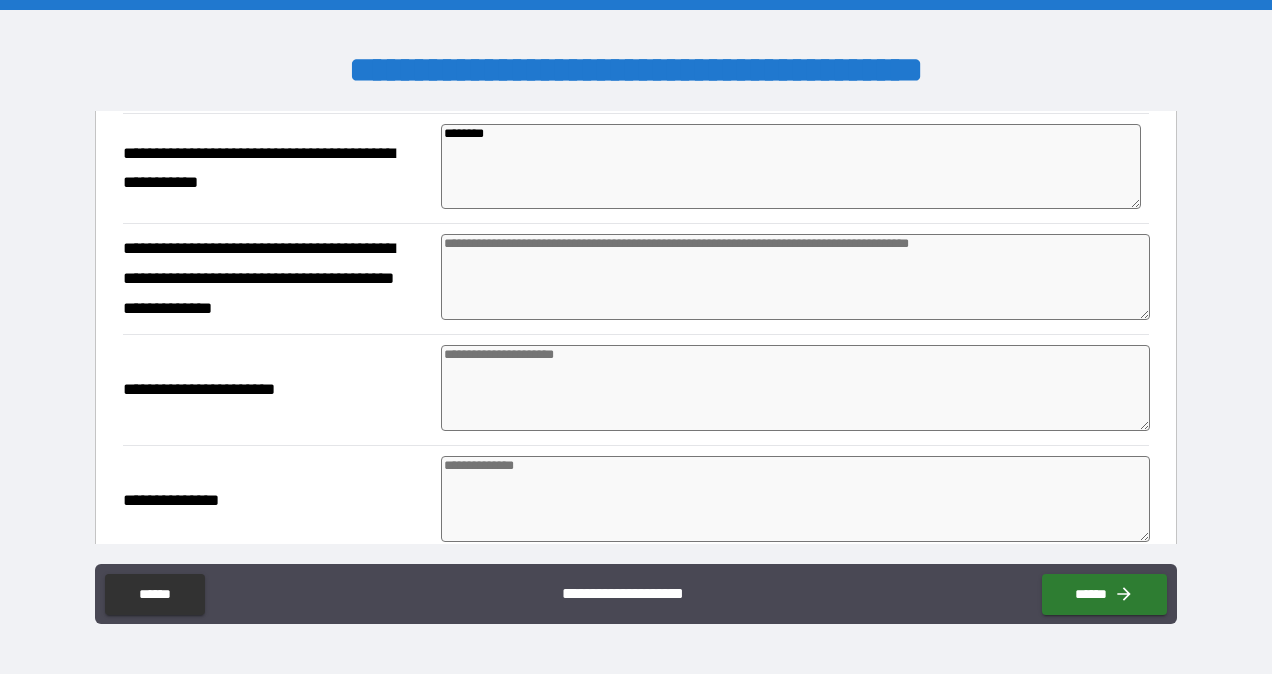 click at bounding box center (795, 277) 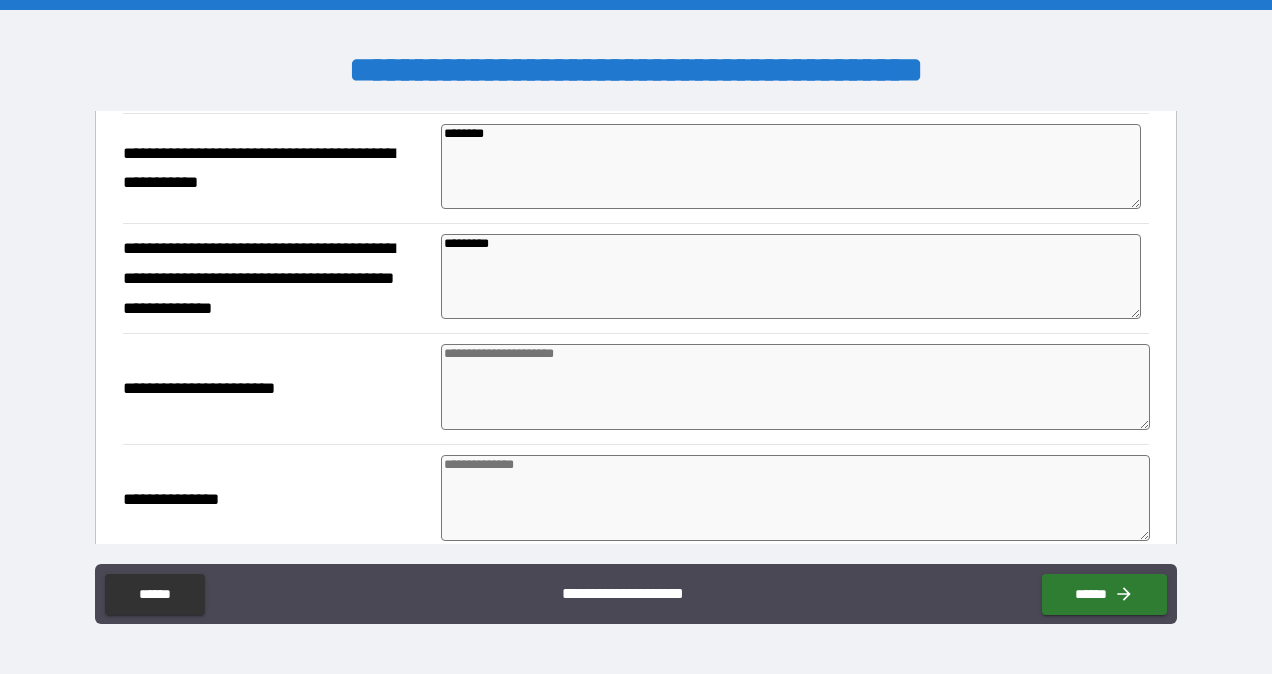 click on "********" at bounding box center (791, 166) 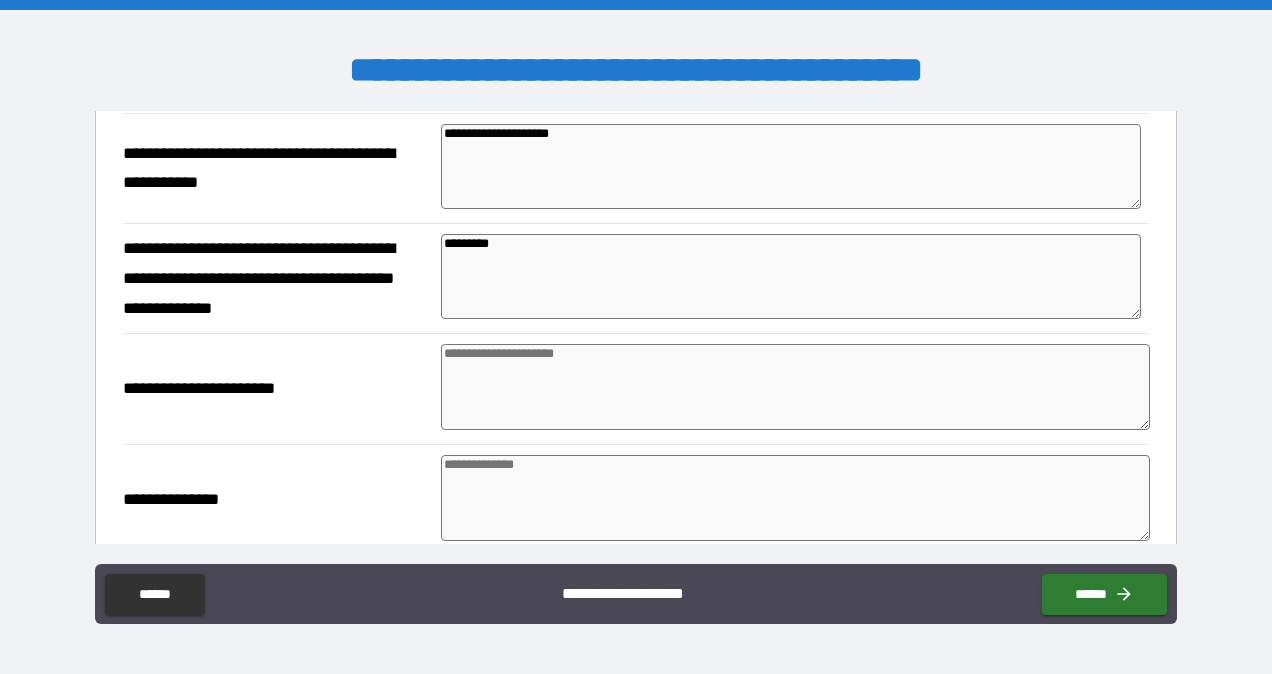 click on "********" at bounding box center (791, 276) 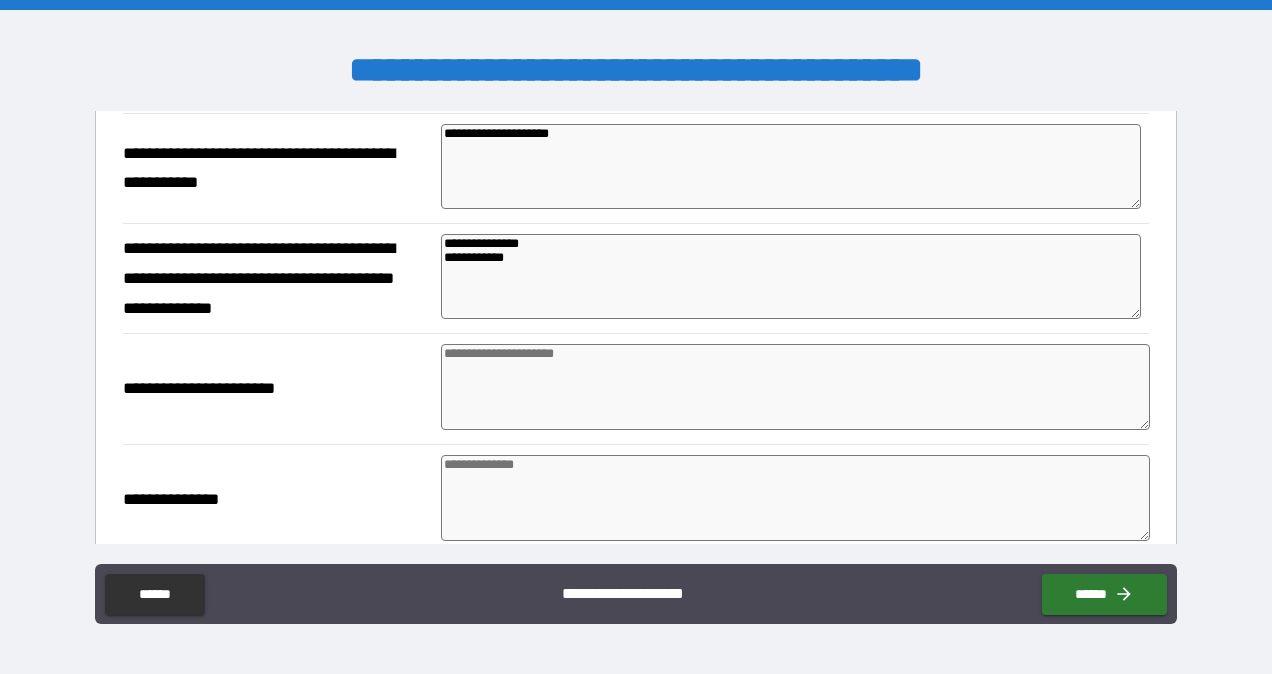 click on "**********" at bounding box center [791, 276] 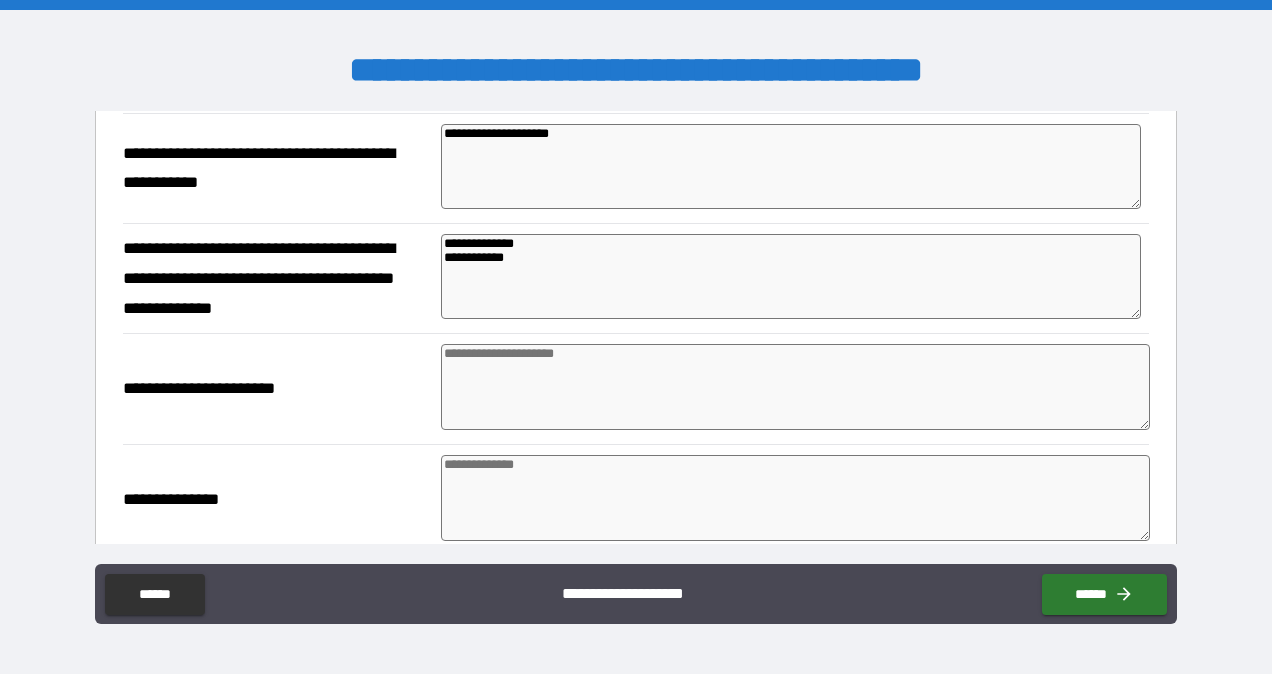 click on "**********" at bounding box center [791, 276] 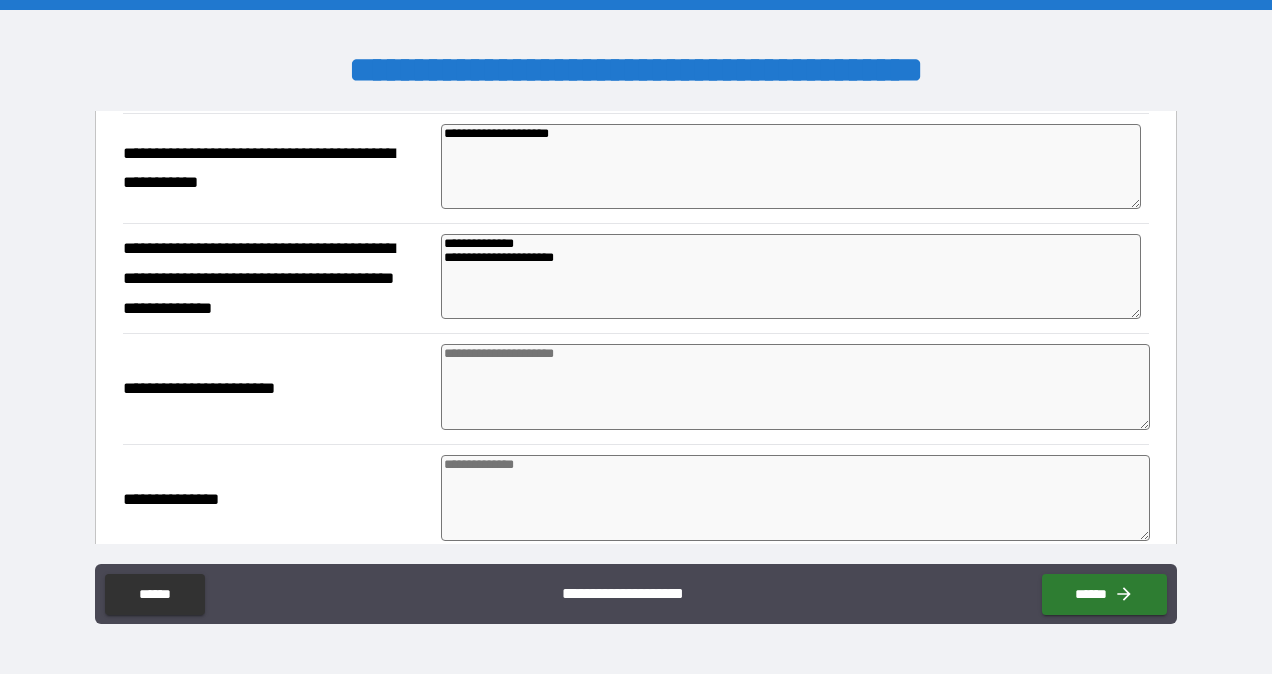 click at bounding box center [795, 387] 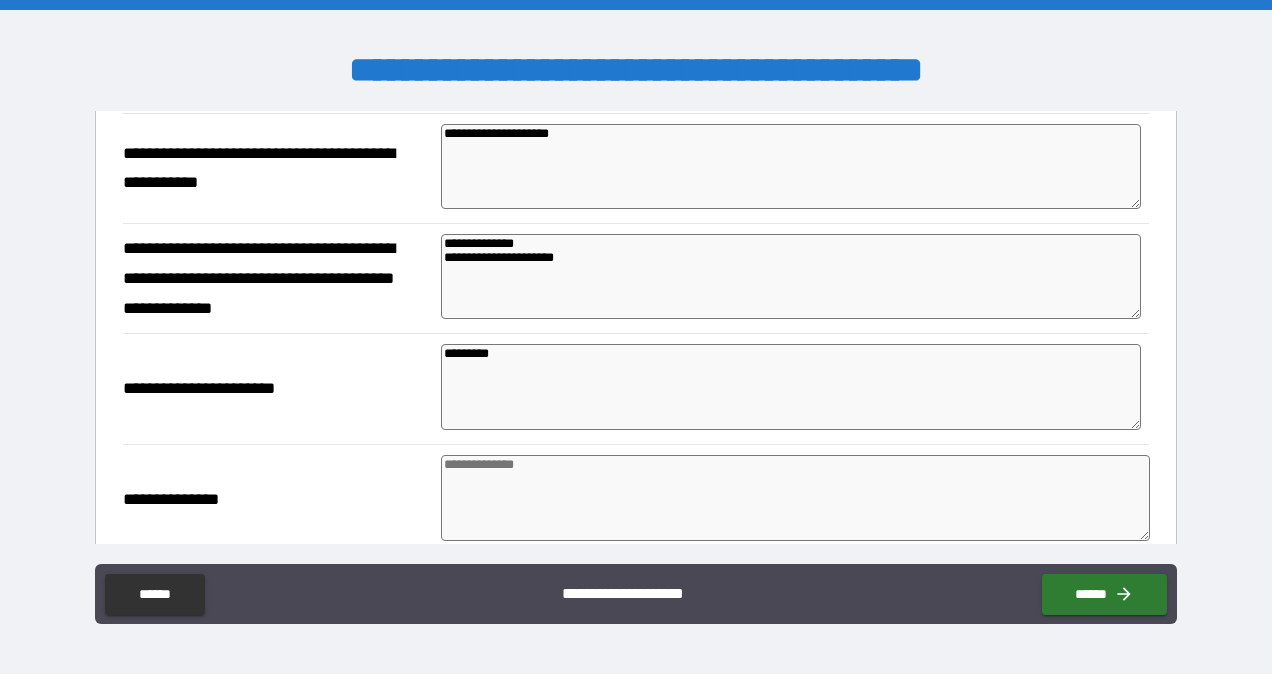 click at bounding box center (795, 498) 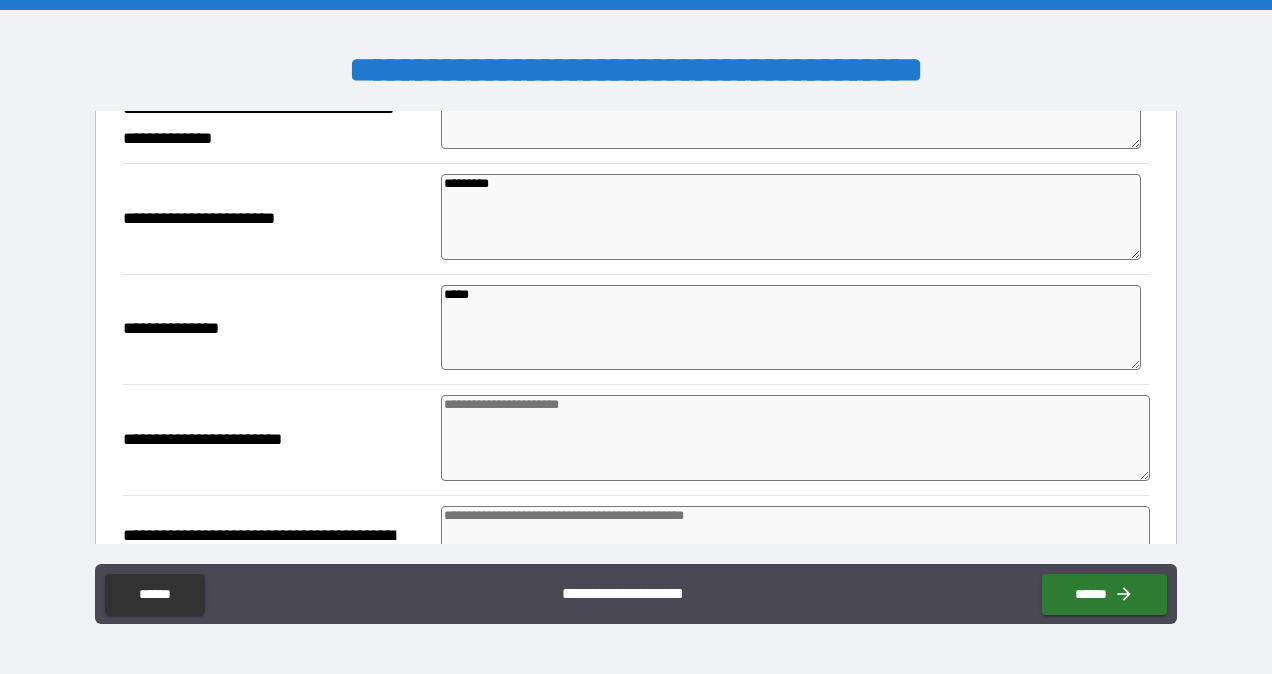 scroll, scrollTop: 418, scrollLeft: 0, axis: vertical 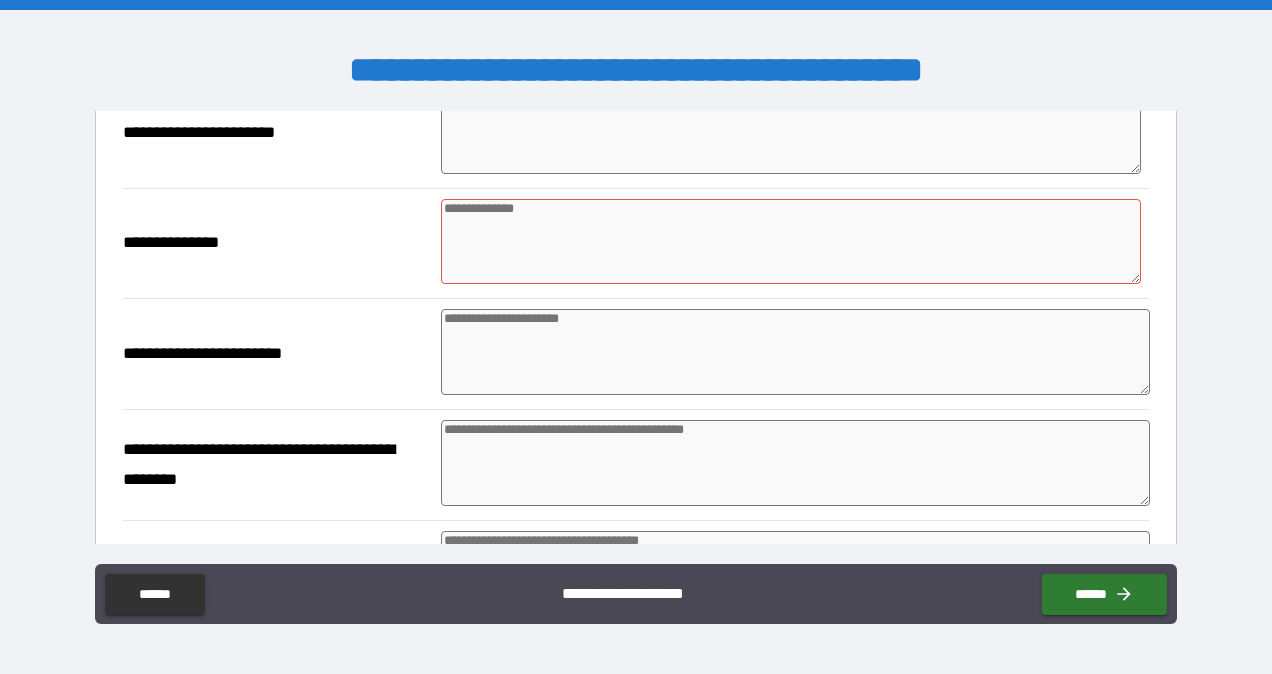 click at bounding box center (795, 463) 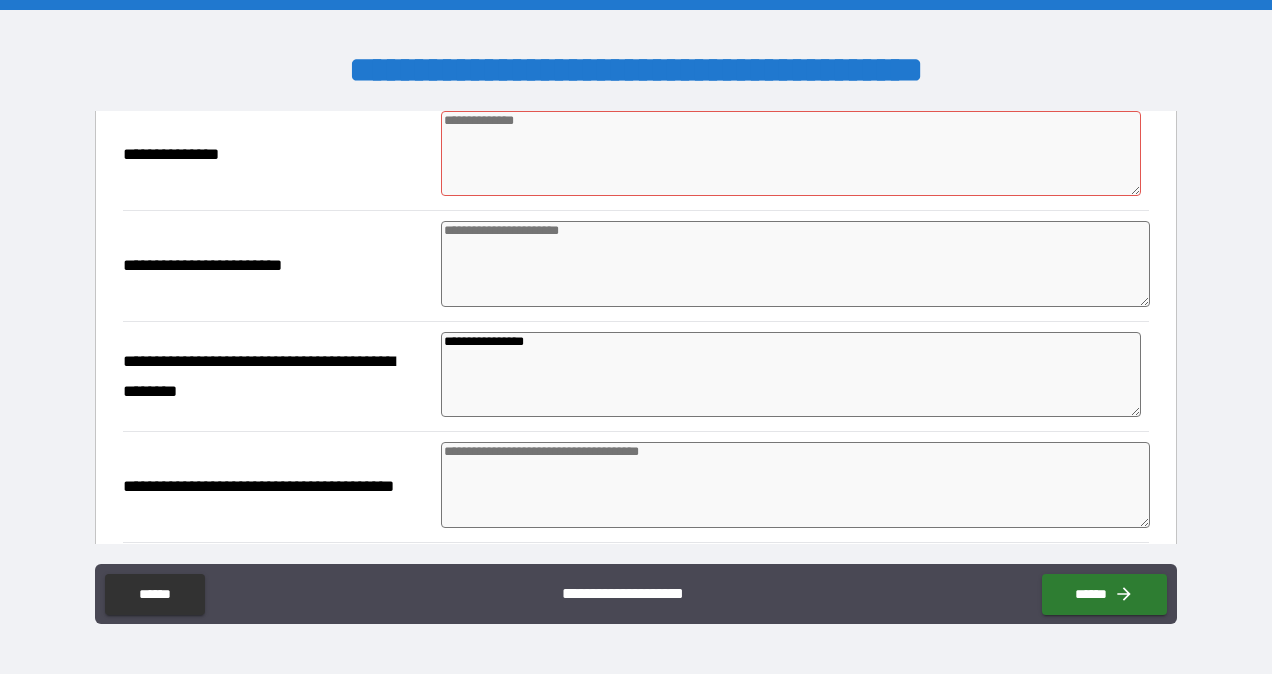 scroll, scrollTop: 606, scrollLeft: 0, axis: vertical 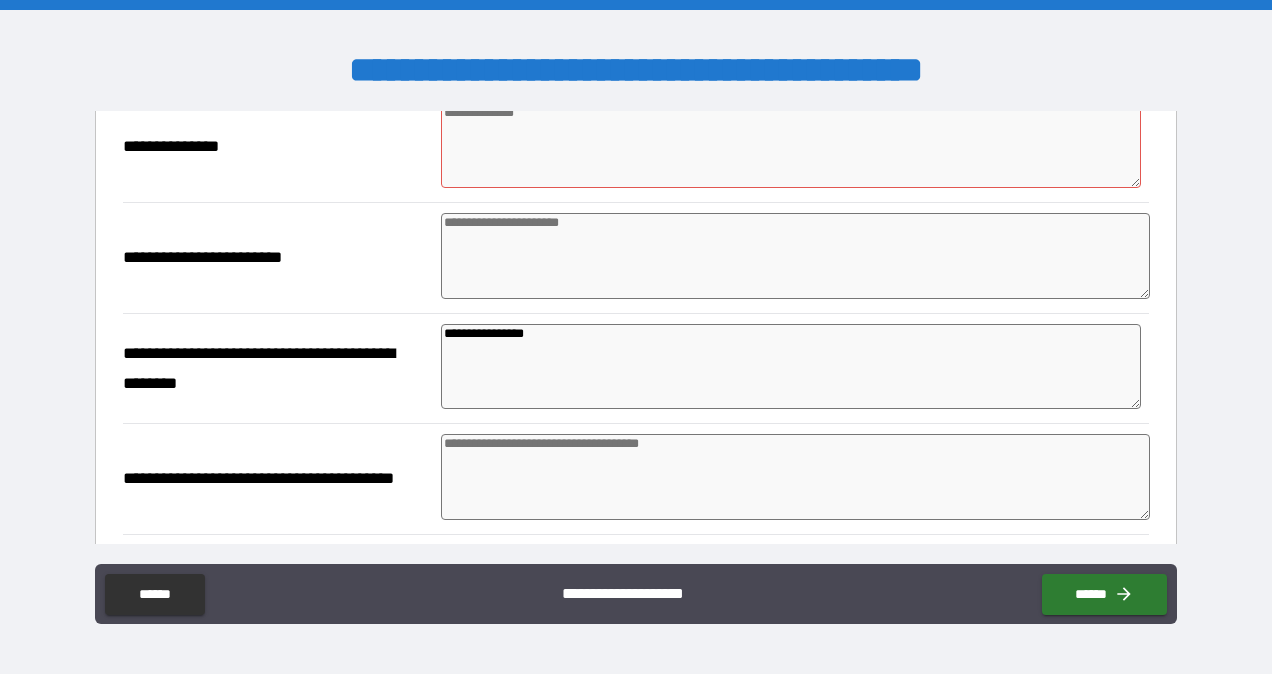 click at bounding box center (795, 477) 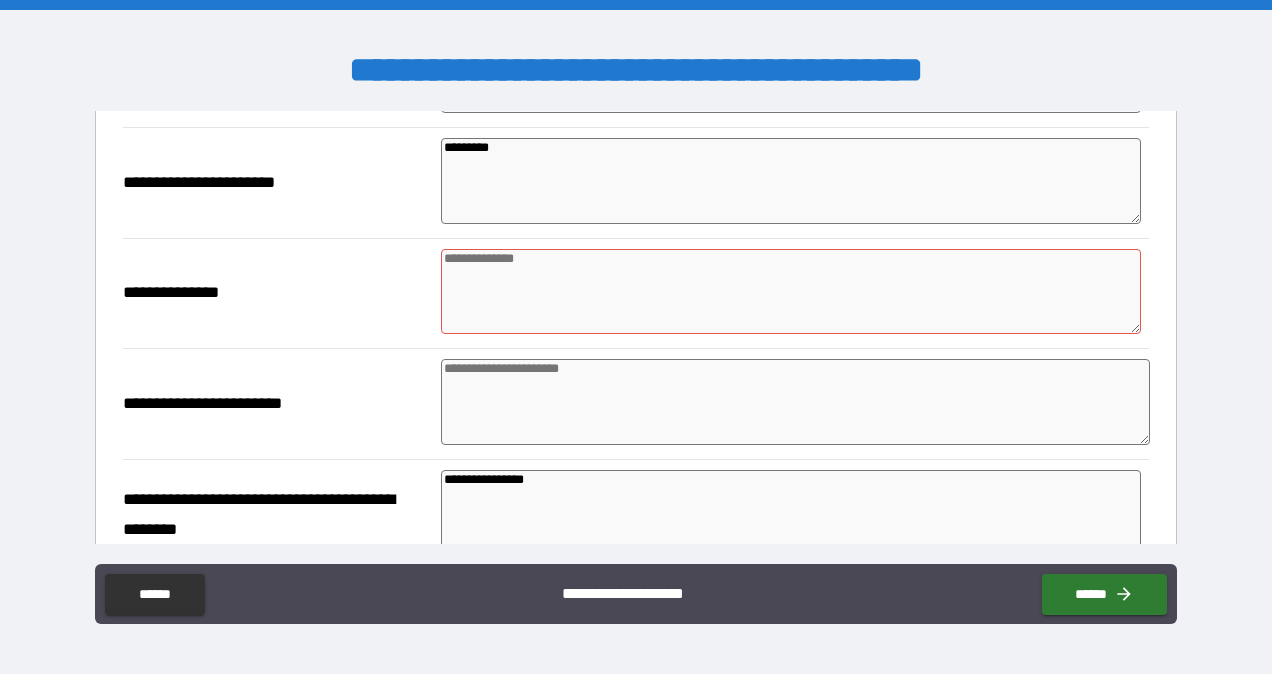 scroll, scrollTop: 451, scrollLeft: 0, axis: vertical 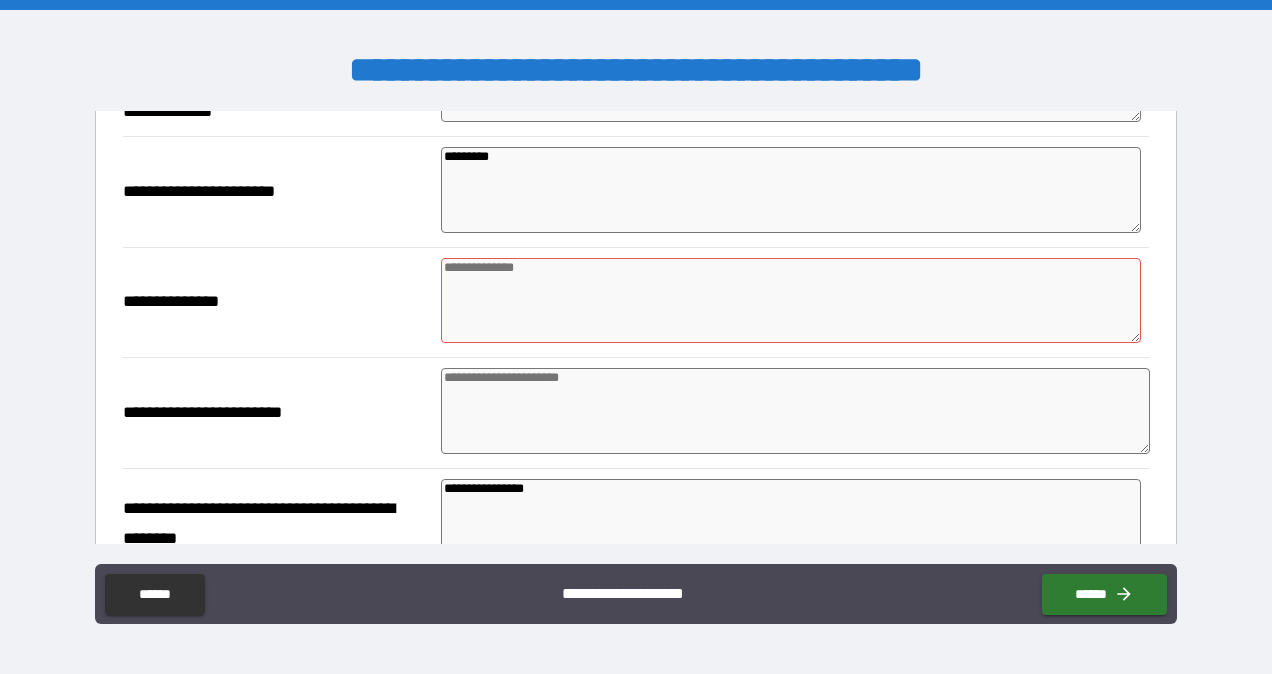 click at bounding box center [791, 300] 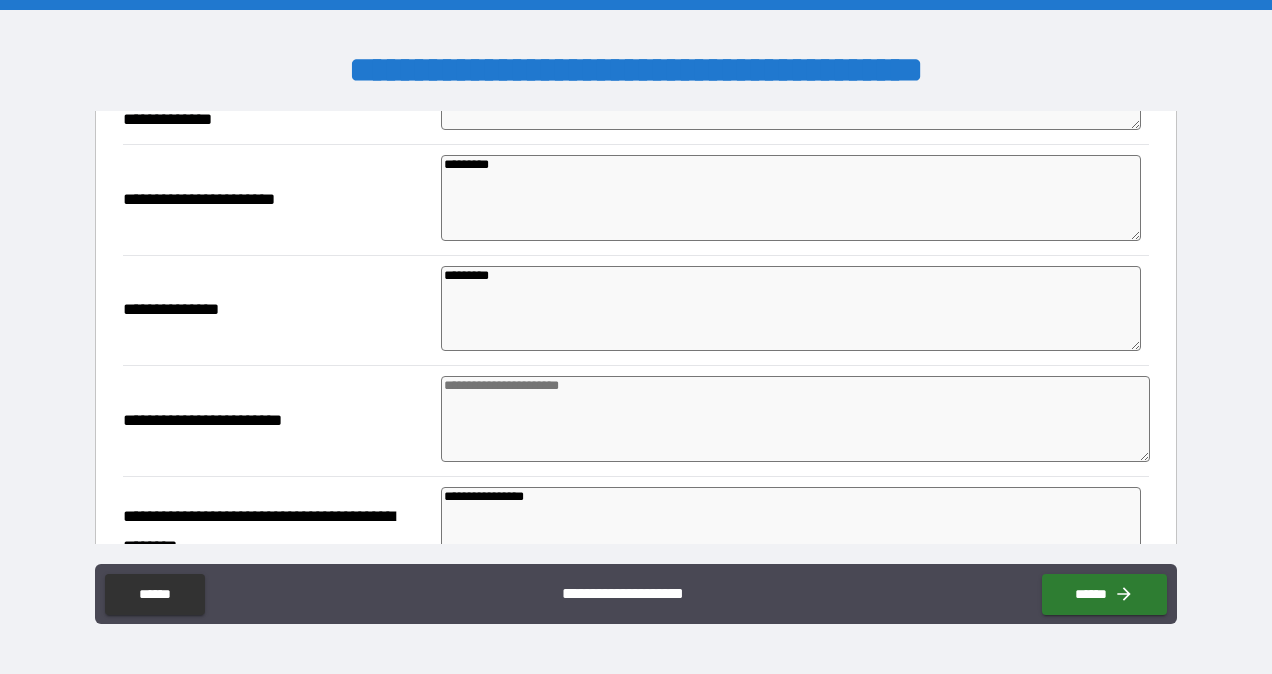 scroll, scrollTop: 423, scrollLeft: 0, axis: vertical 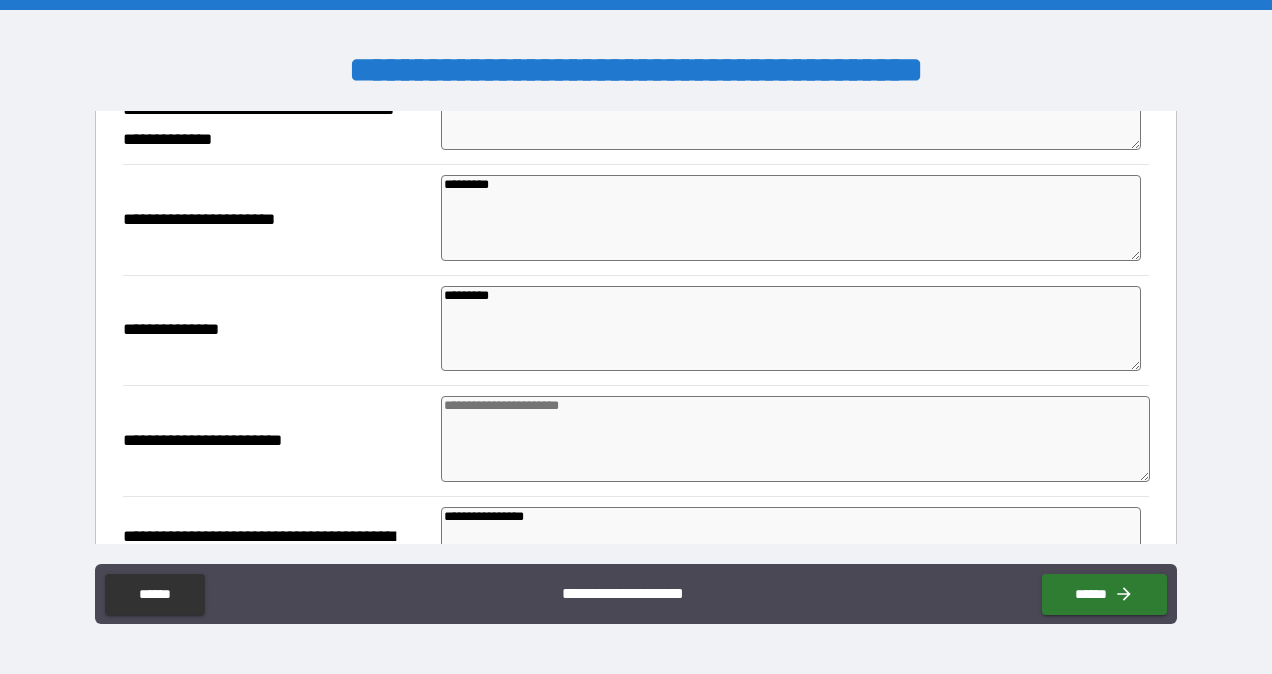 click at bounding box center (795, 439) 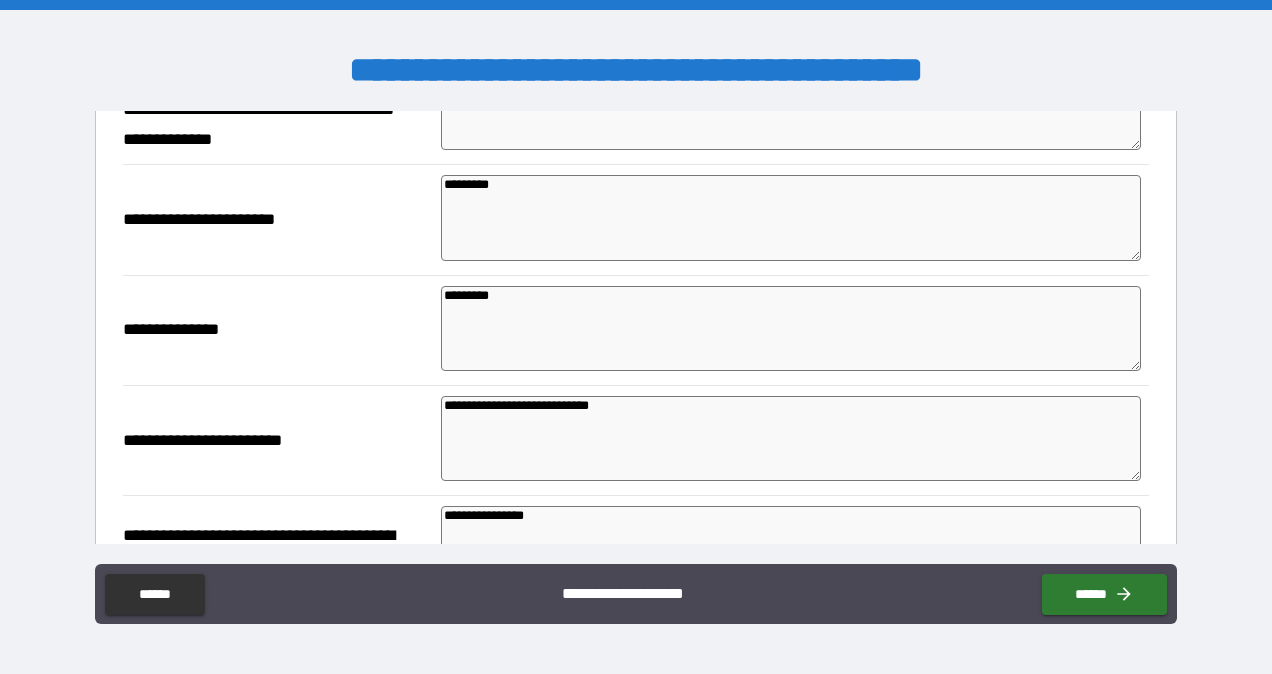 click on "**********" at bounding box center (791, 438) 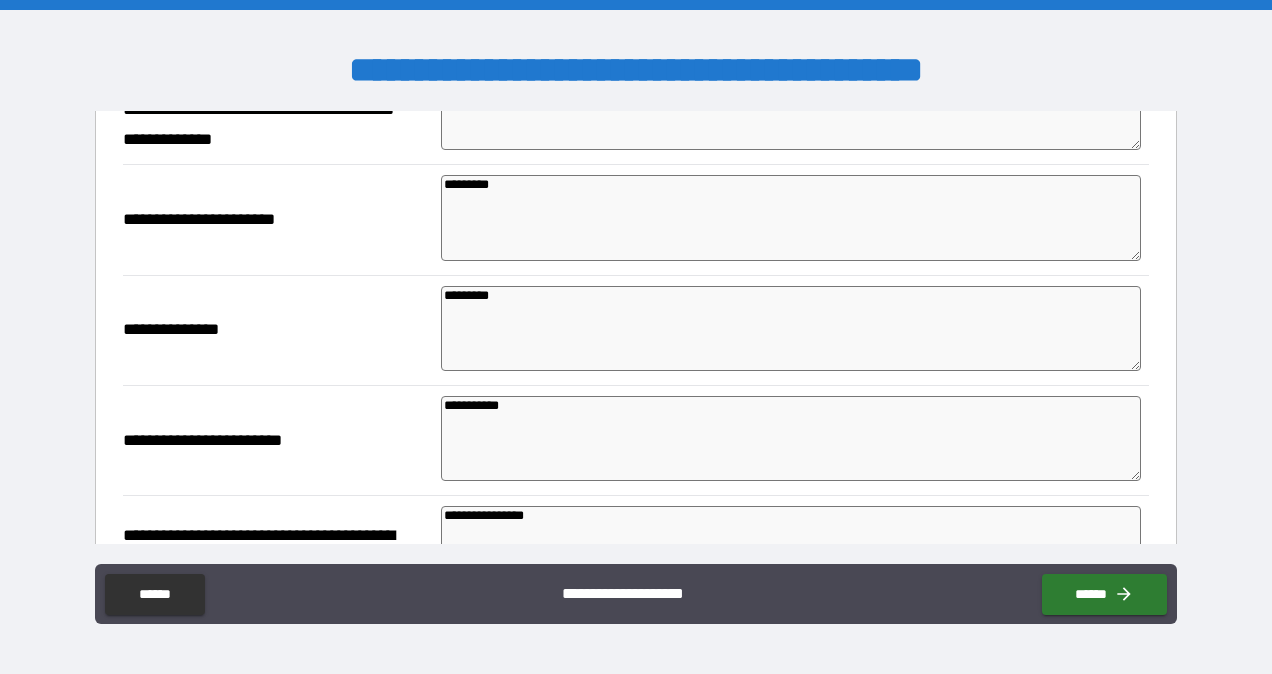 click on "**********" at bounding box center (791, 438) 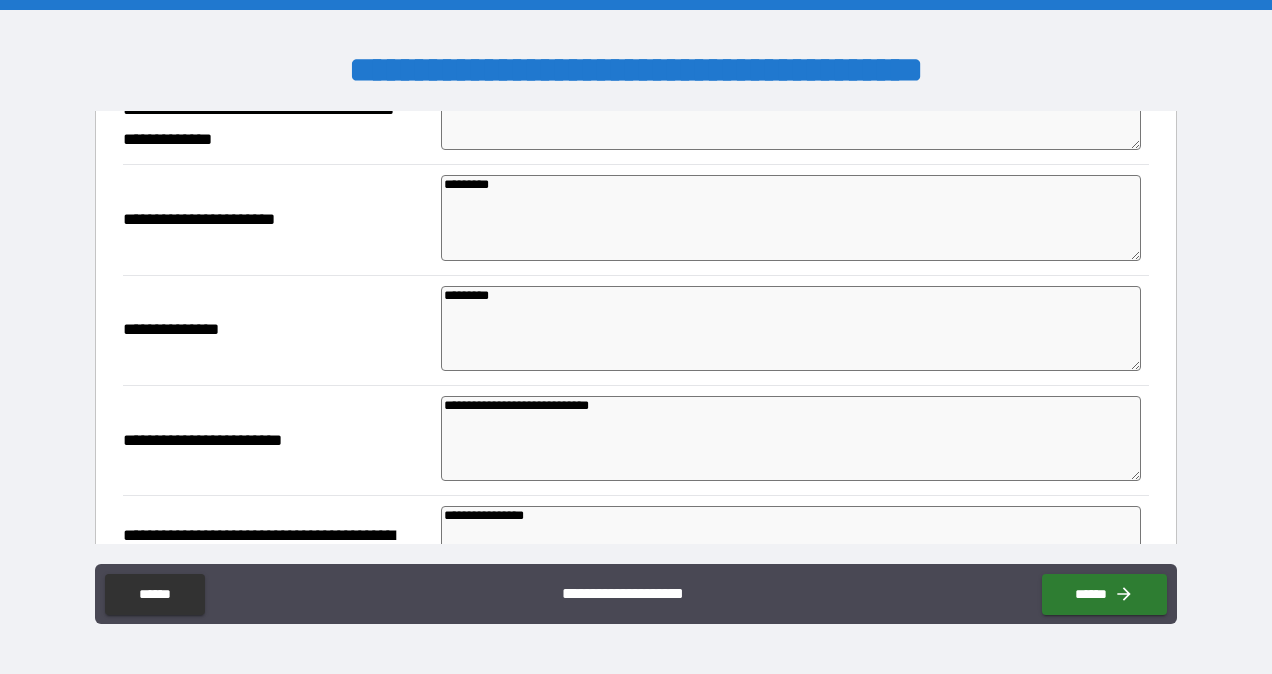 drag, startPoint x: 533, startPoint y: 182, endPoint x: 397, endPoint y: 183, distance: 136.00368 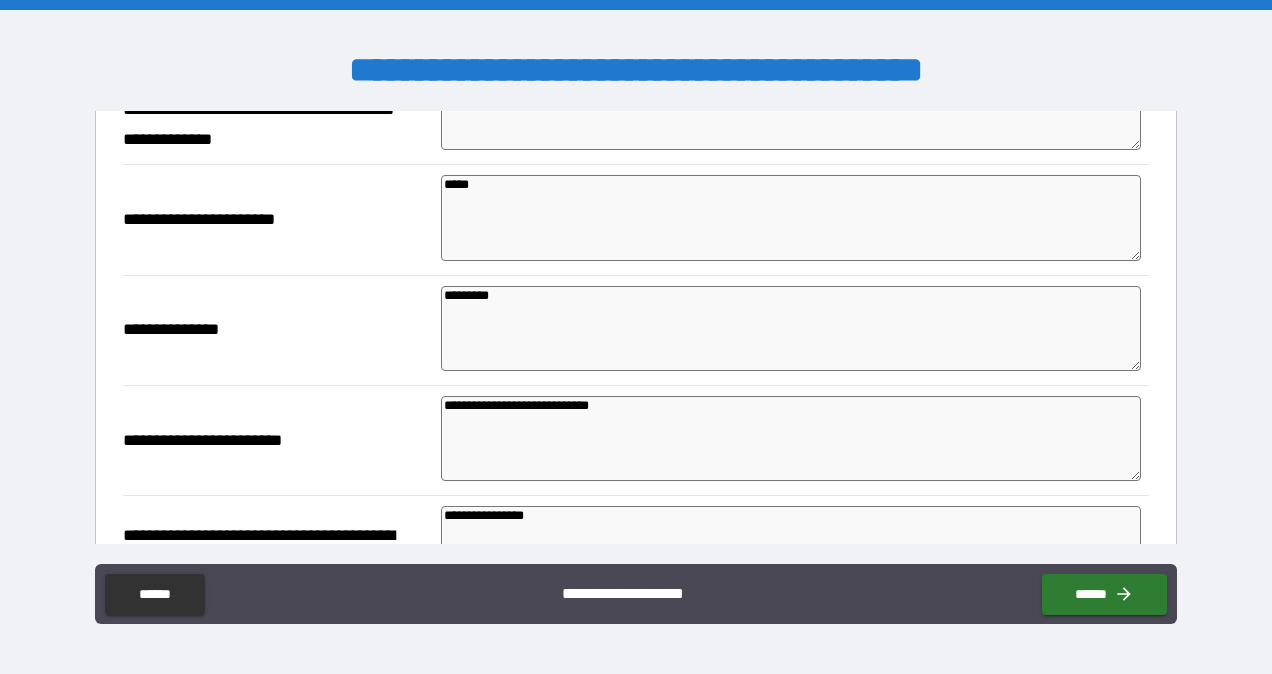 click on "**********" at bounding box center (277, 219) 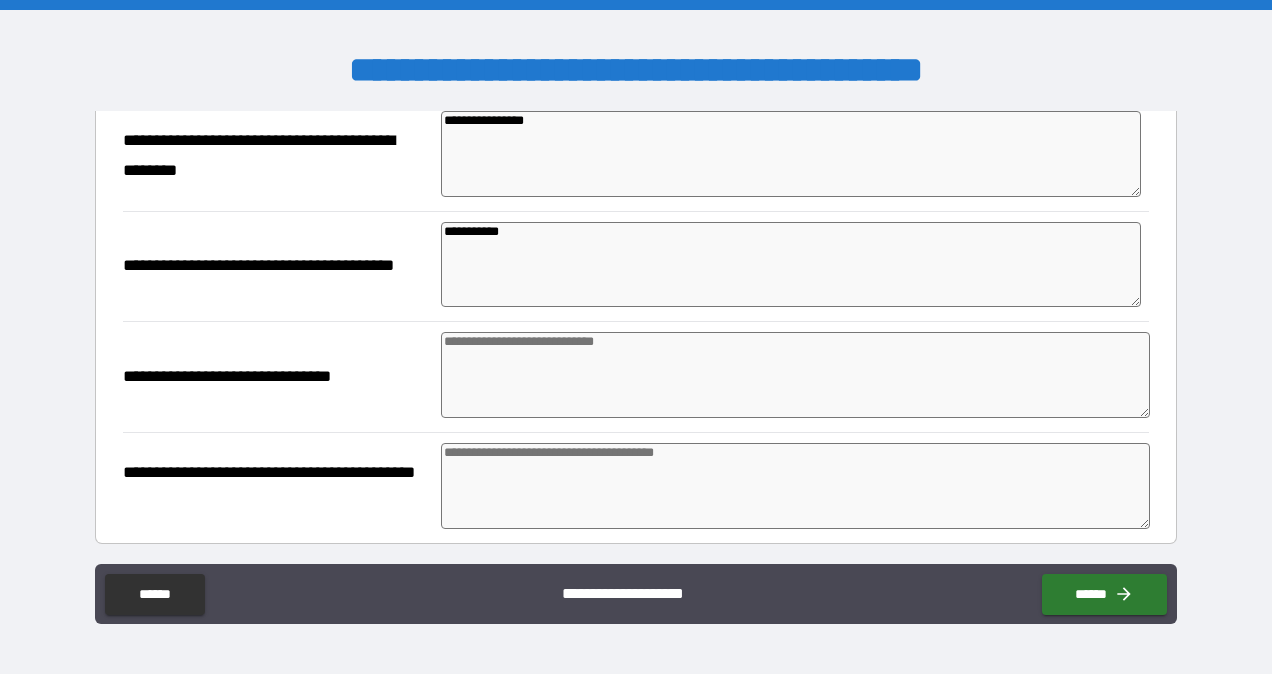 scroll, scrollTop: 820, scrollLeft: 0, axis: vertical 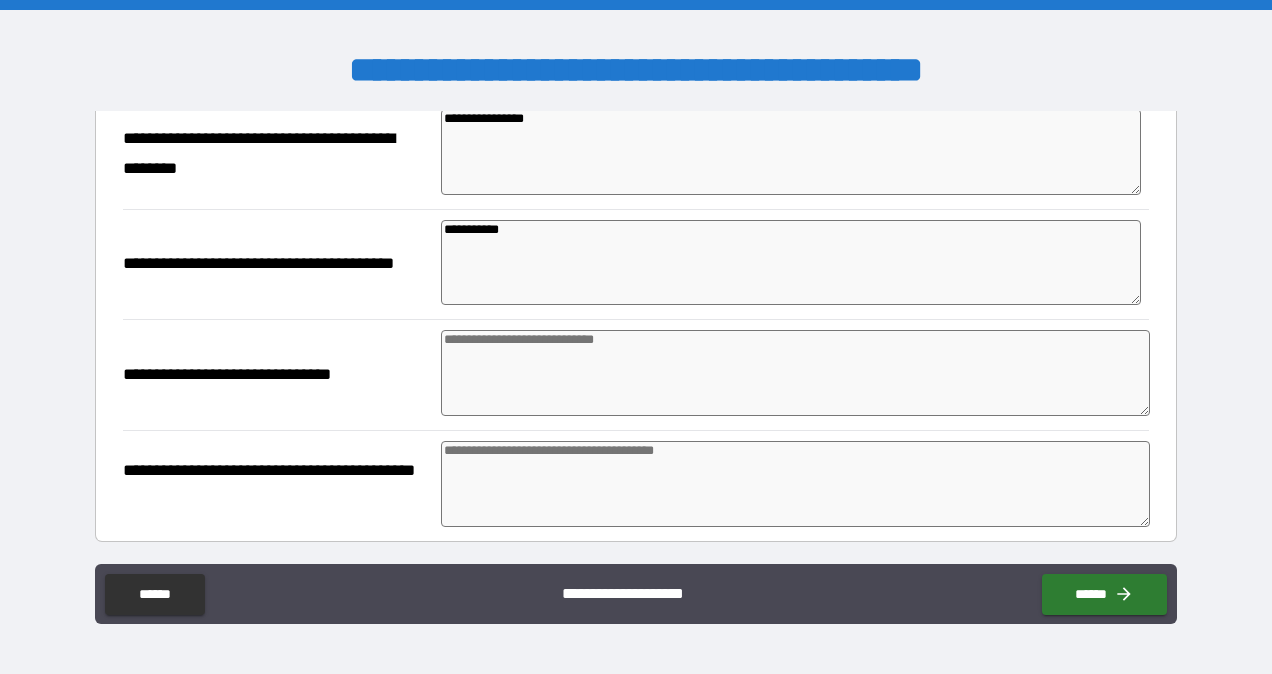 click at bounding box center [795, 373] 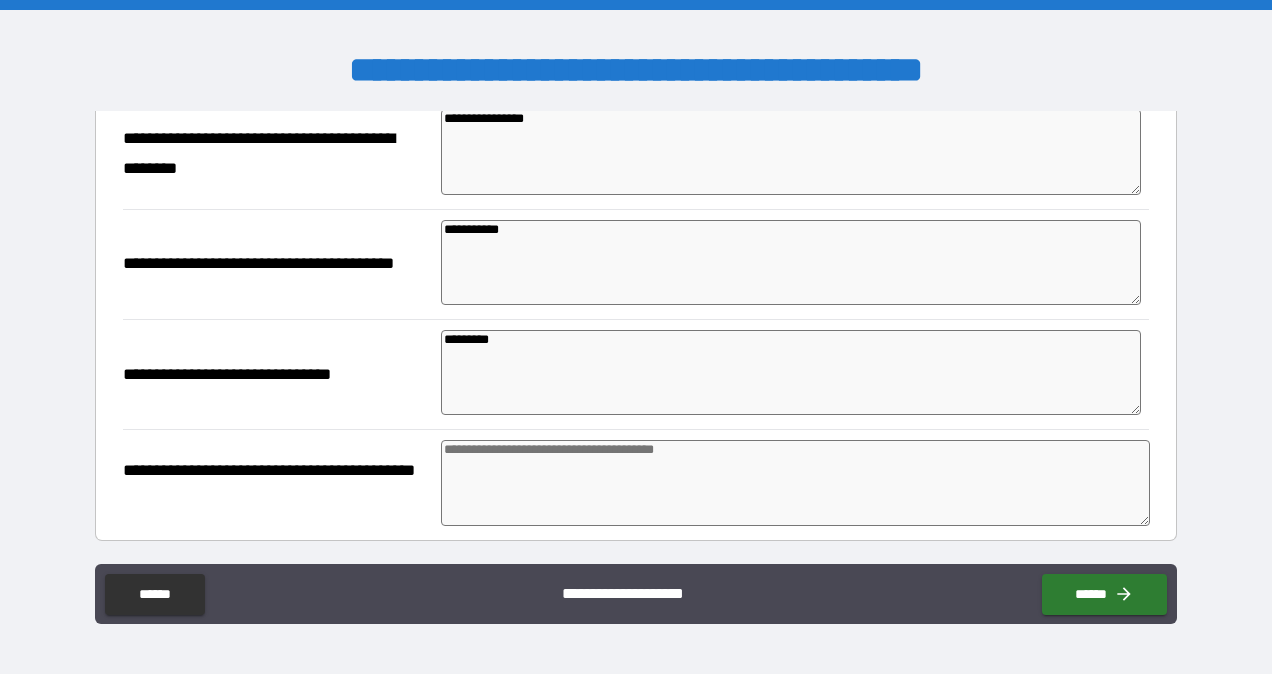 click at bounding box center (795, 483) 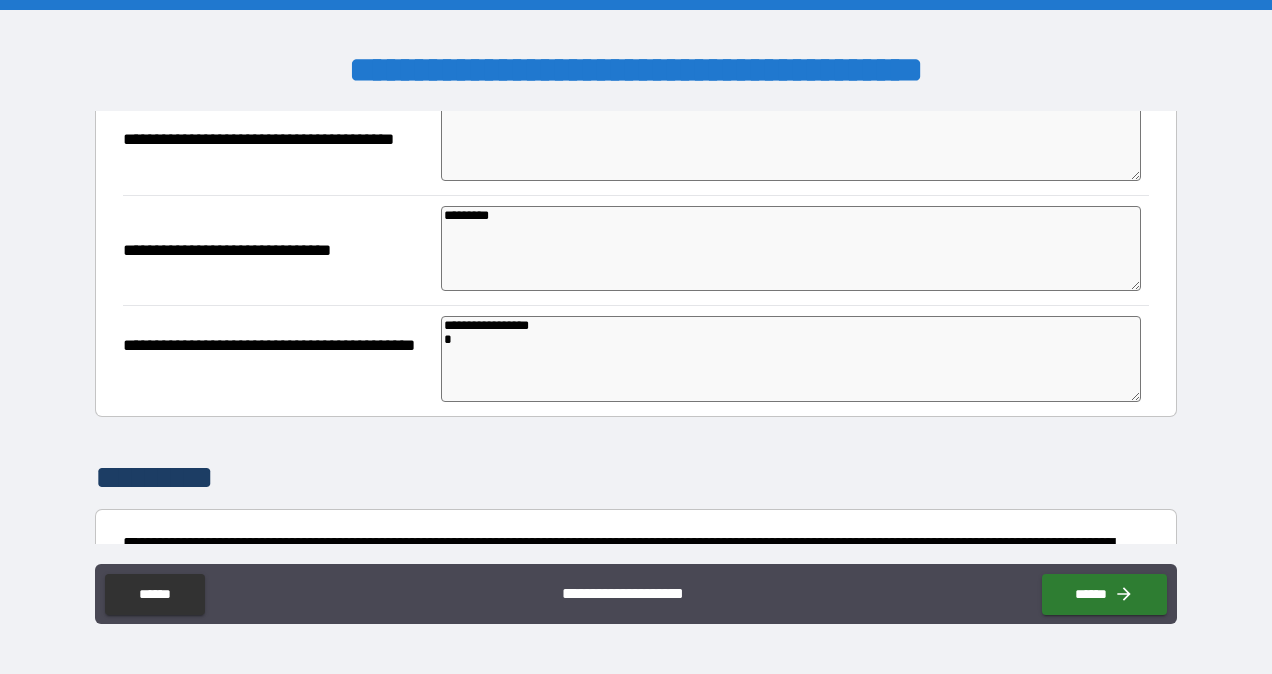 scroll, scrollTop: 958, scrollLeft: 0, axis: vertical 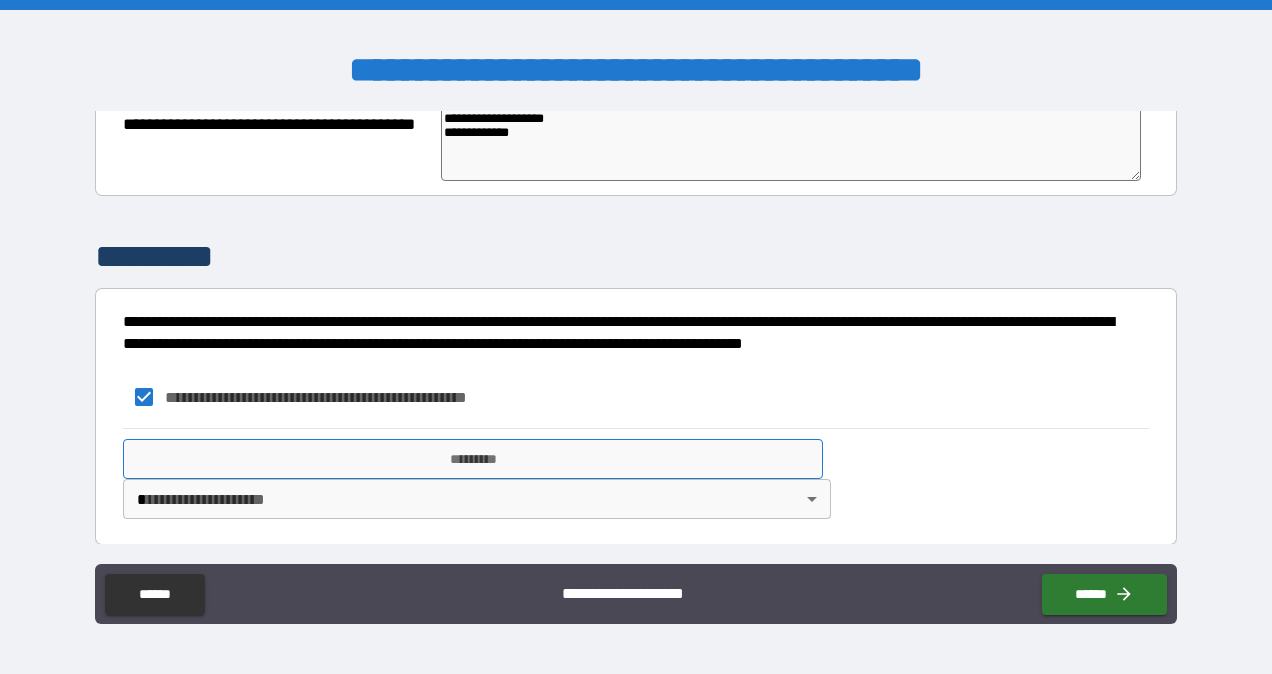 click on "*********" at bounding box center (473, 459) 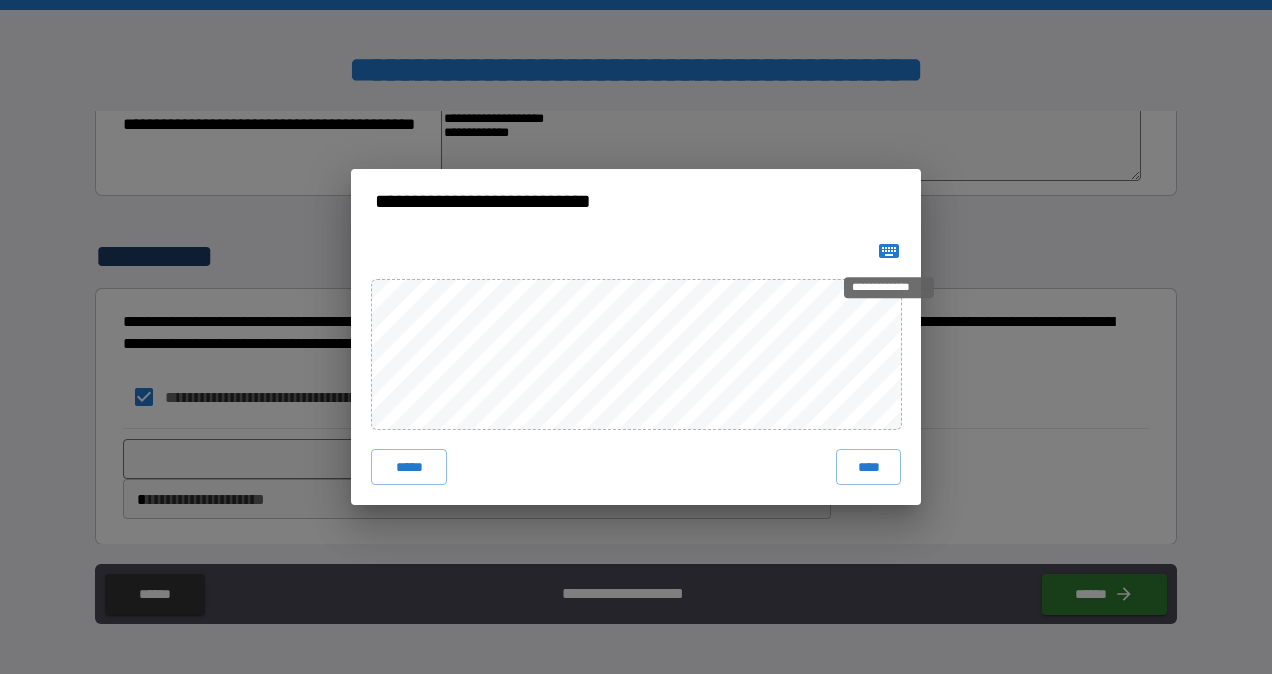 click 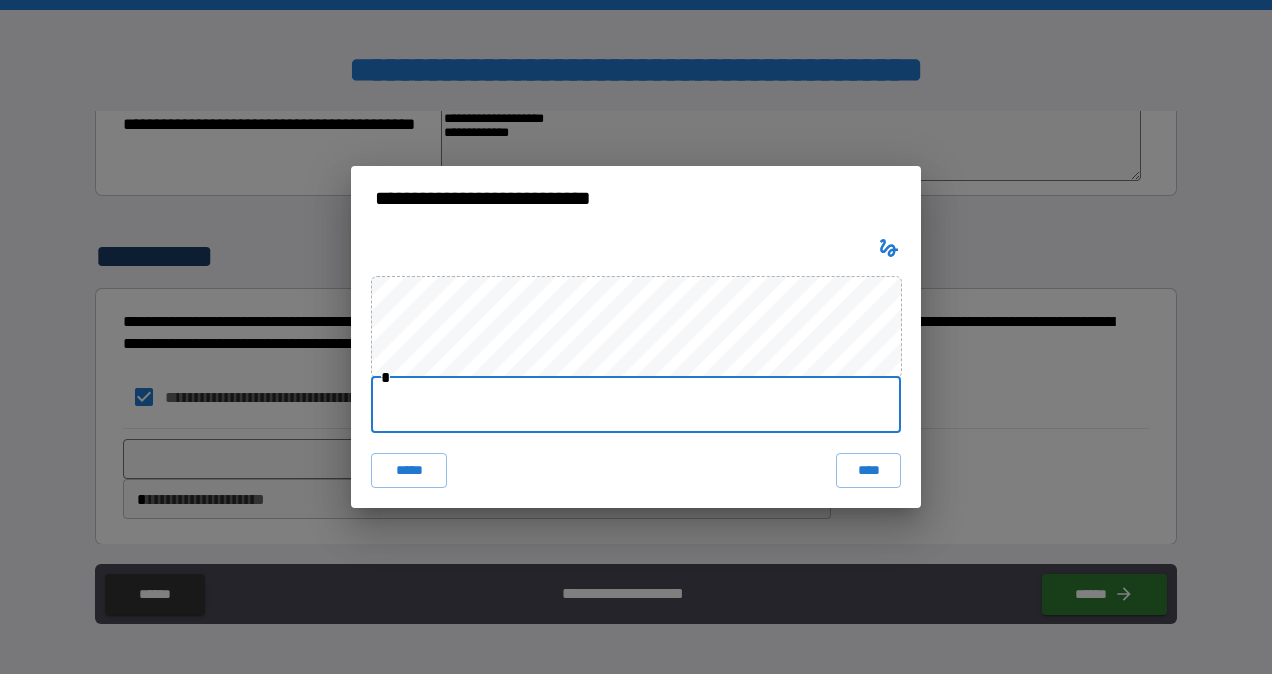 click at bounding box center (636, 405) 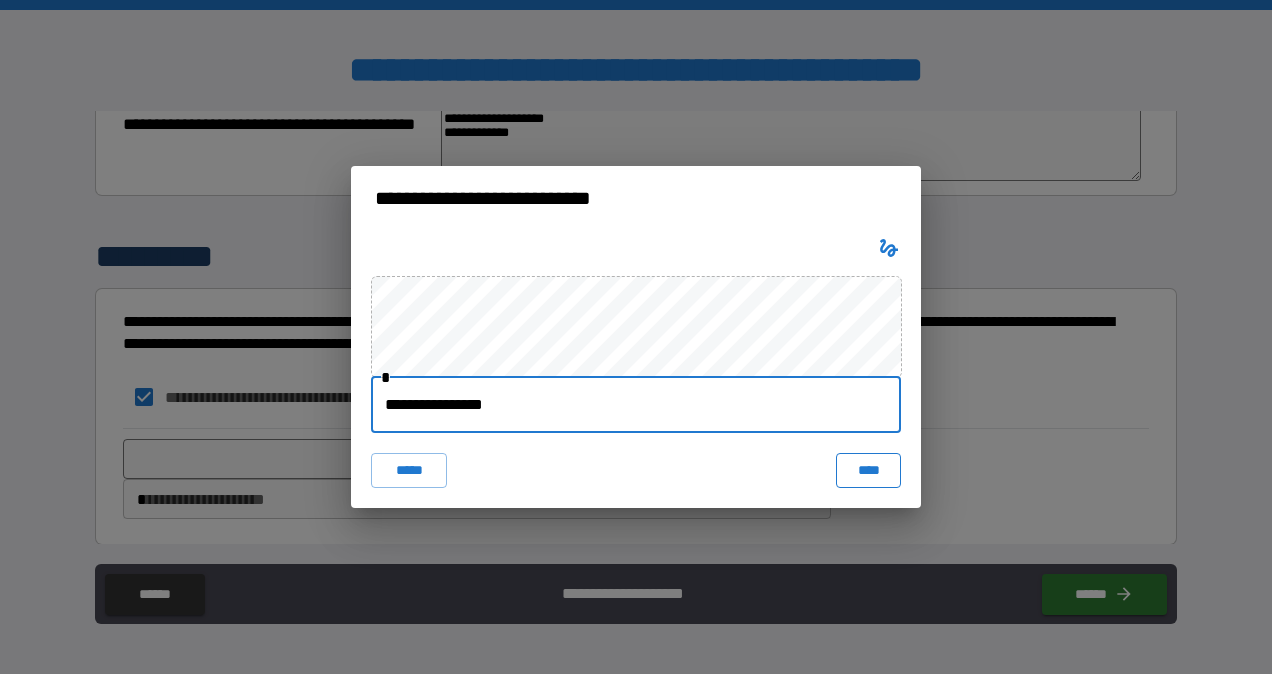 click on "****" at bounding box center (868, 471) 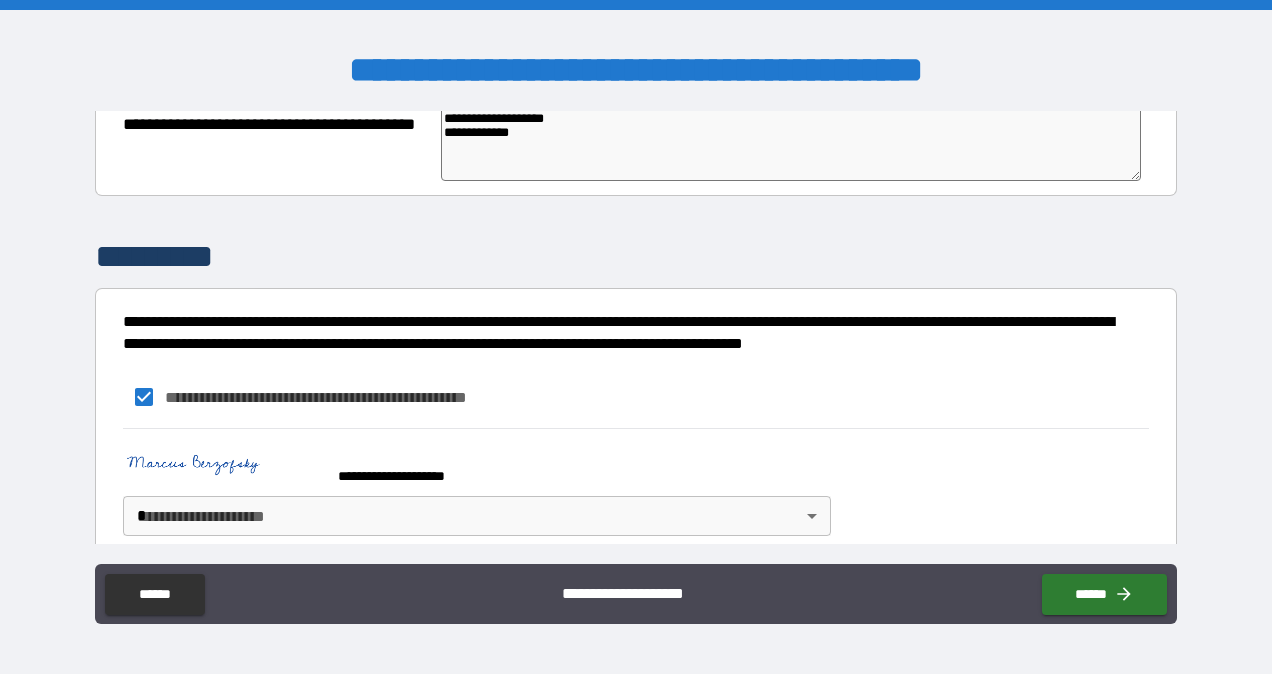 click on "**********" at bounding box center [636, 337] 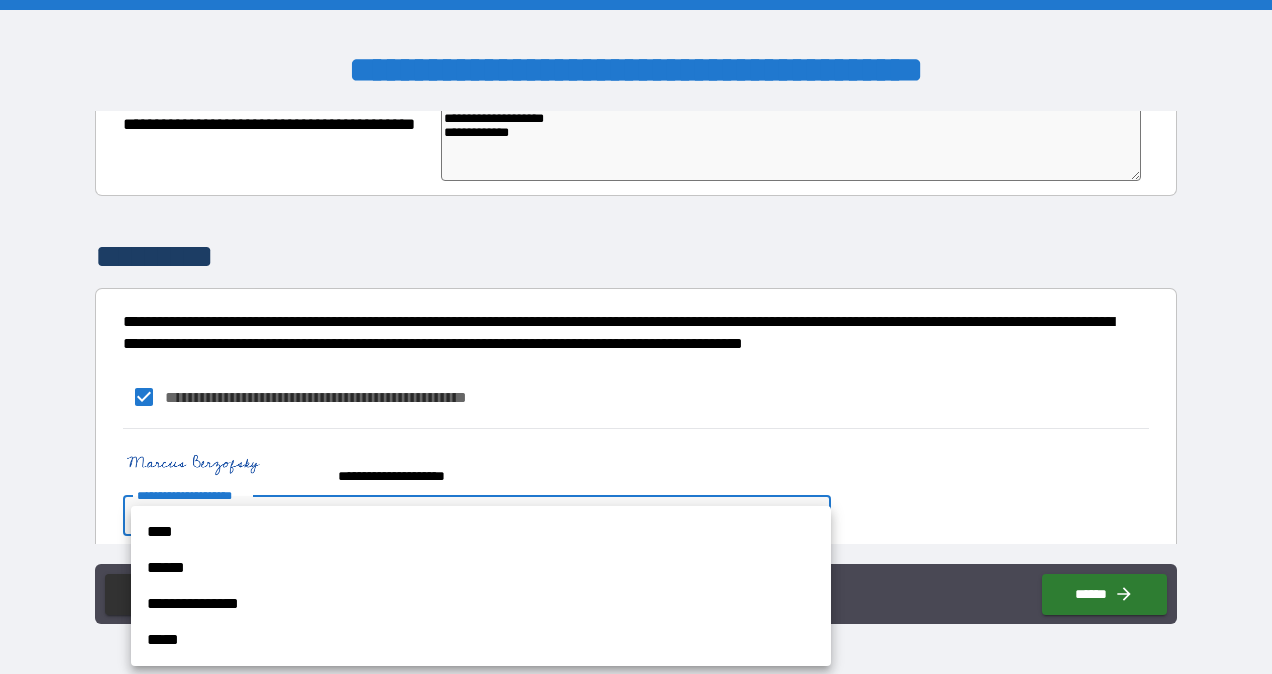 click on "**********" at bounding box center (481, 604) 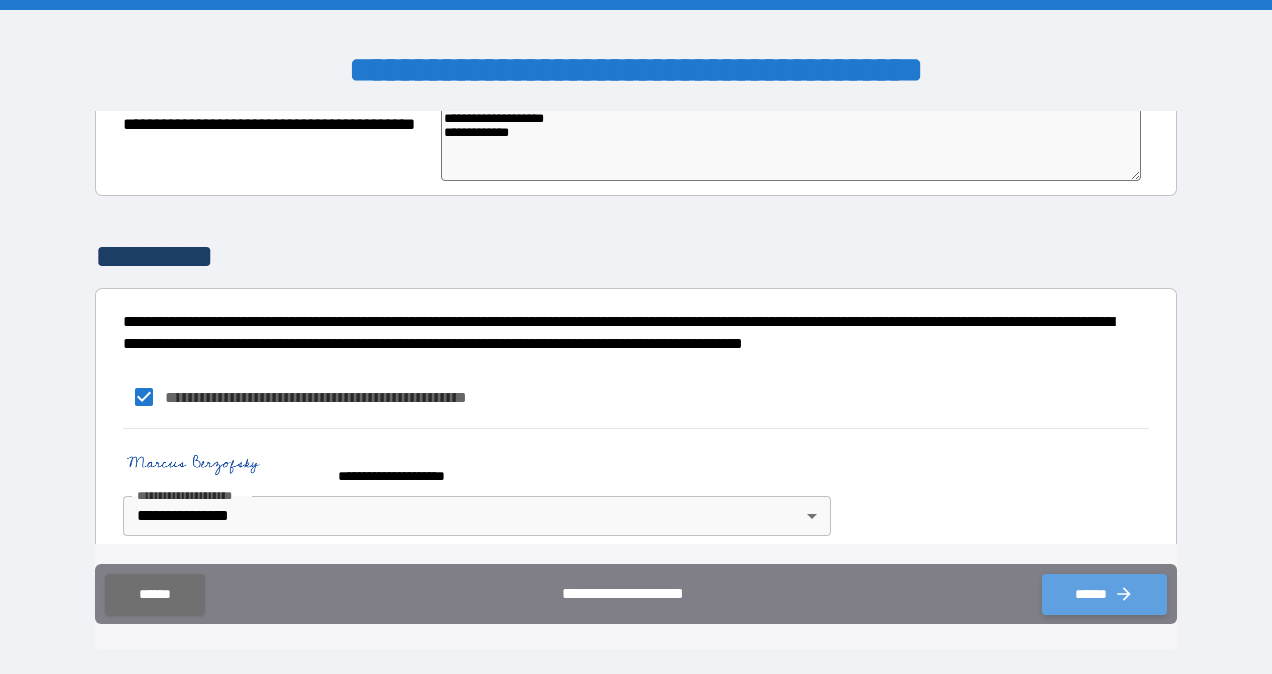 click on "******" at bounding box center (1104, 594) 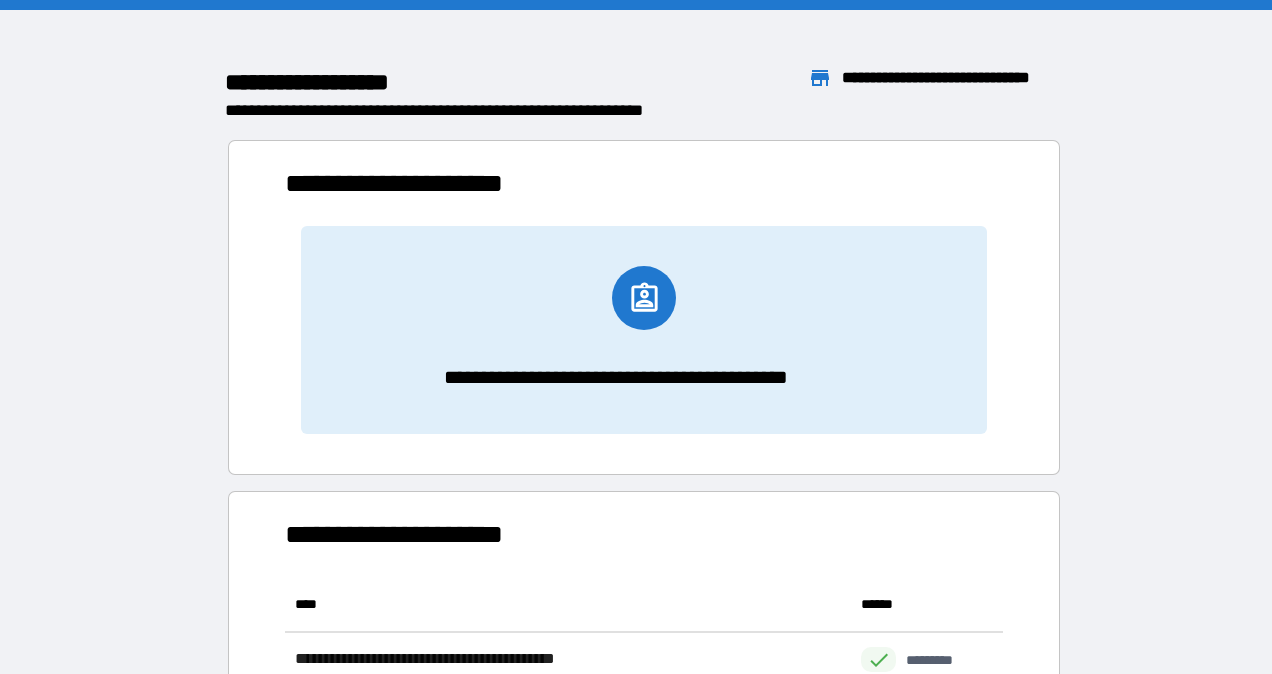 scroll, scrollTop: 16, scrollLeft: 16, axis: both 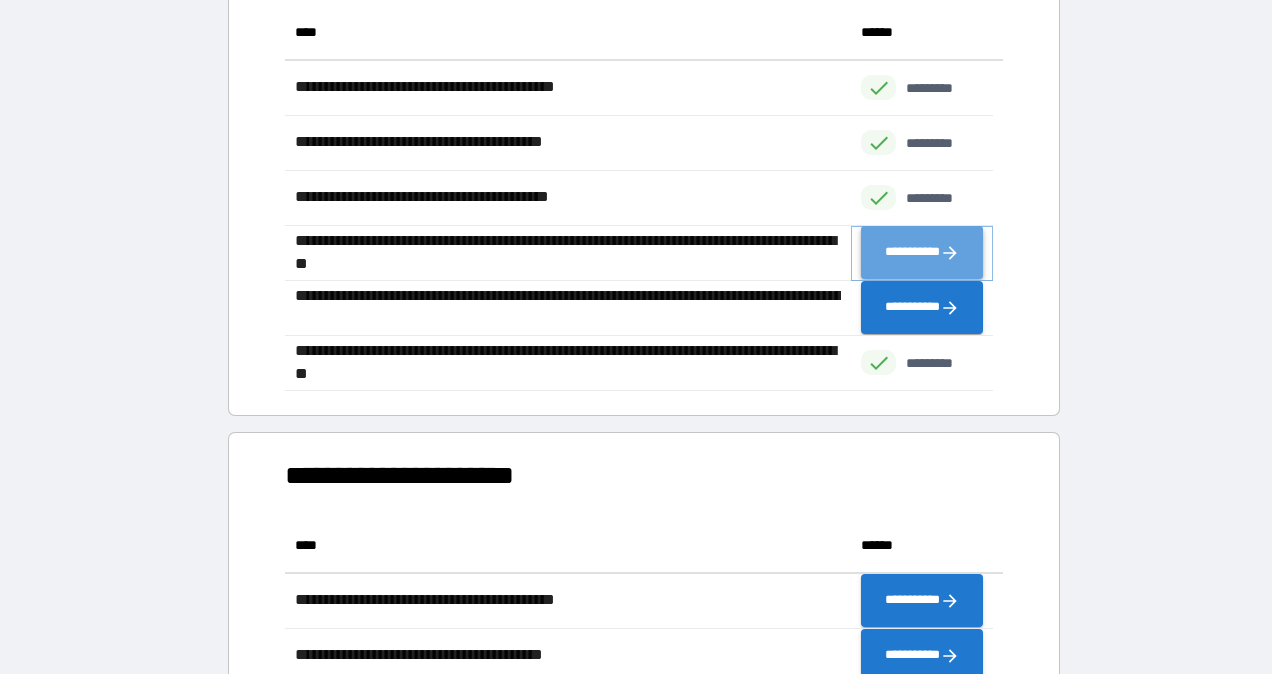 click on "**********" at bounding box center (922, 253) 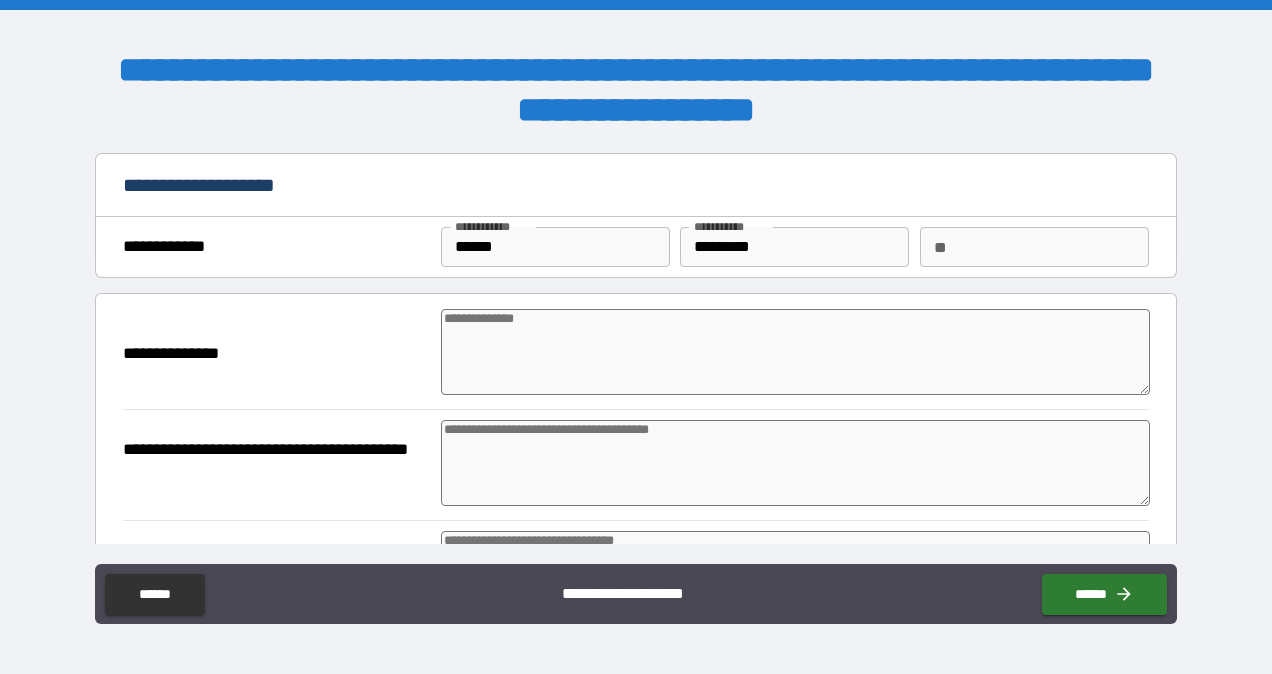 click at bounding box center [795, 352] 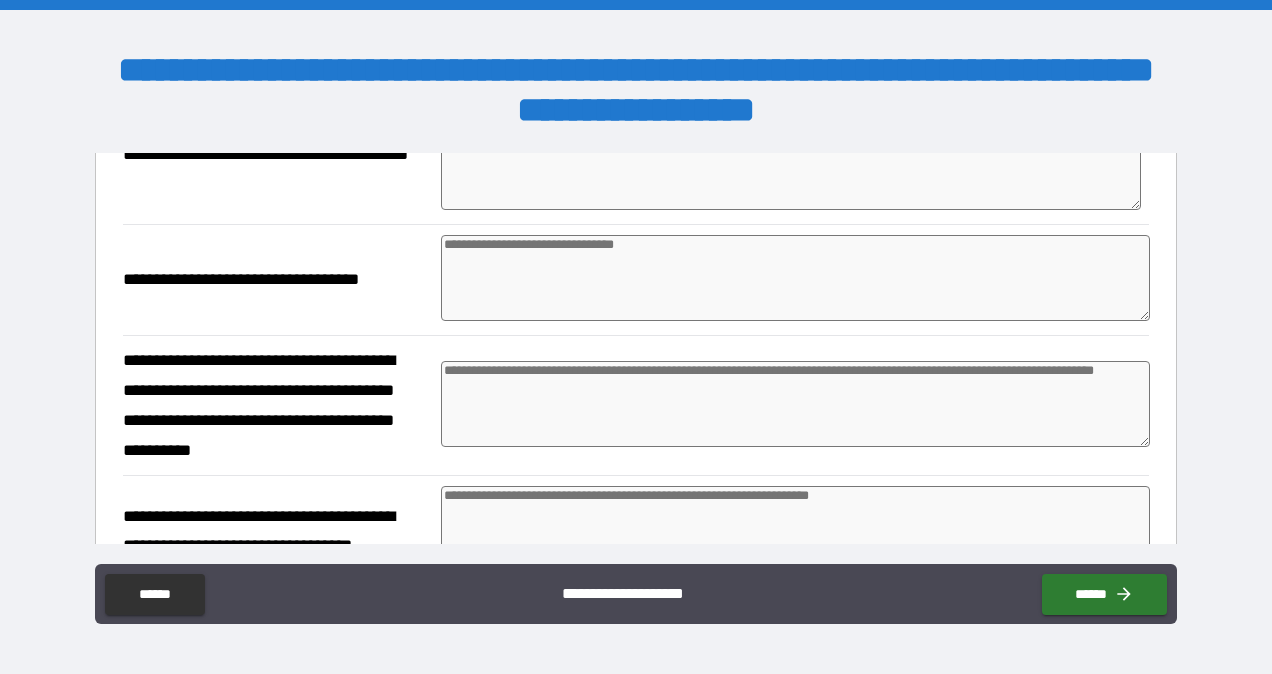 scroll, scrollTop: 351, scrollLeft: 0, axis: vertical 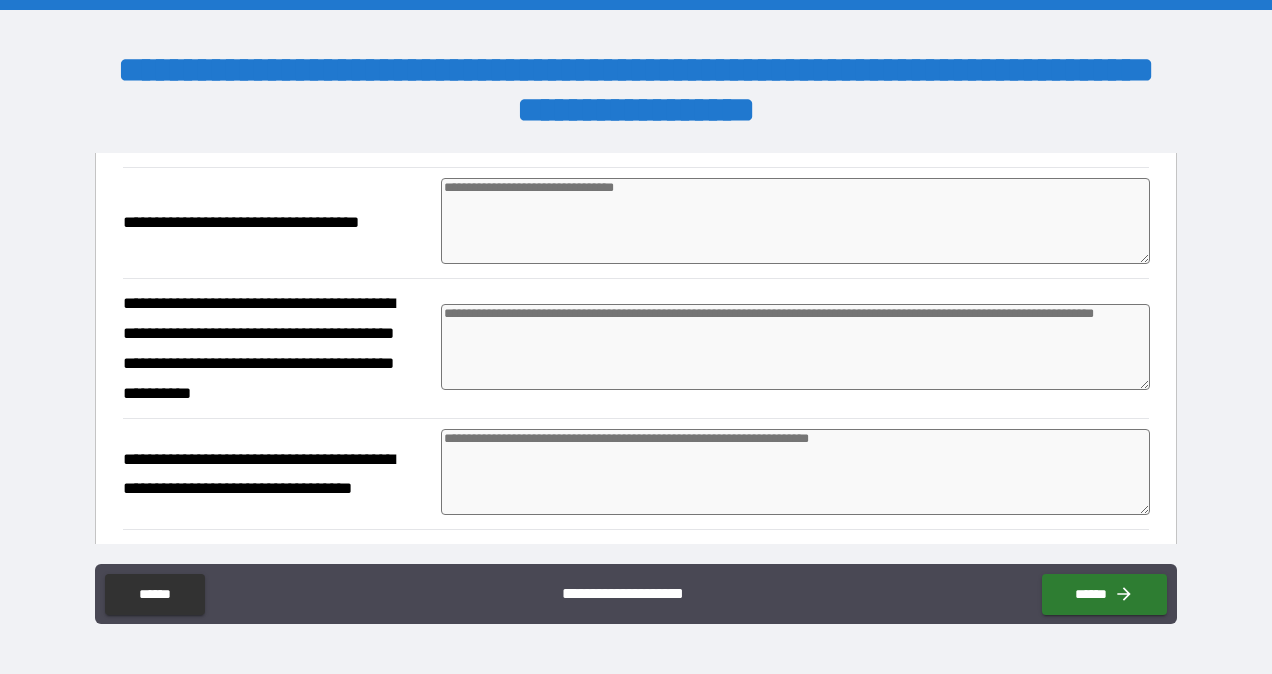 click at bounding box center [795, 221] 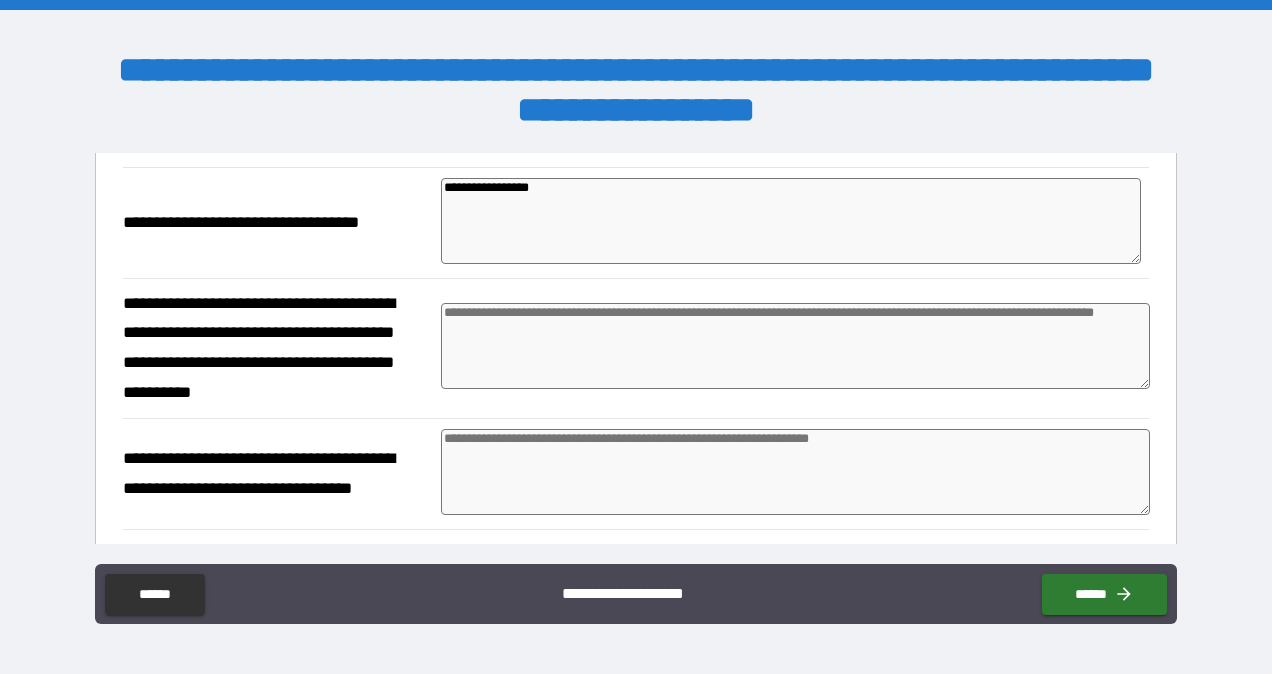 click at bounding box center (795, 346) 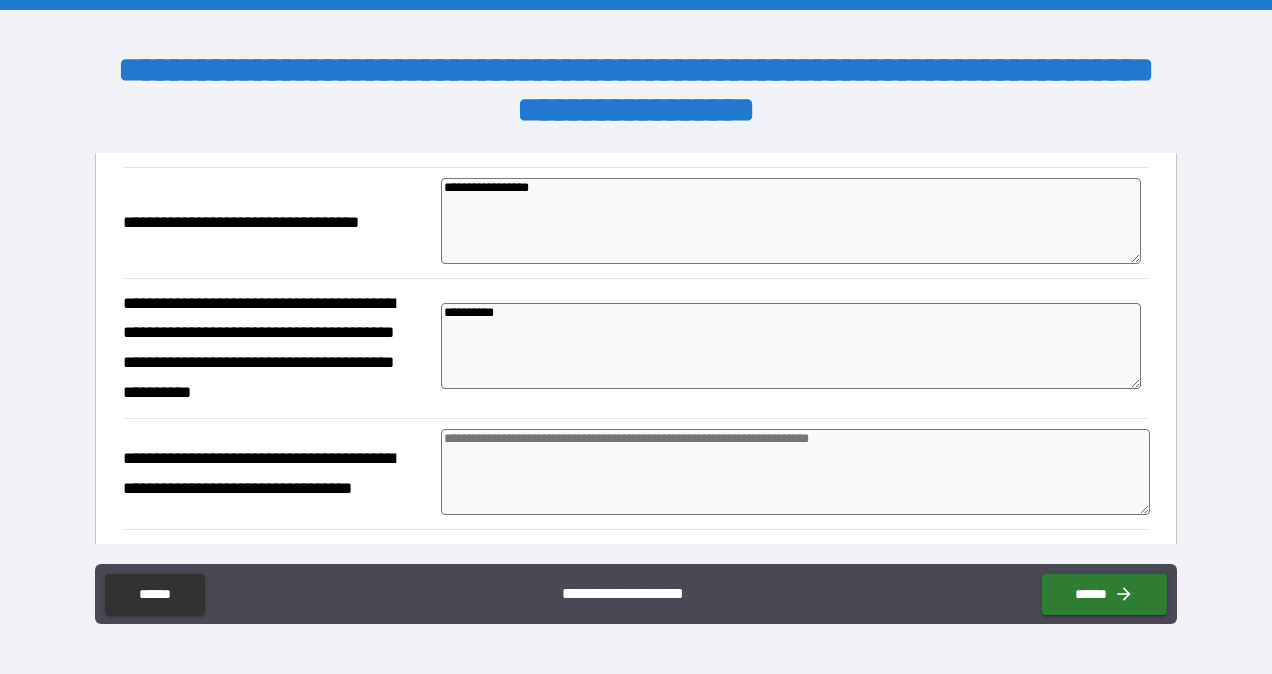 click at bounding box center (795, 472) 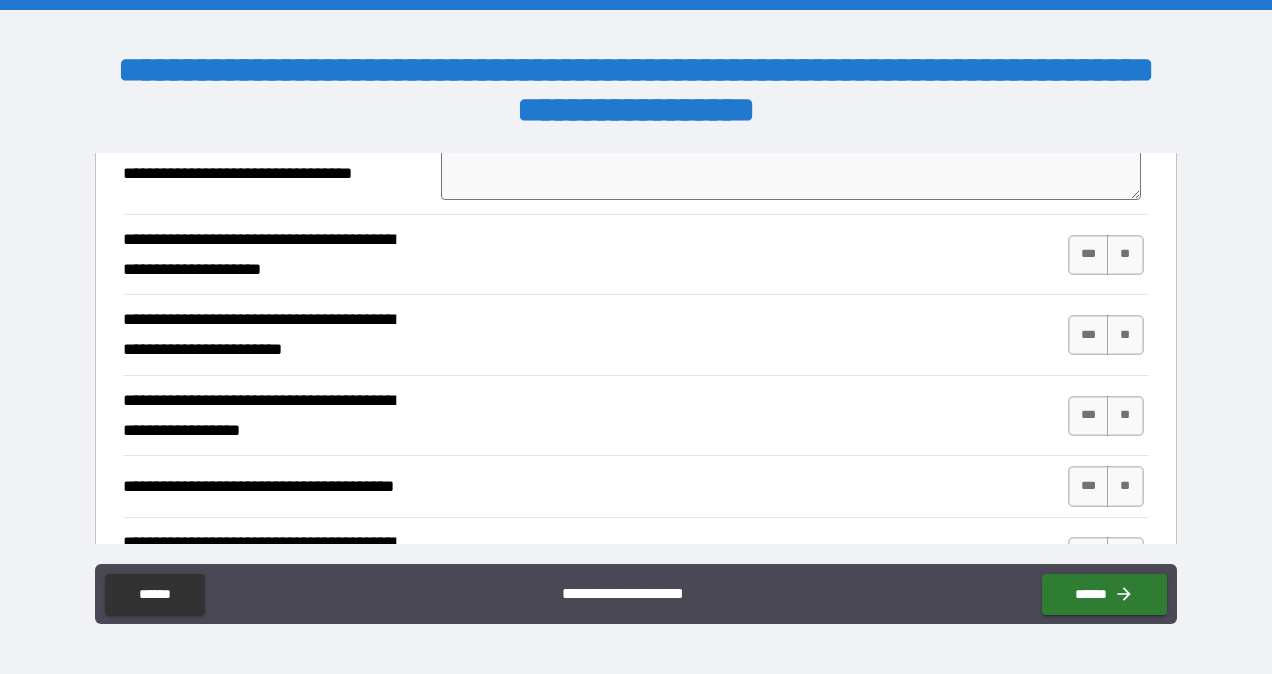 scroll, scrollTop: 669, scrollLeft: 0, axis: vertical 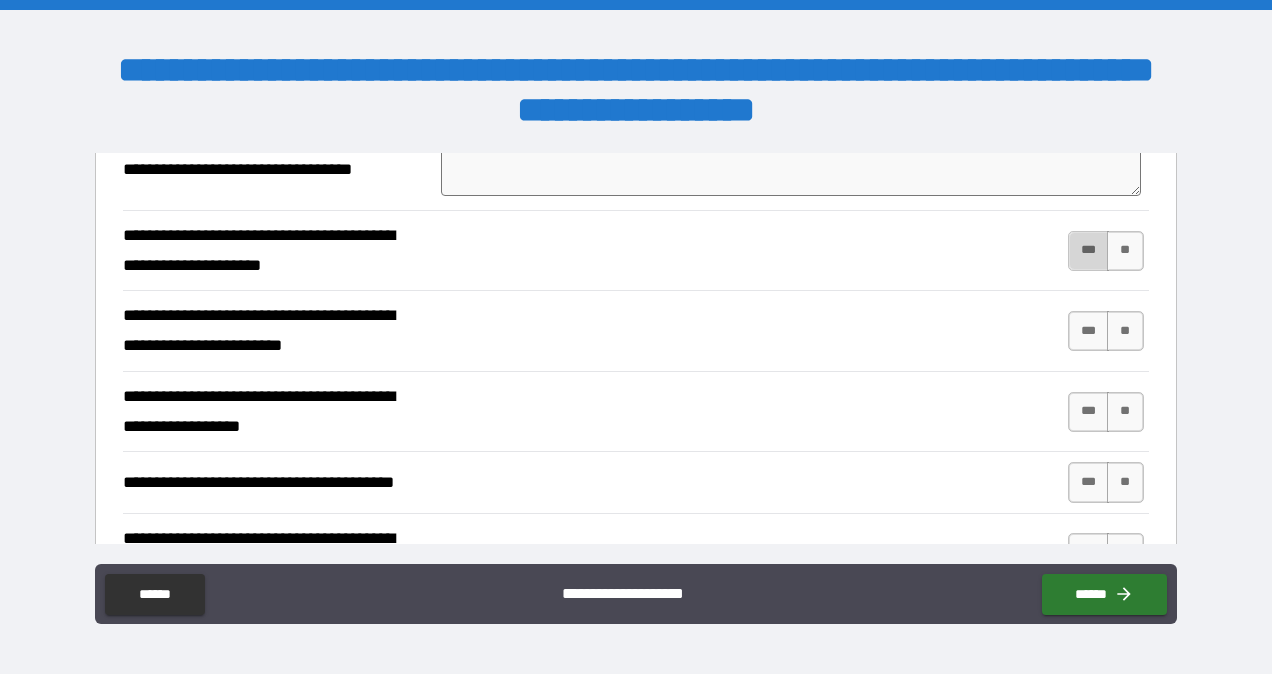 click on "***" at bounding box center (1089, 251) 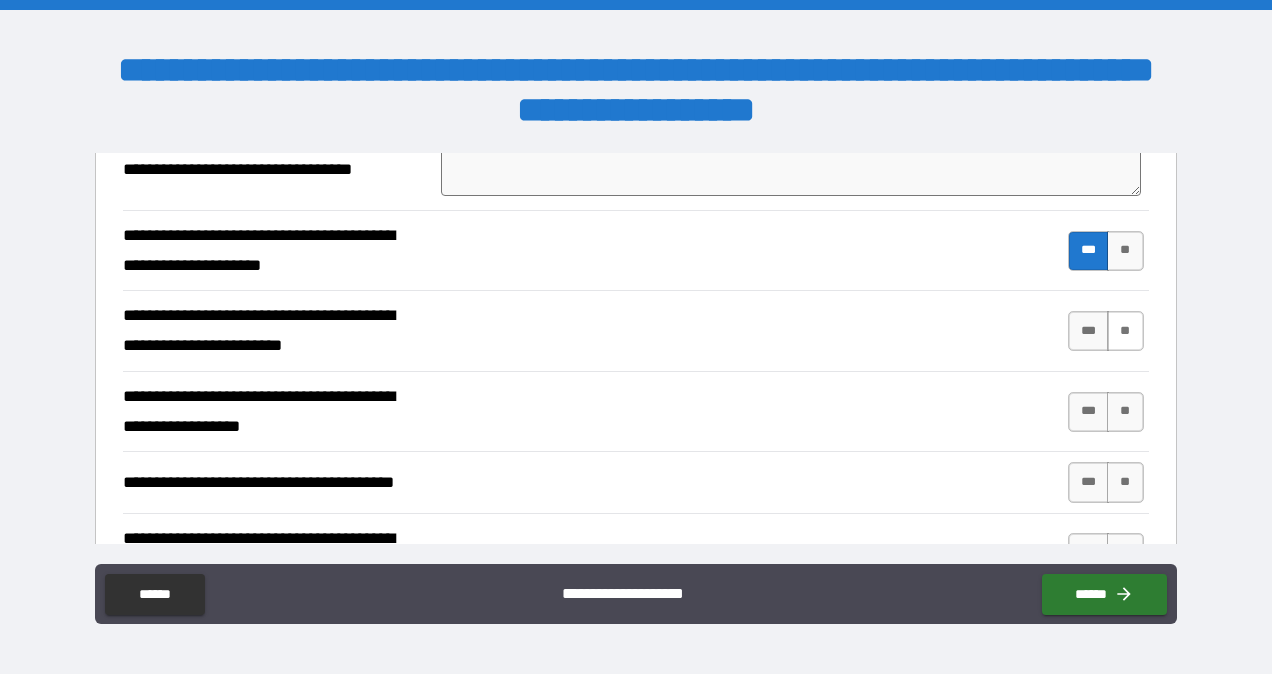 click on "**" at bounding box center (1125, 331) 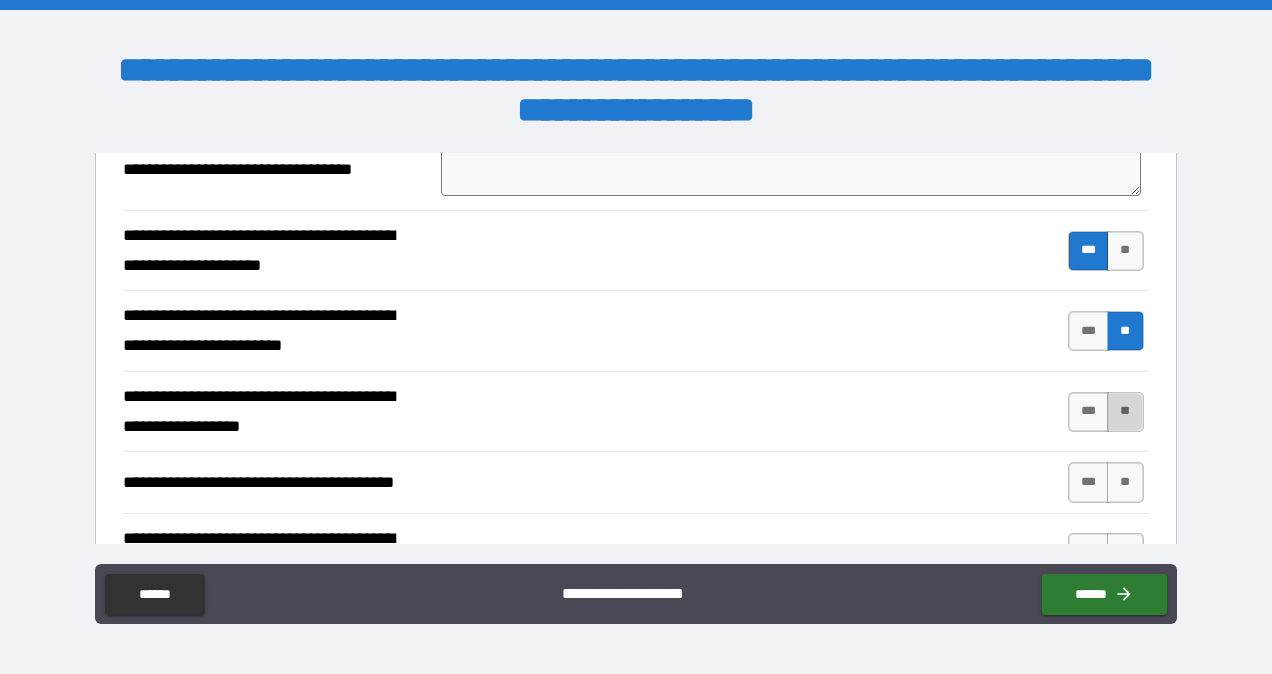 click on "**" at bounding box center [1125, 412] 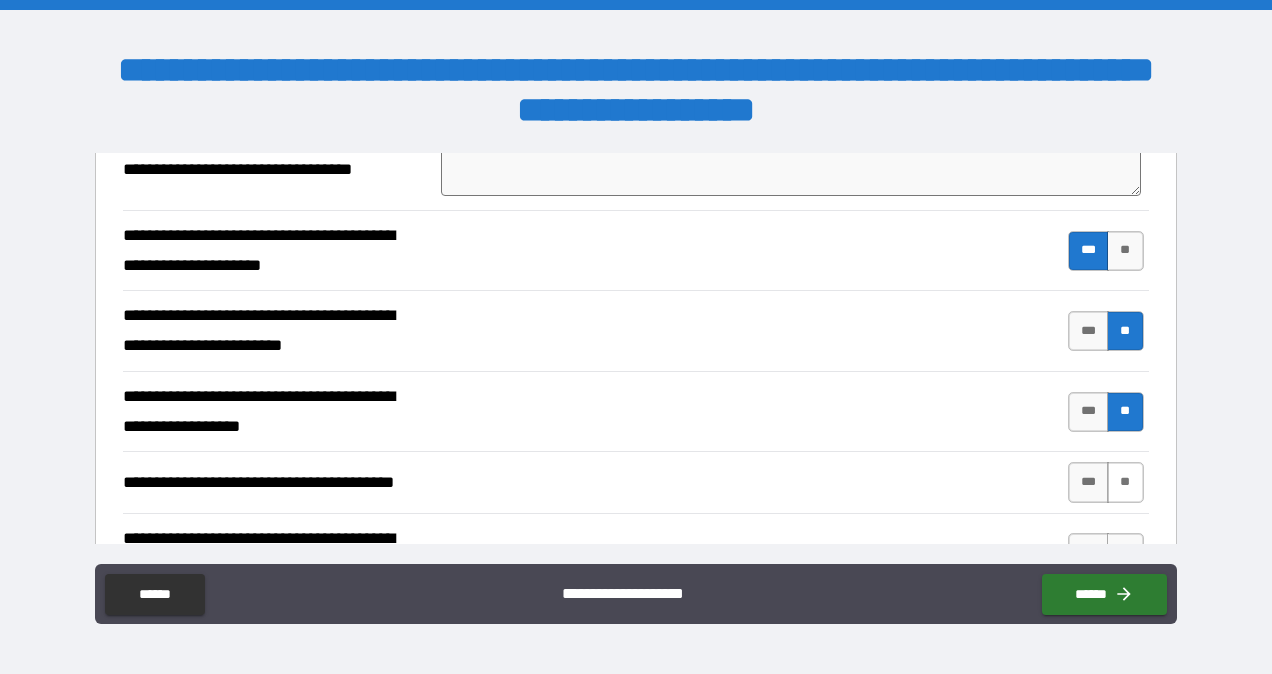 click on "**" at bounding box center (1125, 482) 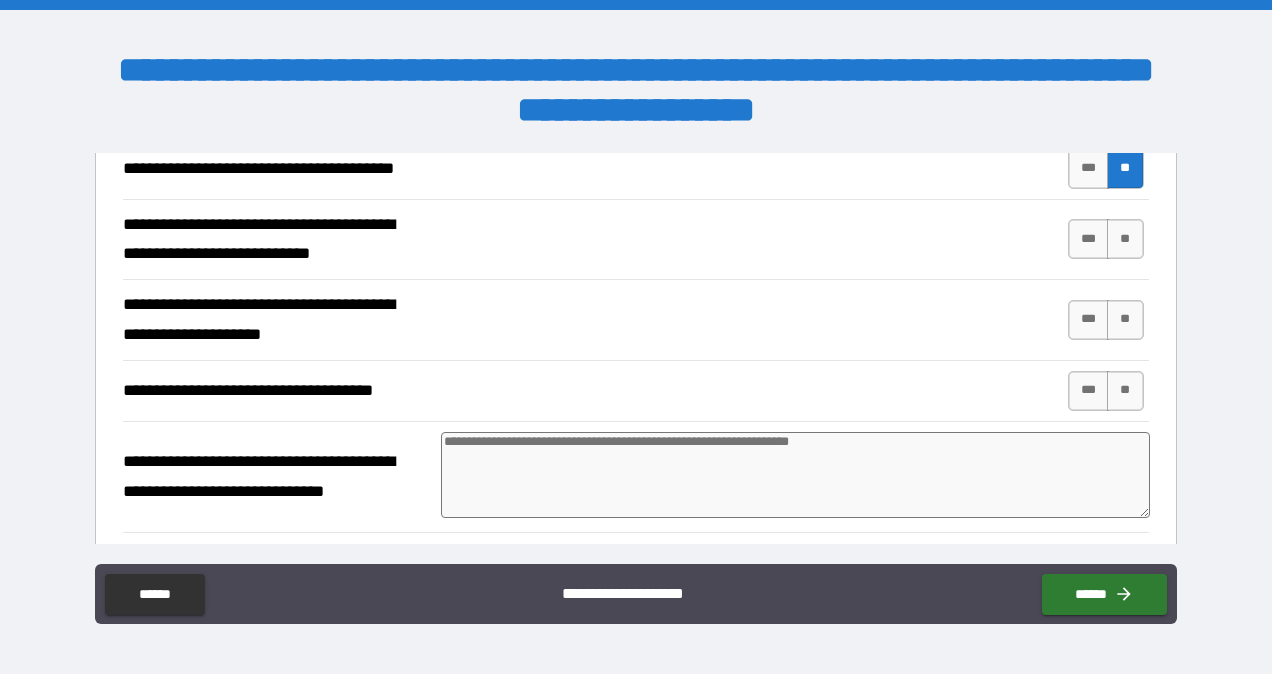 scroll, scrollTop: 988, scrollLeft: 0, axis: vertical 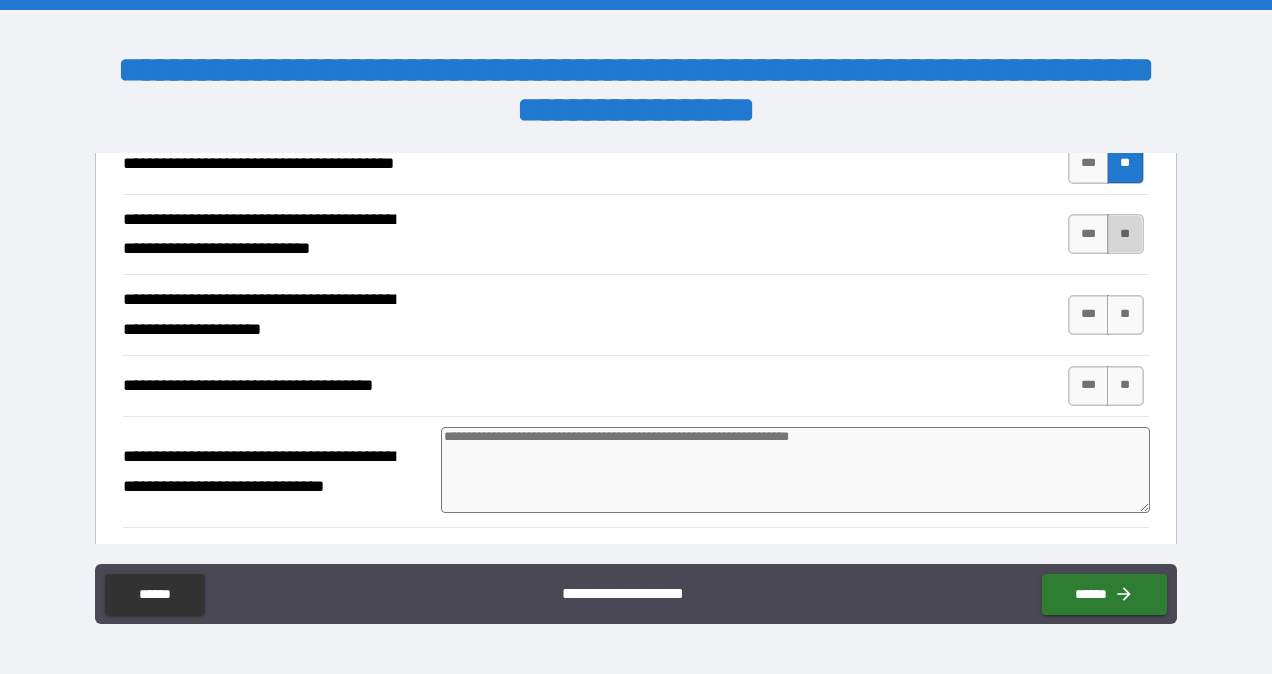 click on "**" at bounding box center (1125, 234) 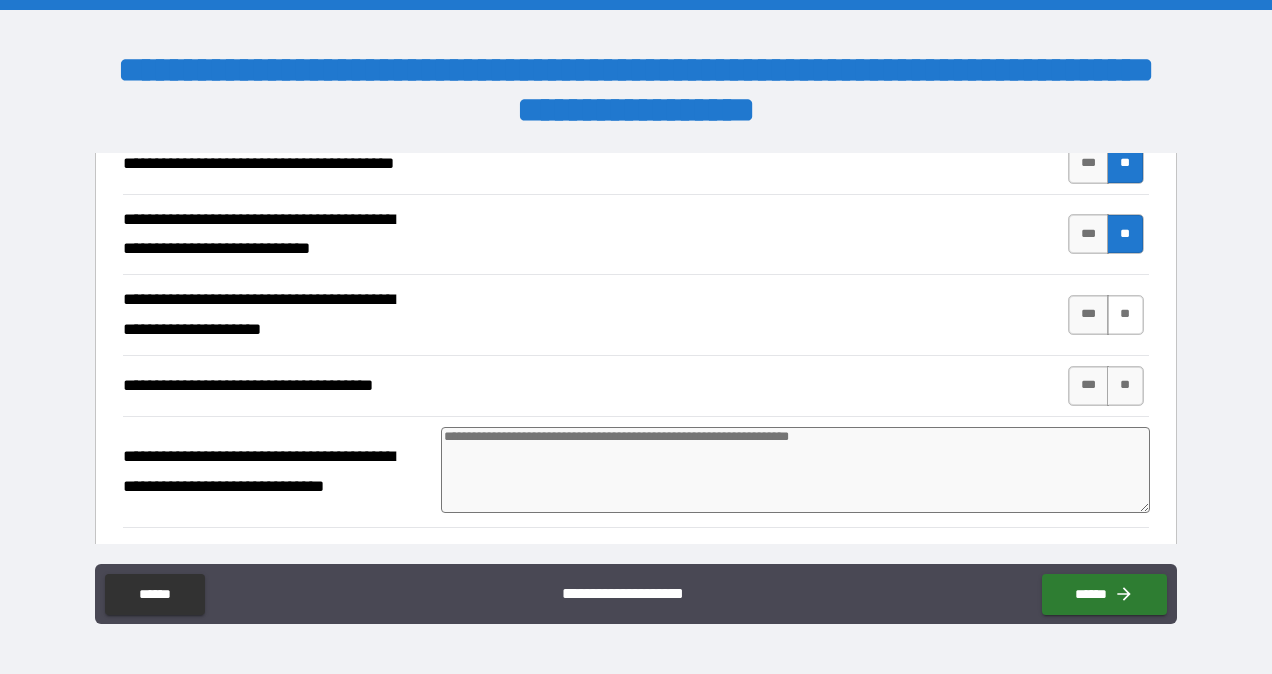 click on "**" at bounding box center (1125, 315) 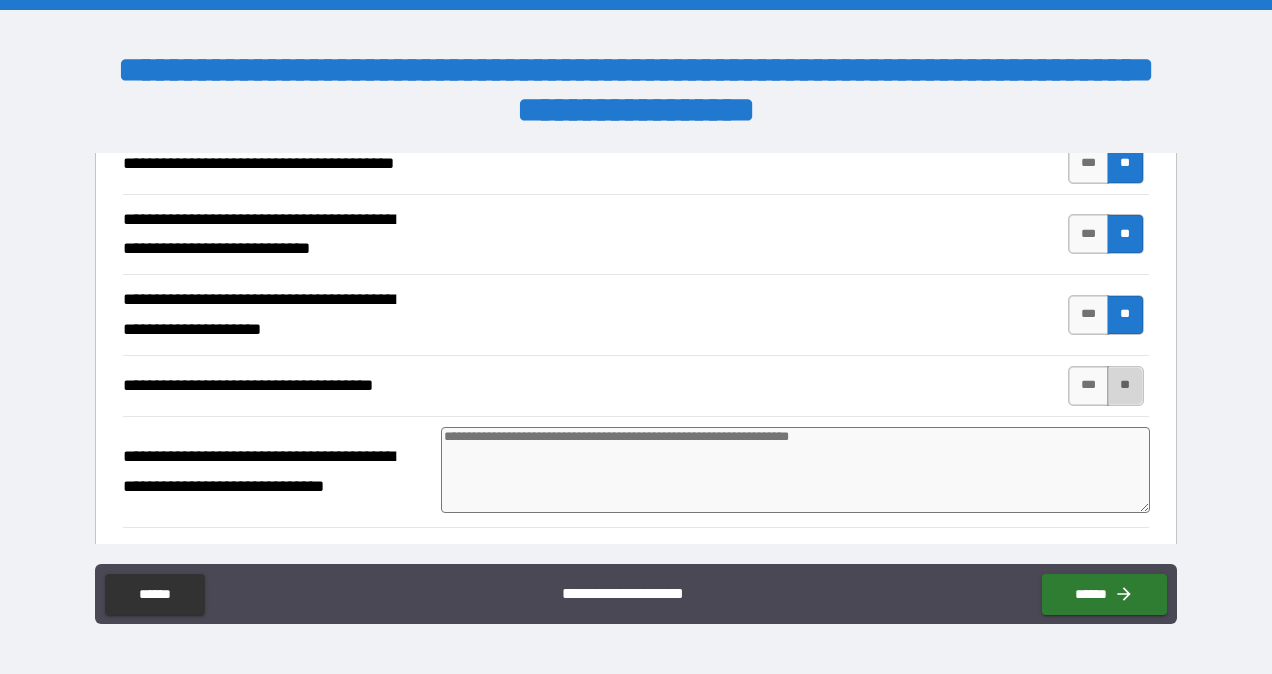 click on "**" at bounding box center [1125, 386] 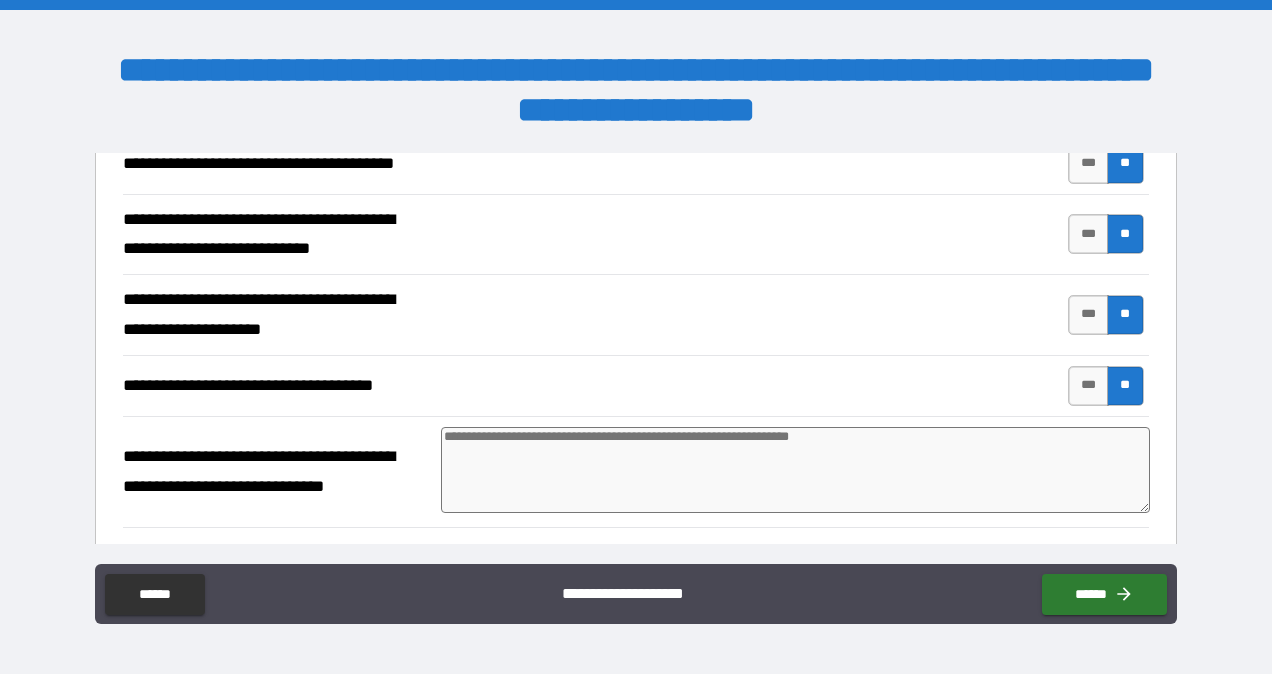 click at bounding box center (795, 470) 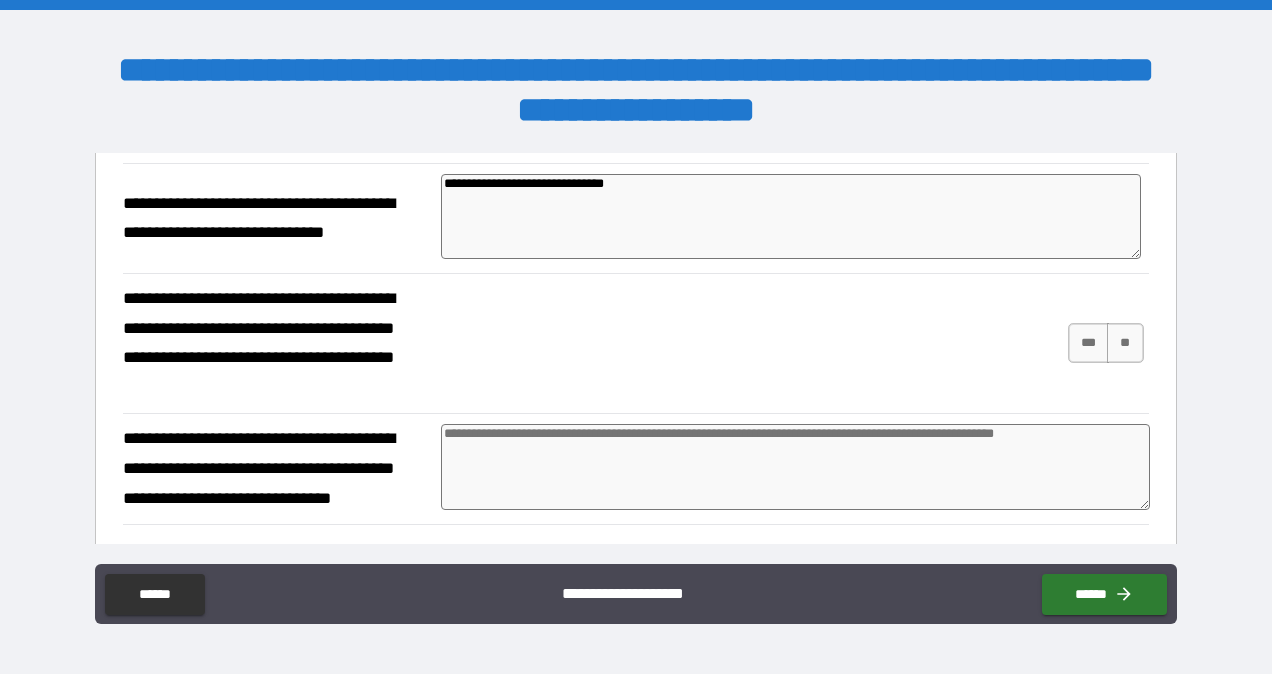 scroll, scrollTop: 1255, scrollLeft: 0, axis: vertical 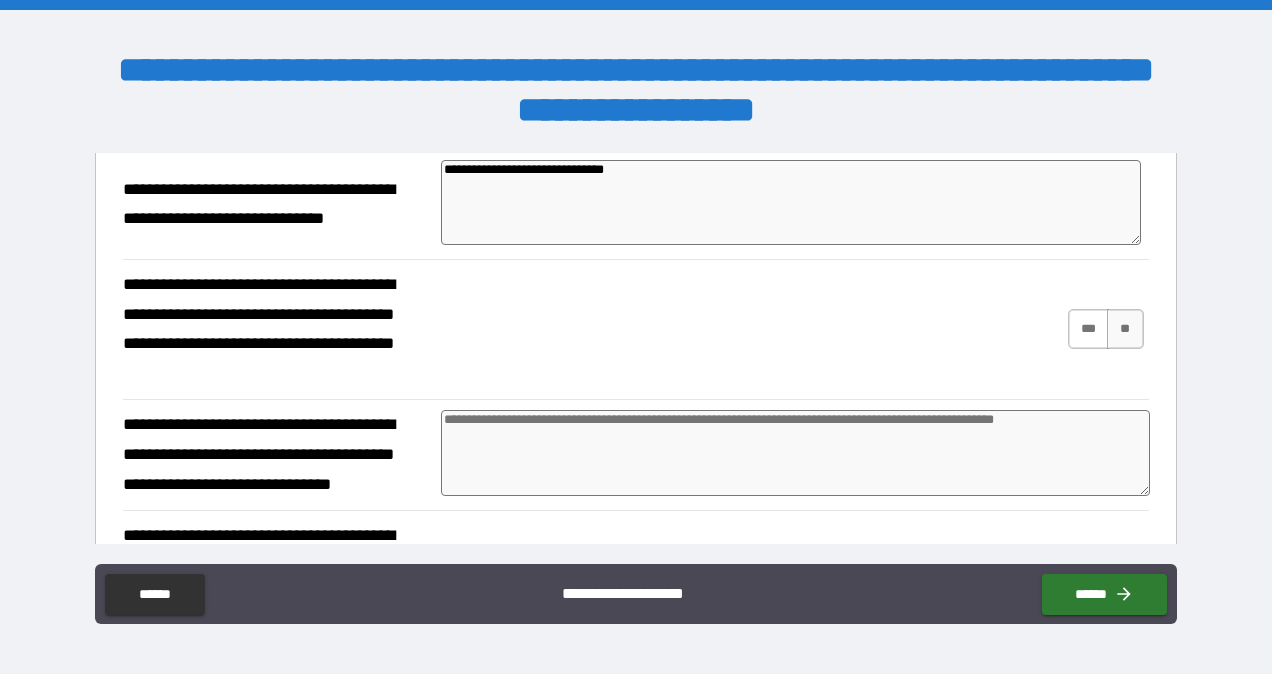 click on "***" at bounding box center [1089, 329] 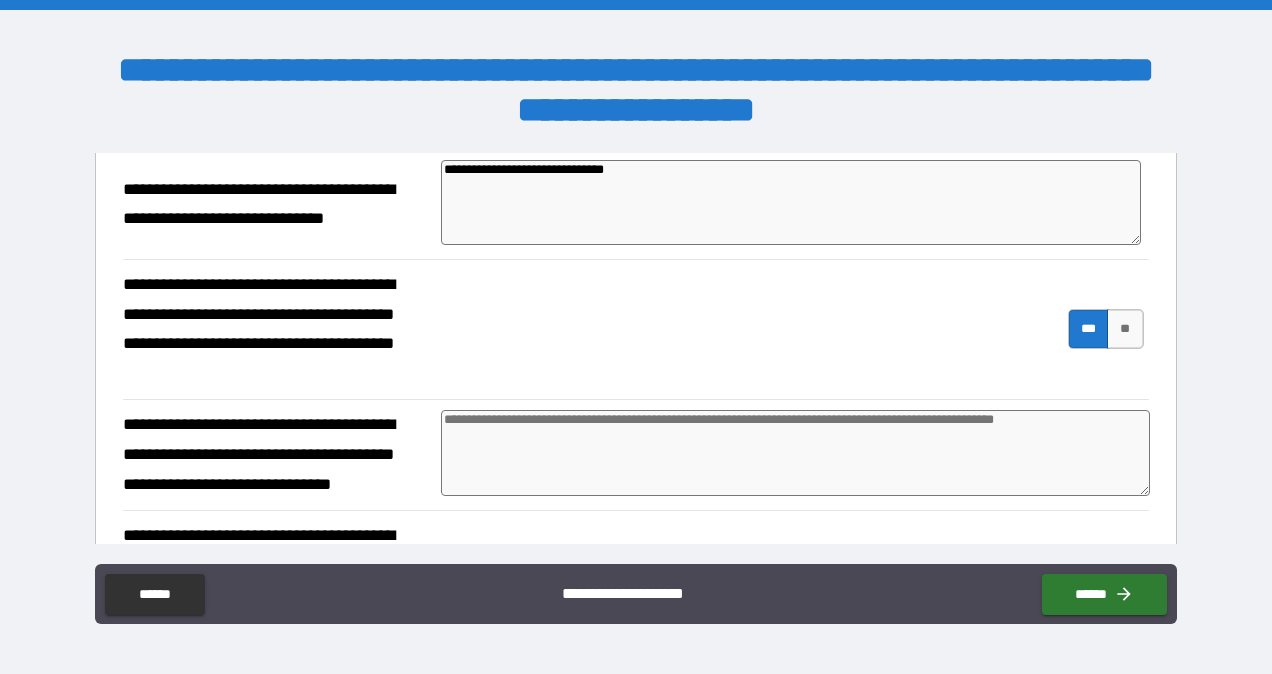 click at bounding box center (795, 453) 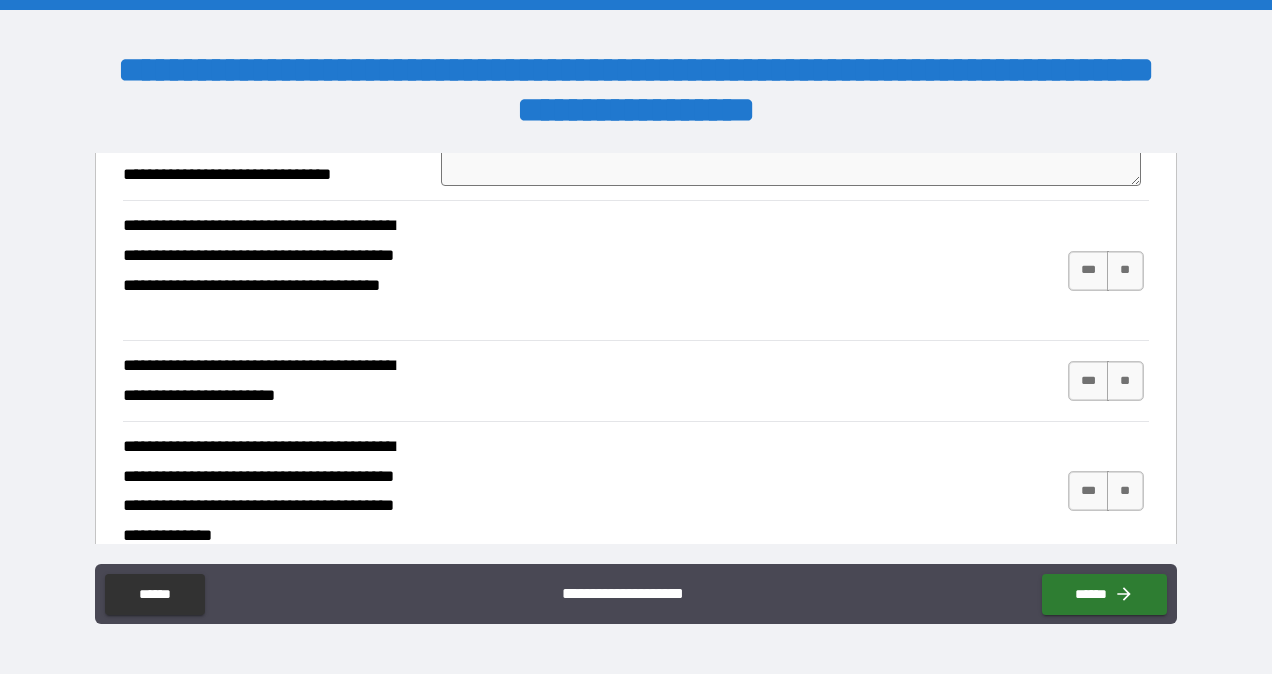 scroll, scrollTop: 1578, scrollLeft: 0, axis: vertical 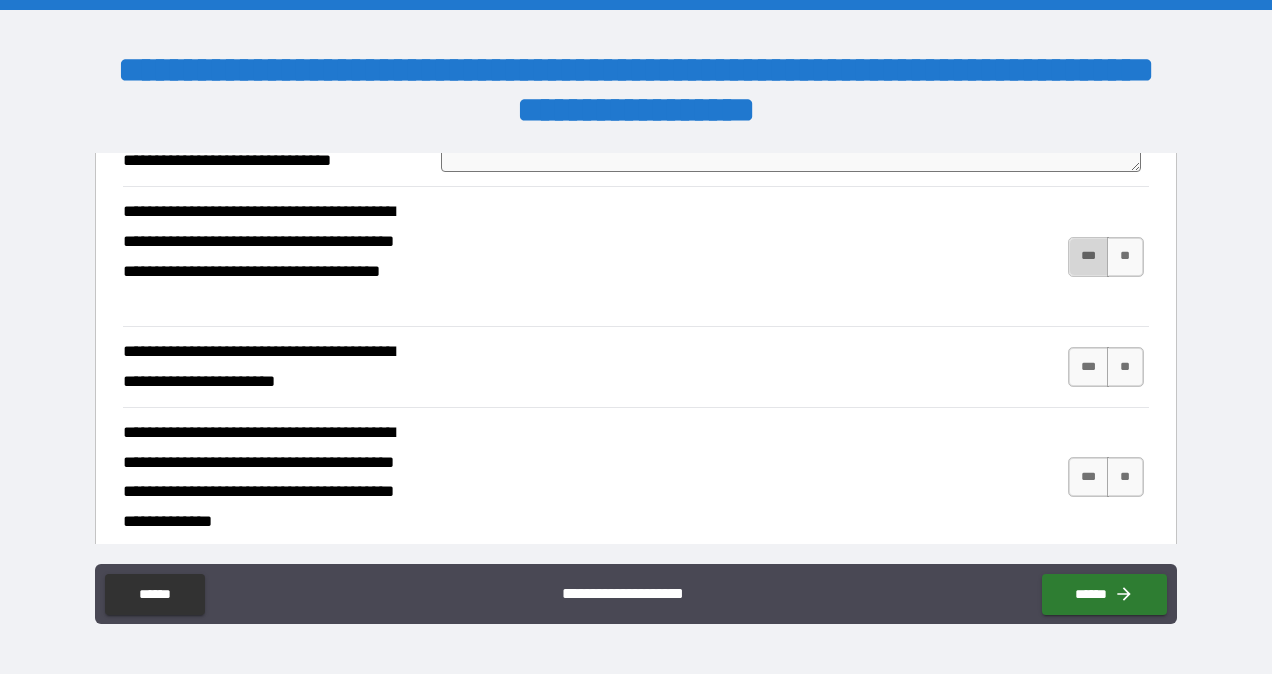 click on "***" at bounding box center [1089, 257] 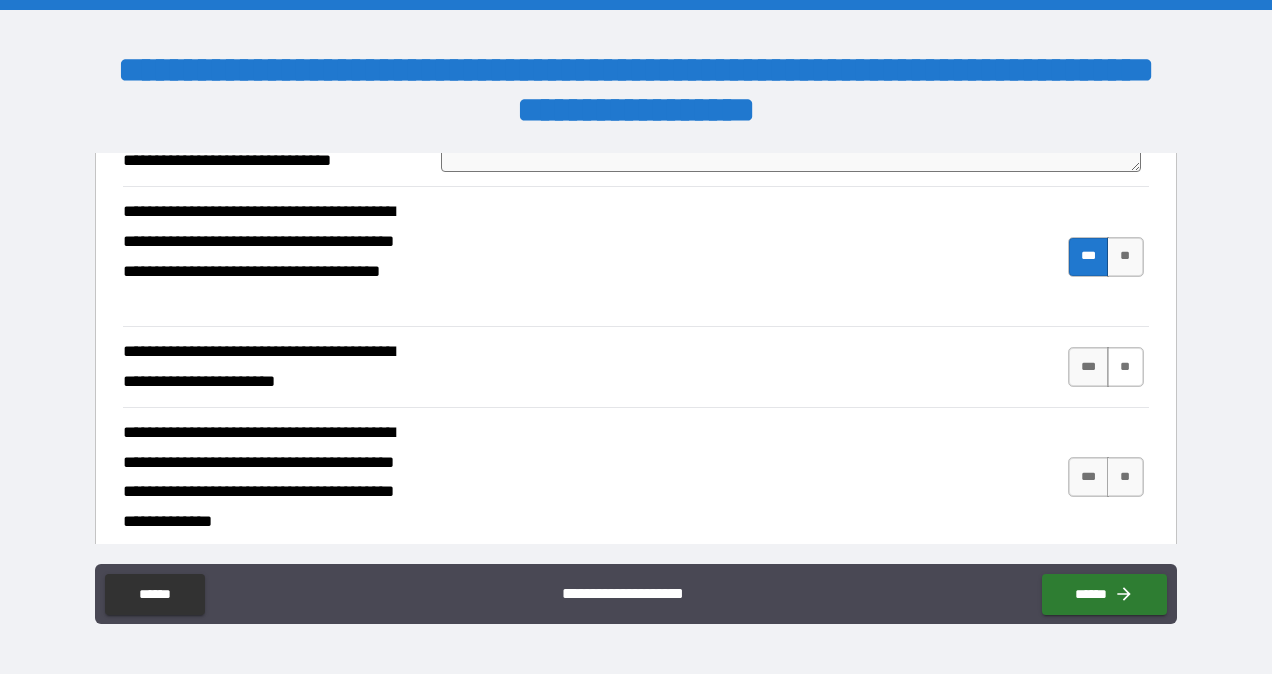 click on "**" at bounding box center [1125, 367] 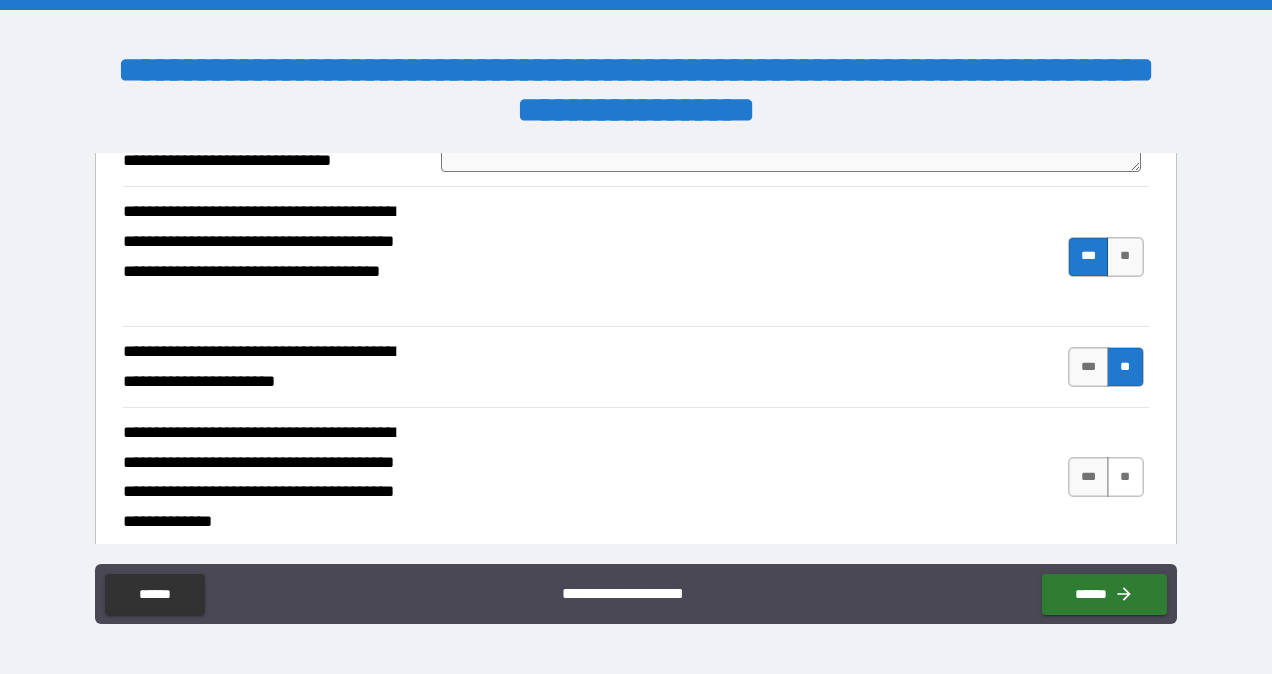 click on "**" at bounding box center (1125, 477) 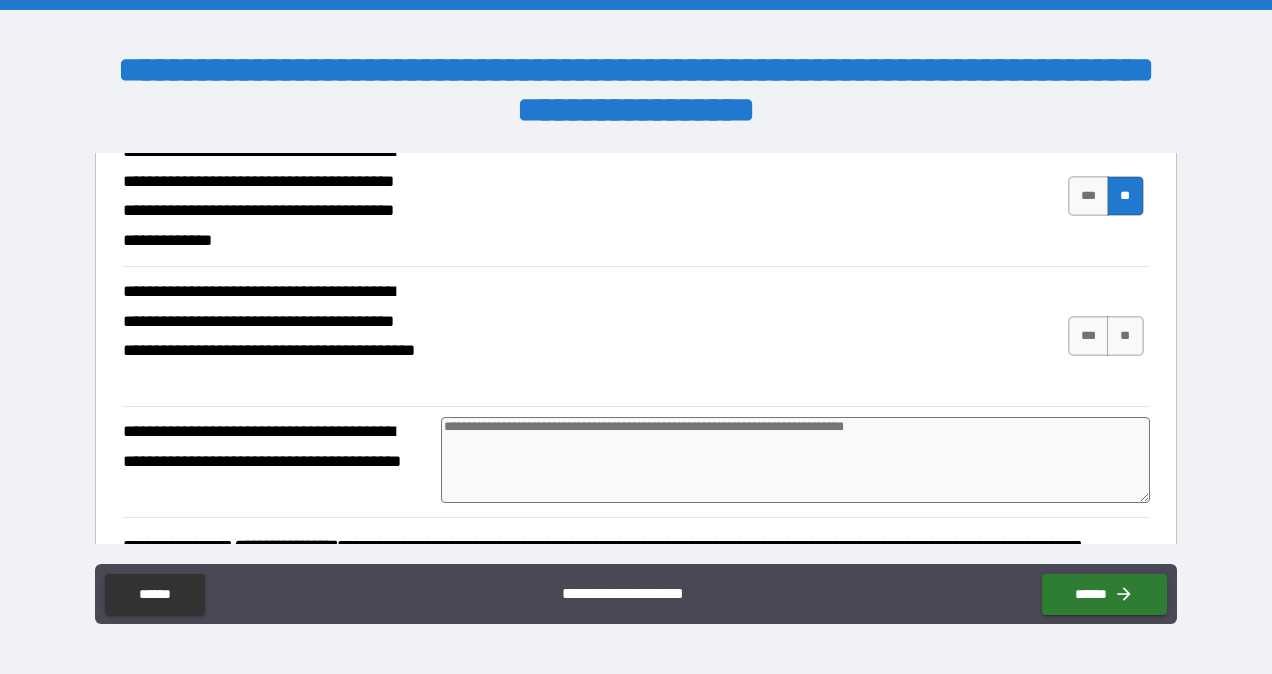 scroll, scrollTop: 1850, scrollLeft: 0, axis: vertical 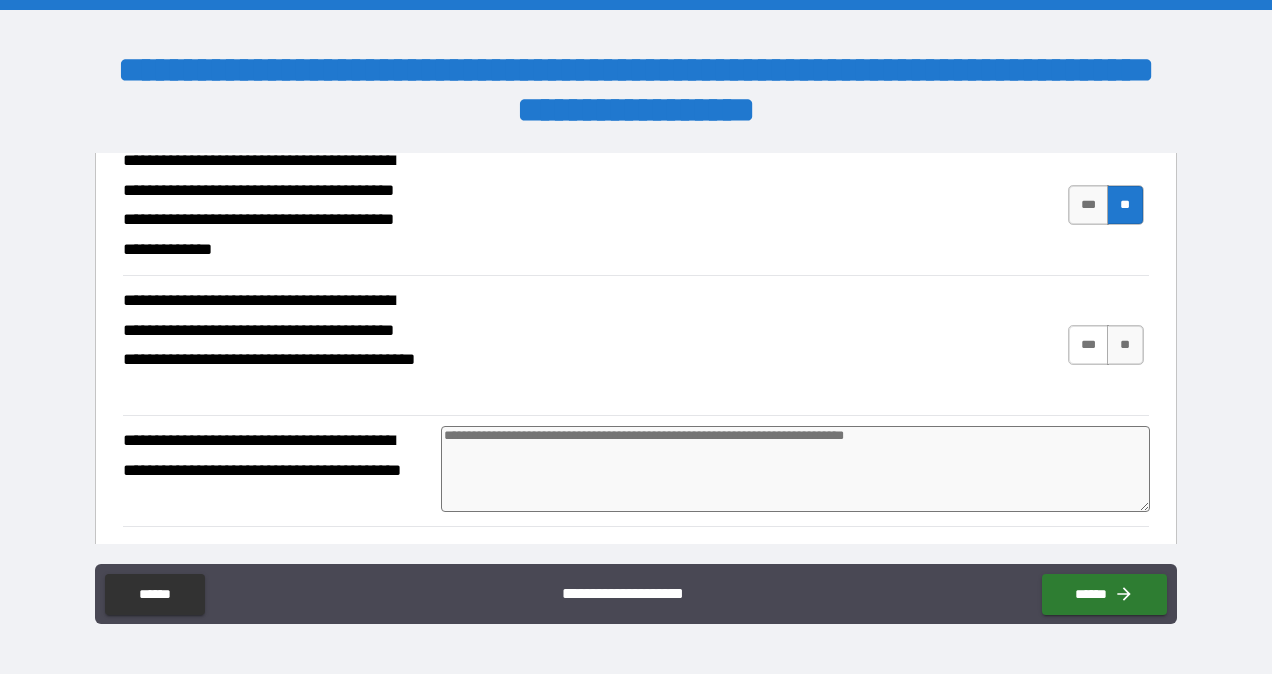 click on "***" at bounding box center (1089, 345) 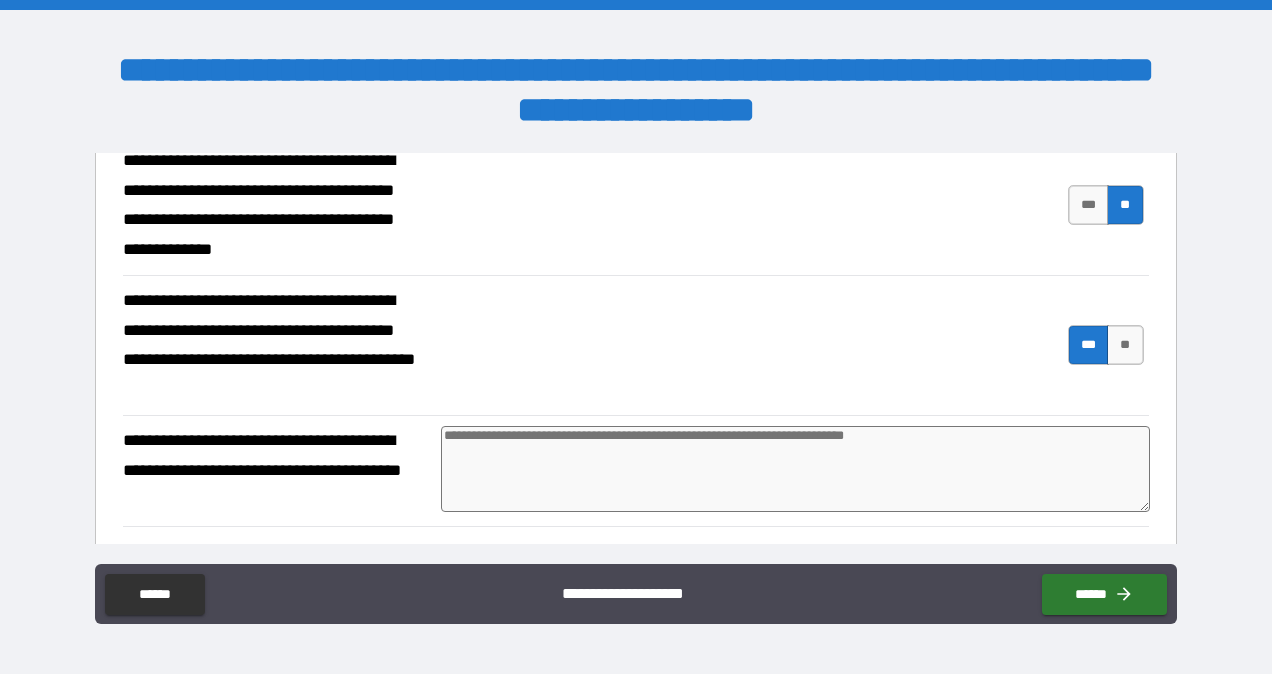 click at bounding box center [795, 469] 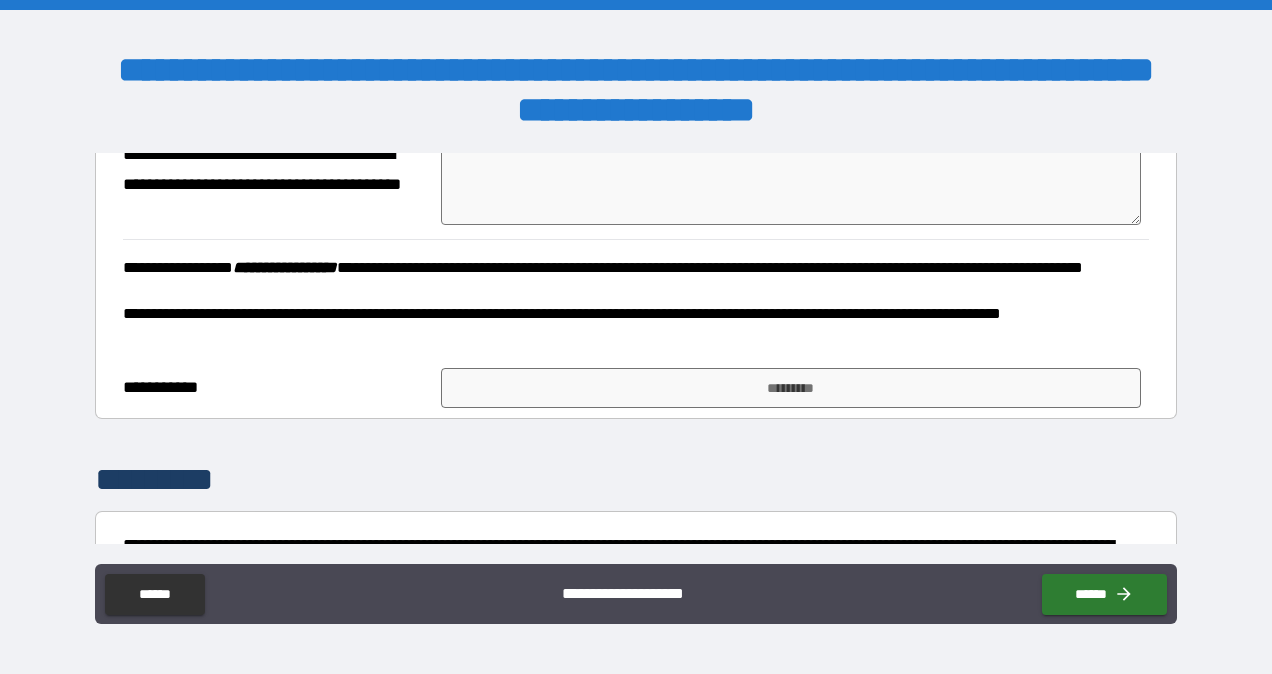 scroll, scrollTop: 2145, scrollLeft: 0, axis: vertical 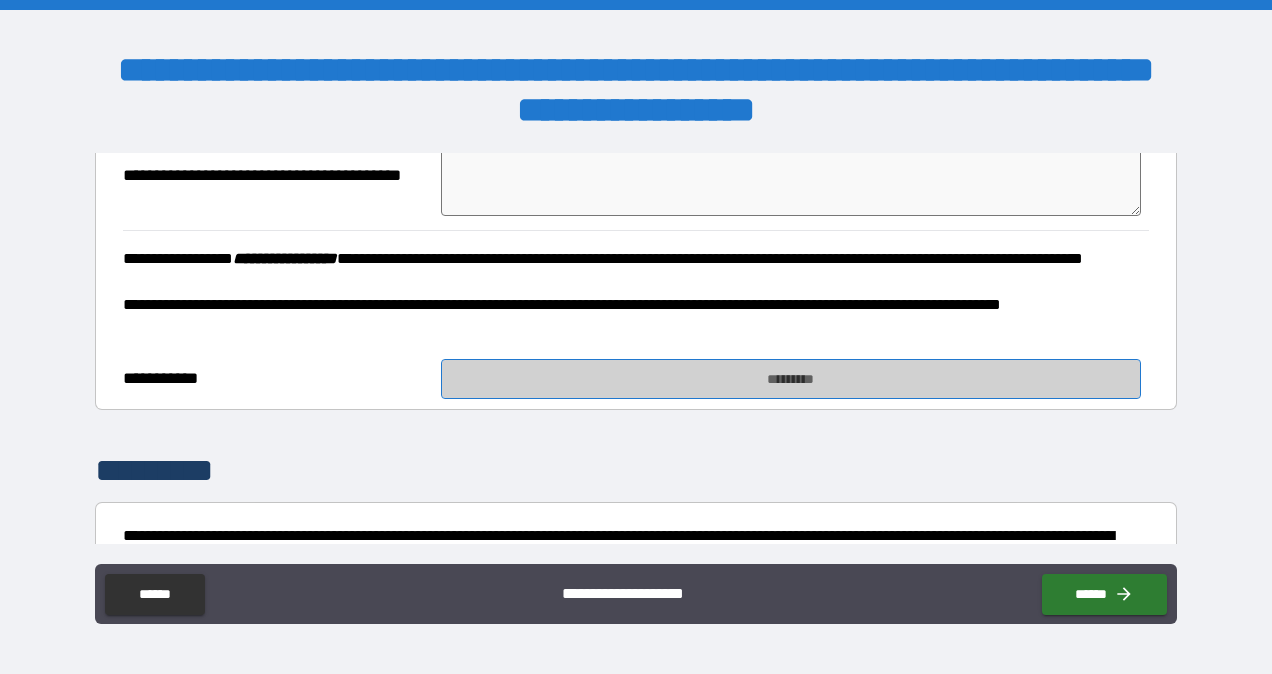 click on "*********" at bounding box center (791, 379) 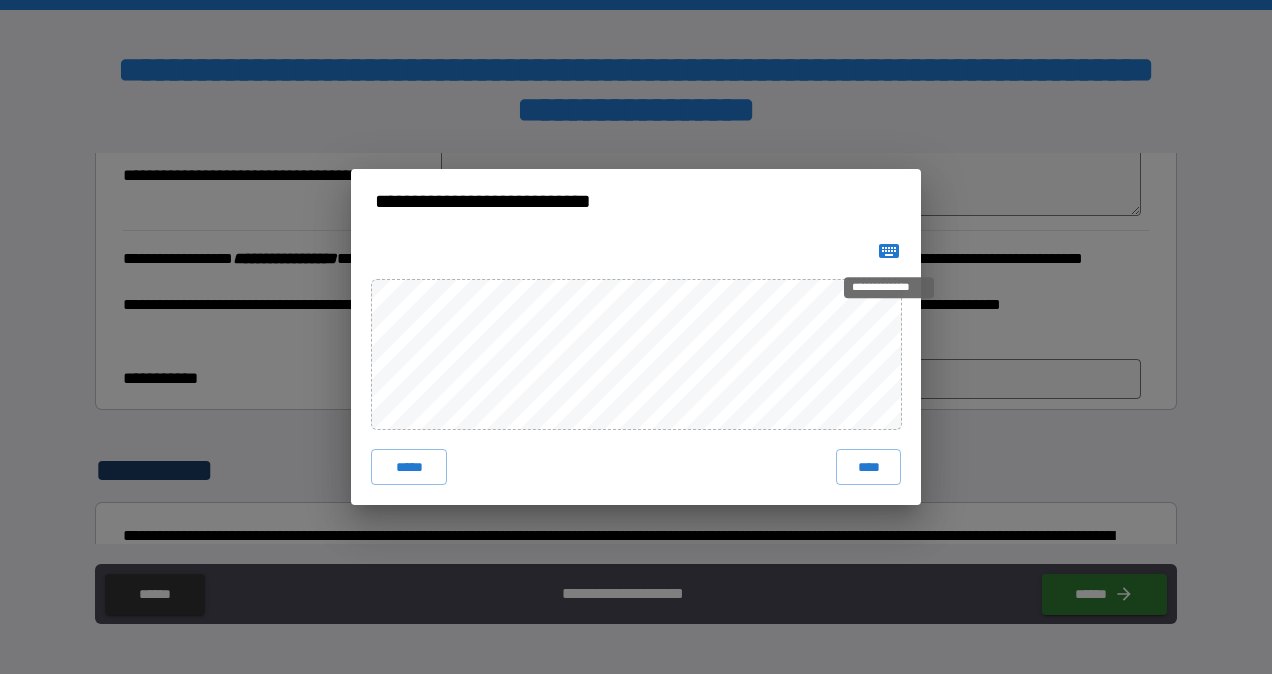 click 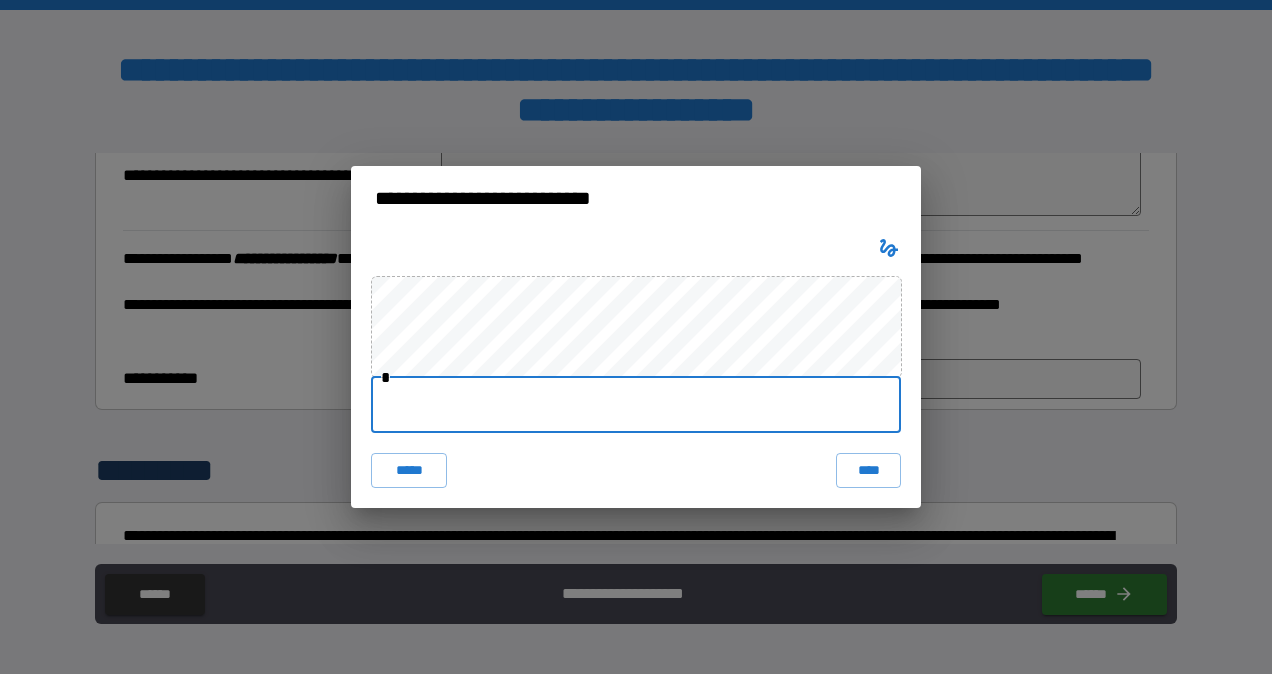 click at bounding box center [636, 405] 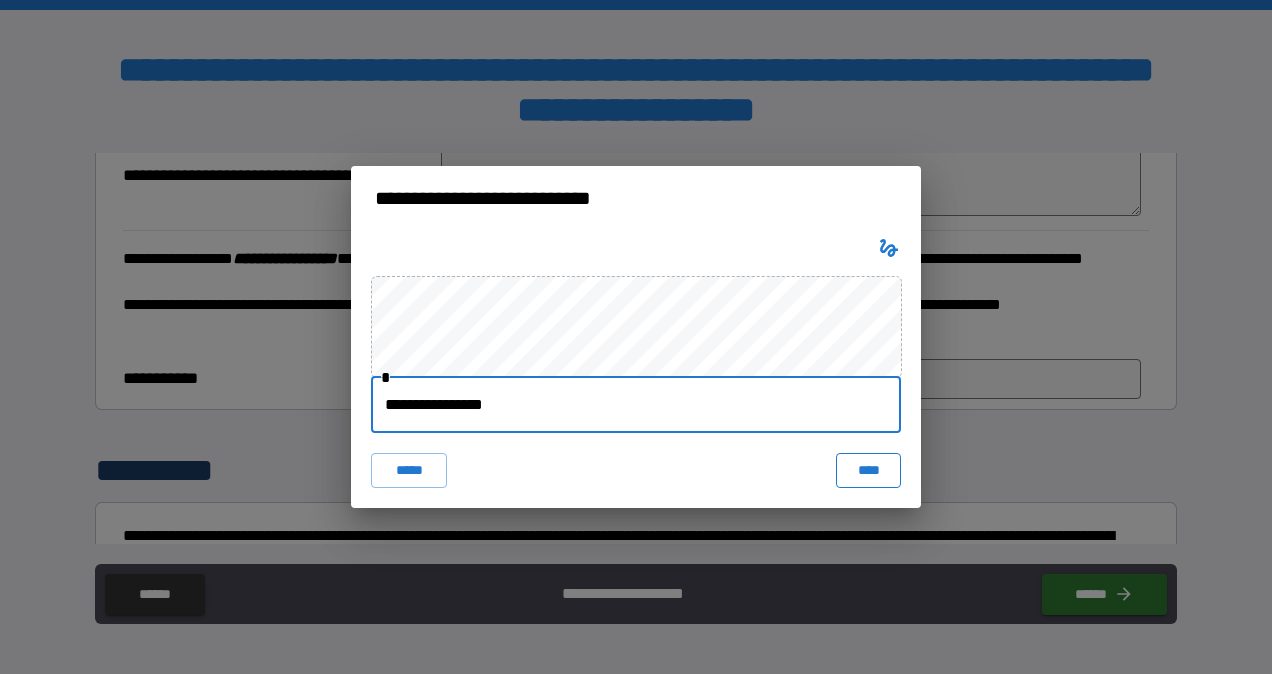 click on "****" at bounding box center [868, 471] 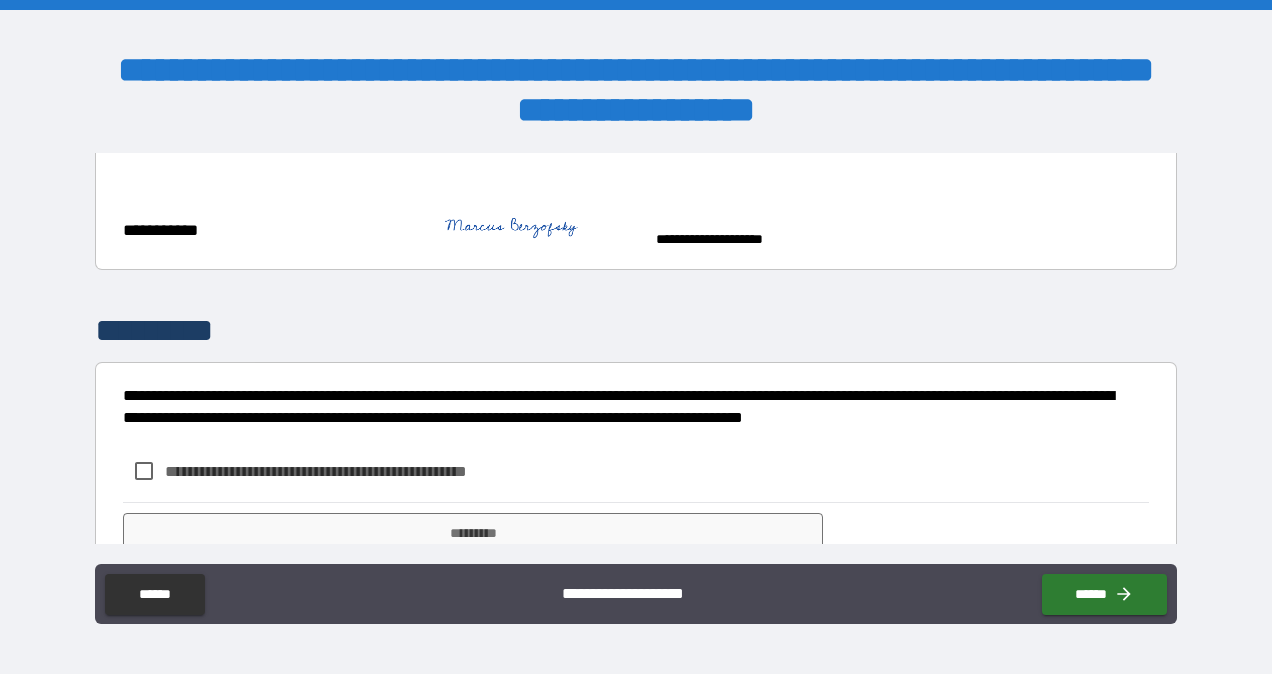 scroll, scrollTop: 2372, scrollLeft: 0, axis: vertical 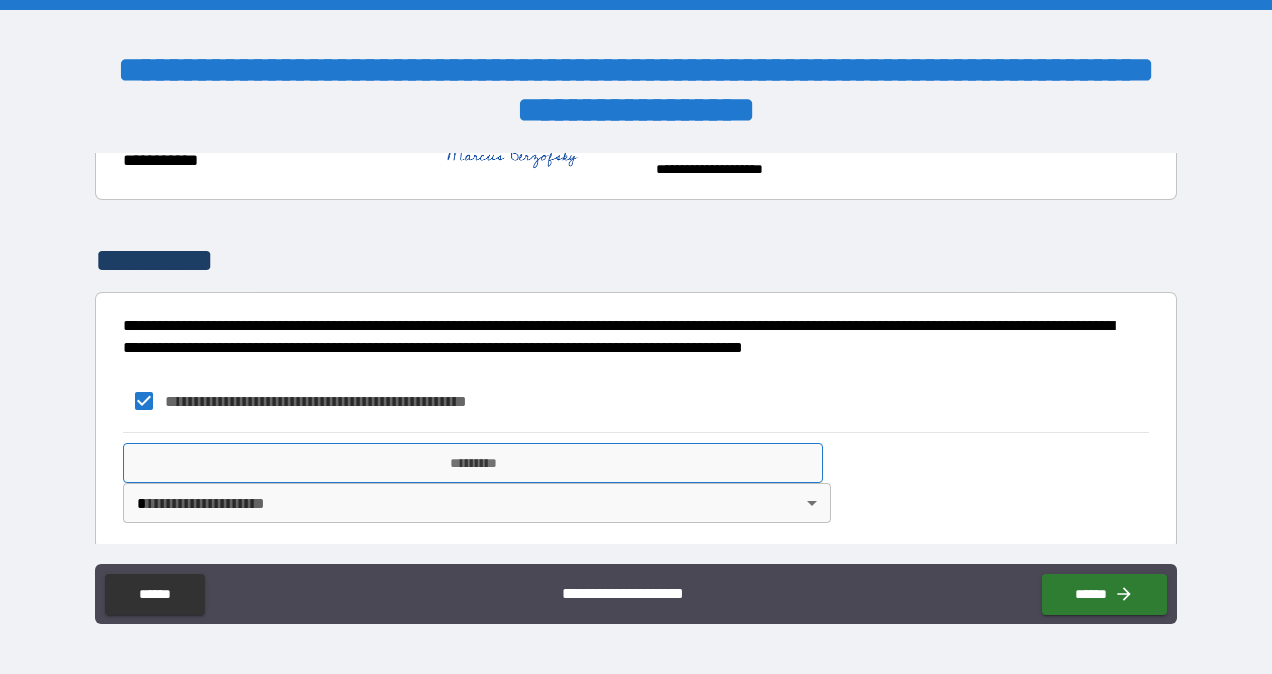 click on "*********" at bounding box center (473, 463) 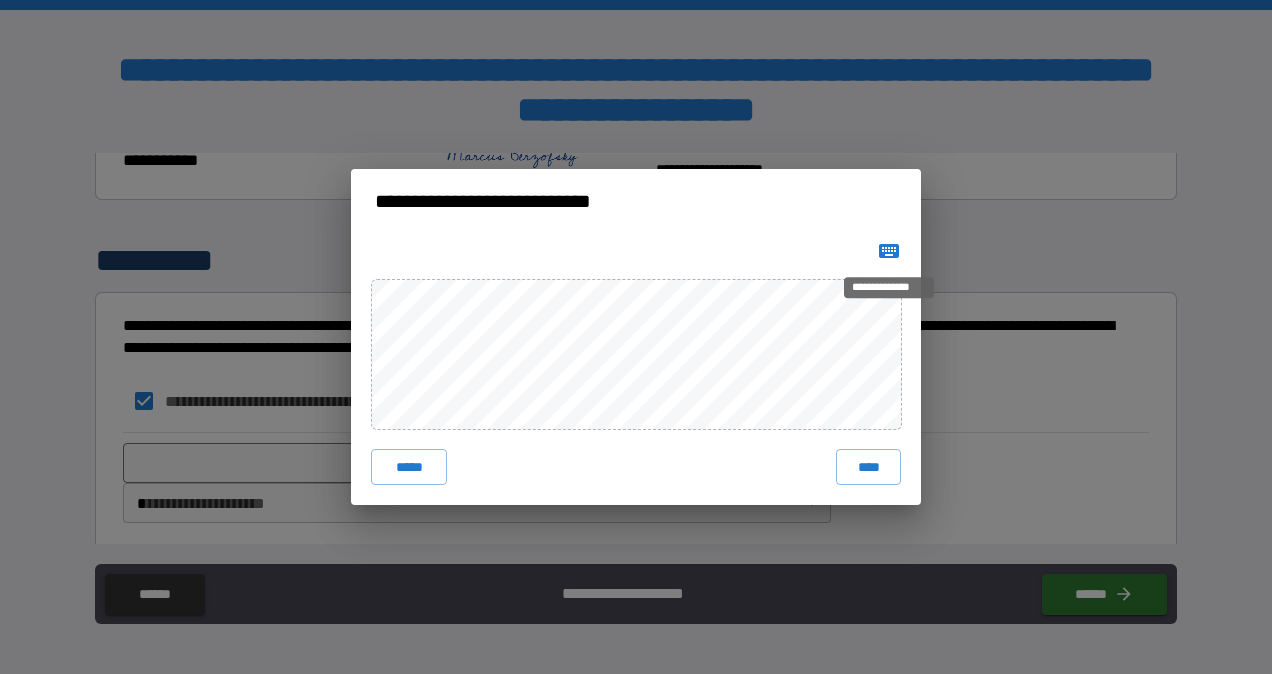 click 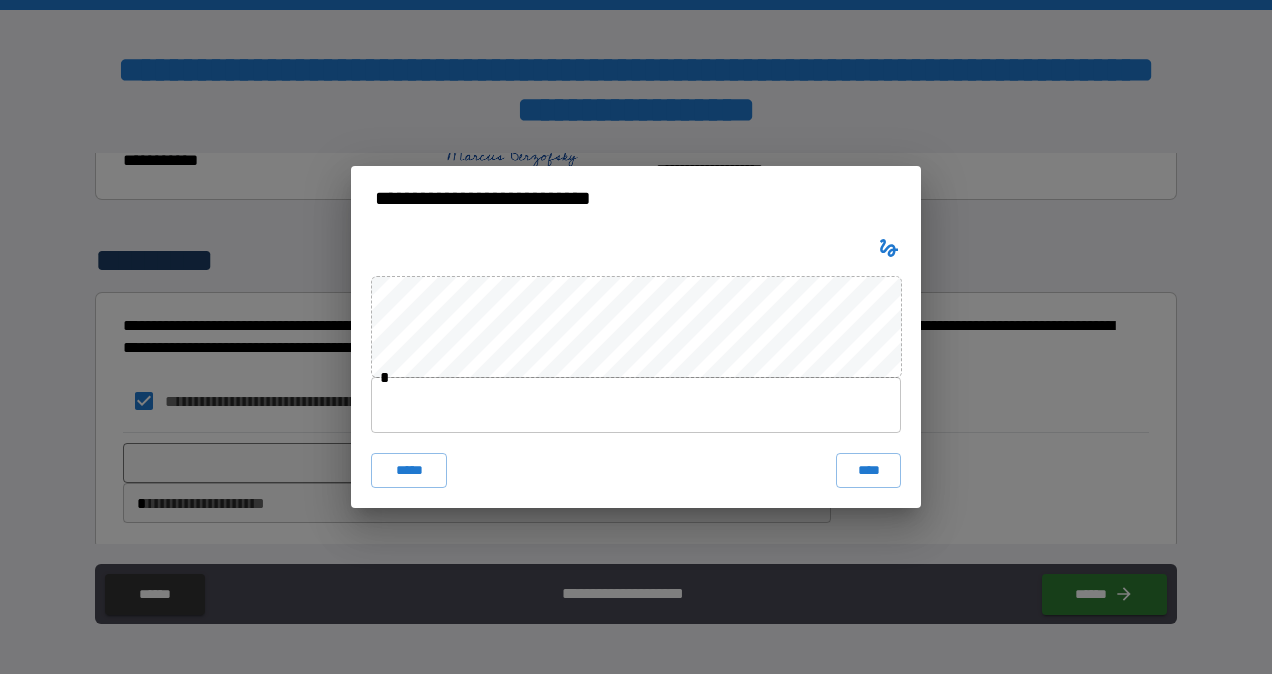 click at bounding box center [636, 405] 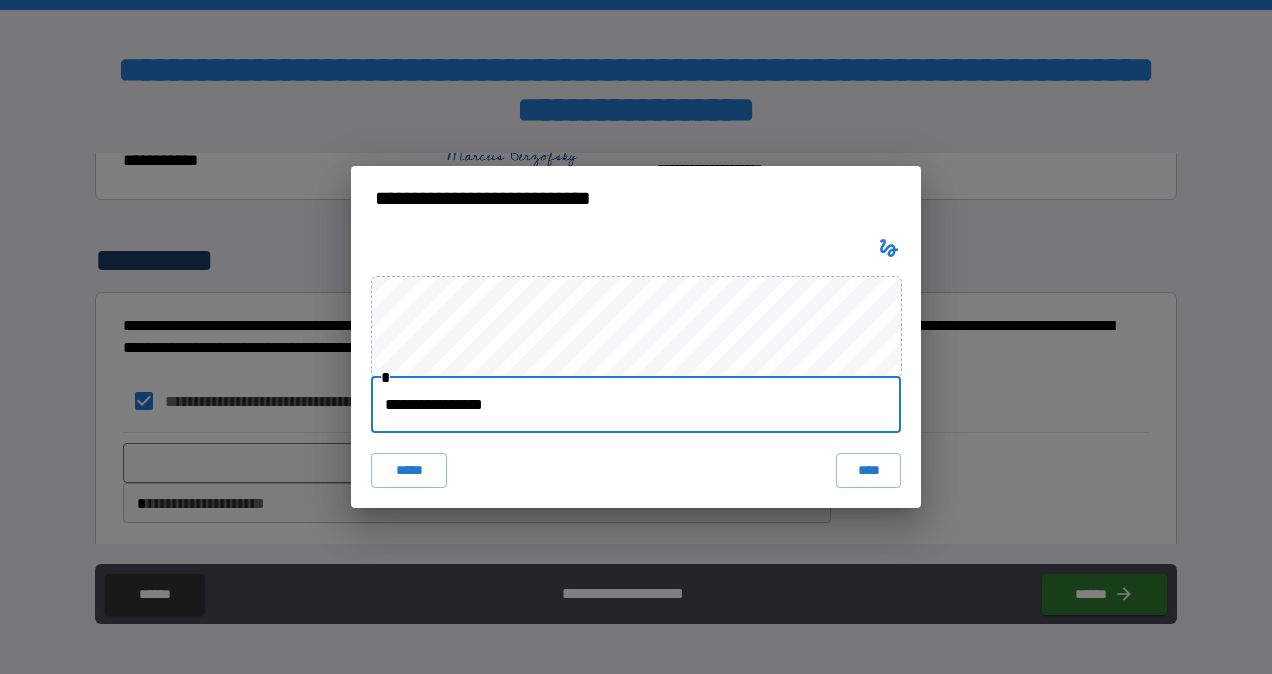 click on "****" at bounding box center (868, 471) 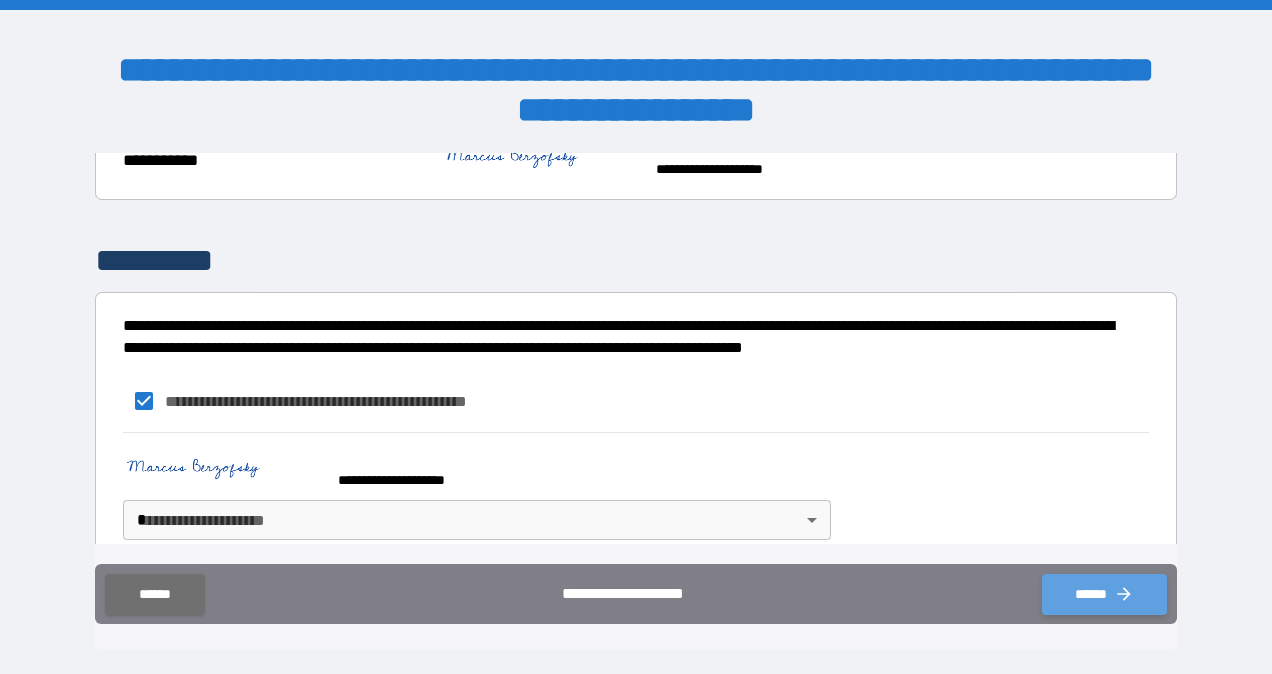 click on "******" at bounding box center [1104, 594] 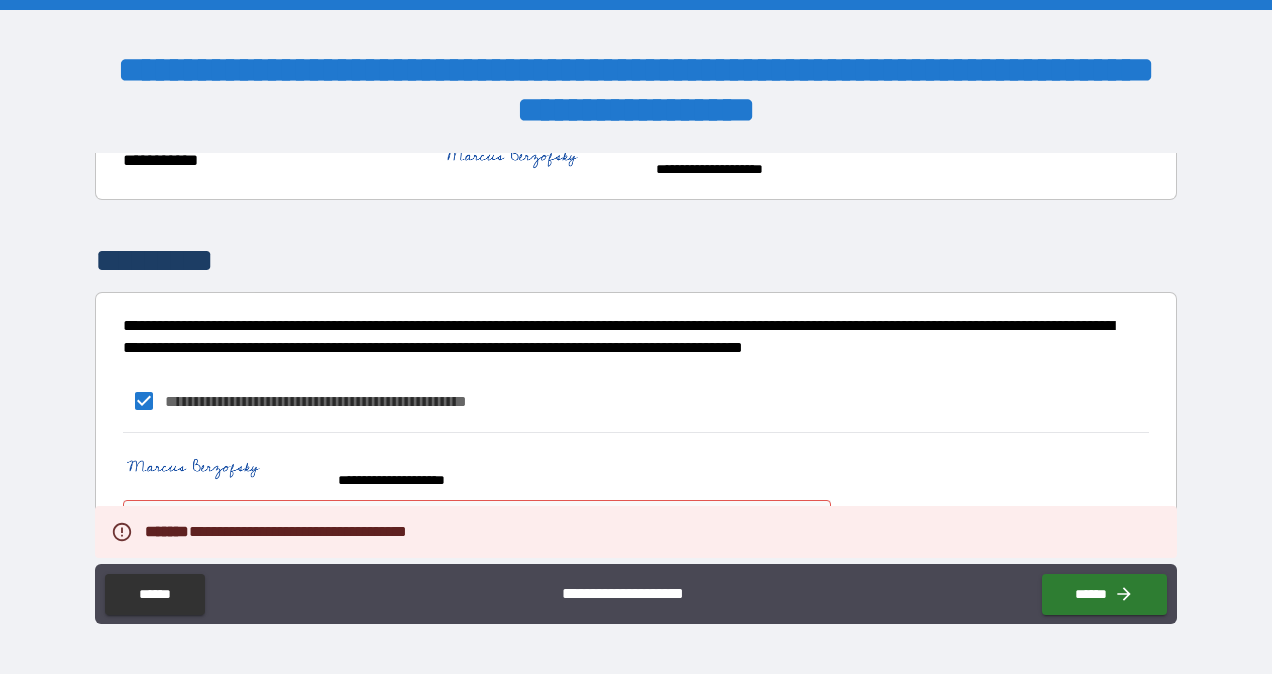 click on "**********" at bounding box center (635, 491) 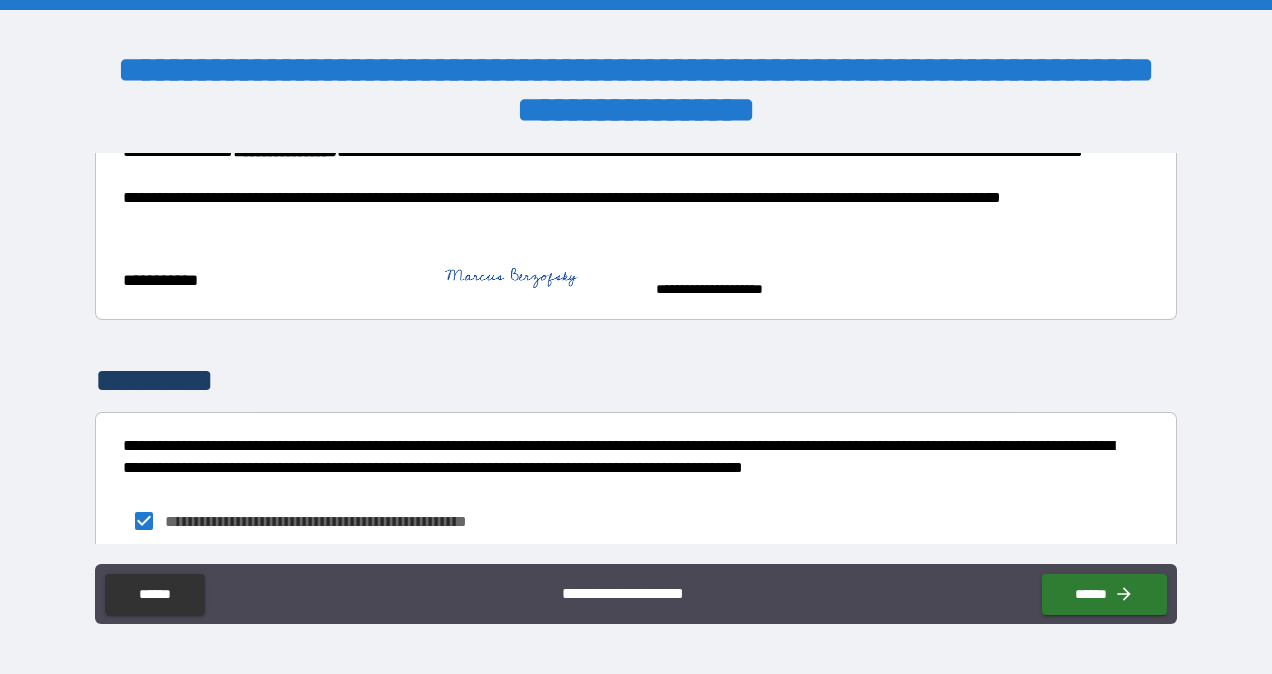 scroll, scrollTop: 2390, scrollLeft: 0, axis: vertical 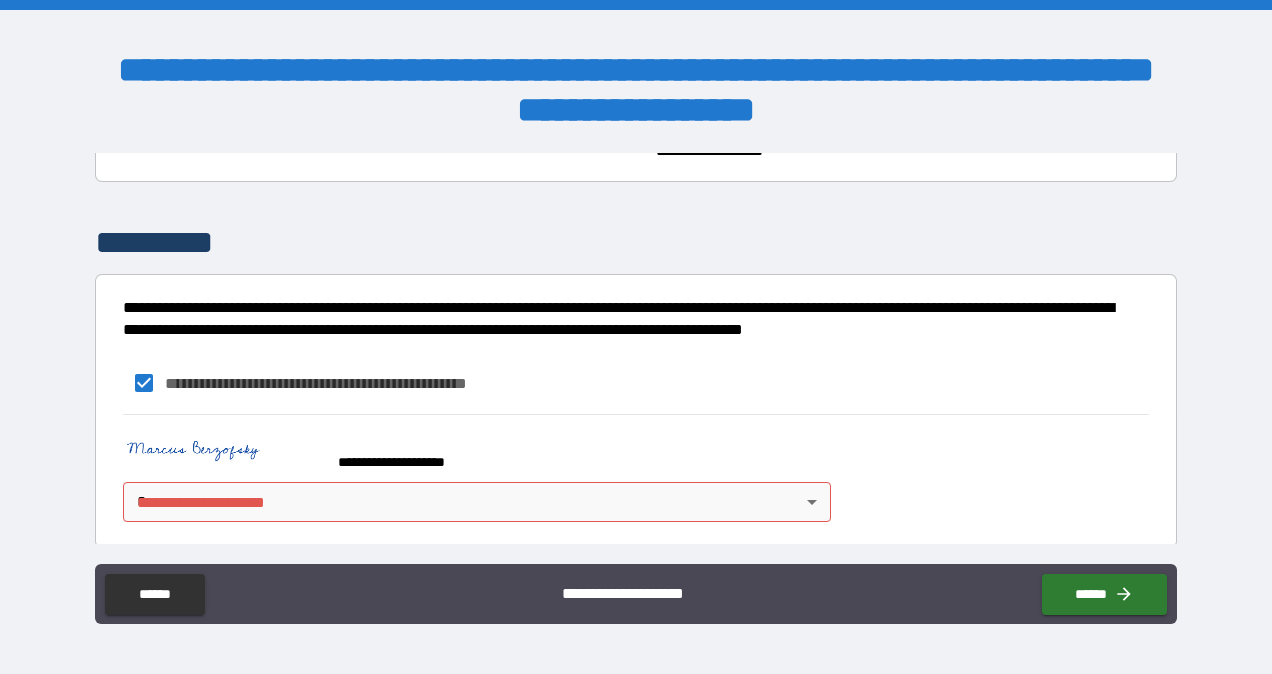 click on "**********" at bounding box center (635, 596) 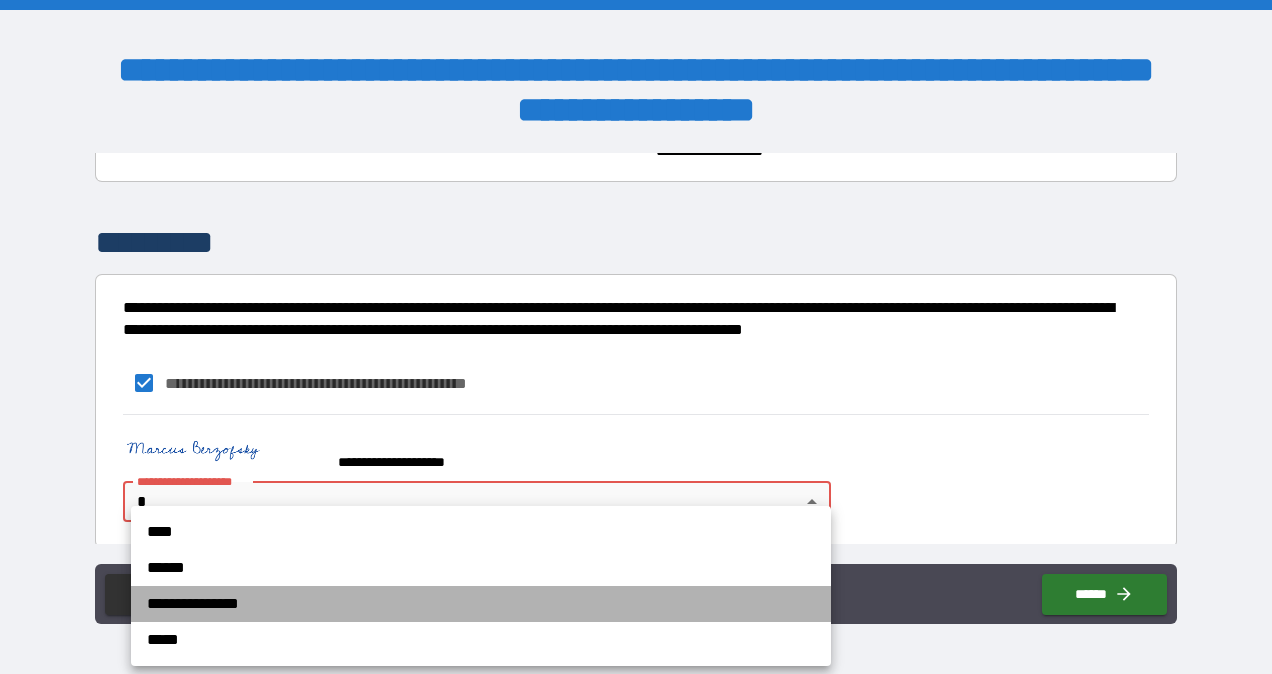 click on "**********" at bounding box center (481, 604) 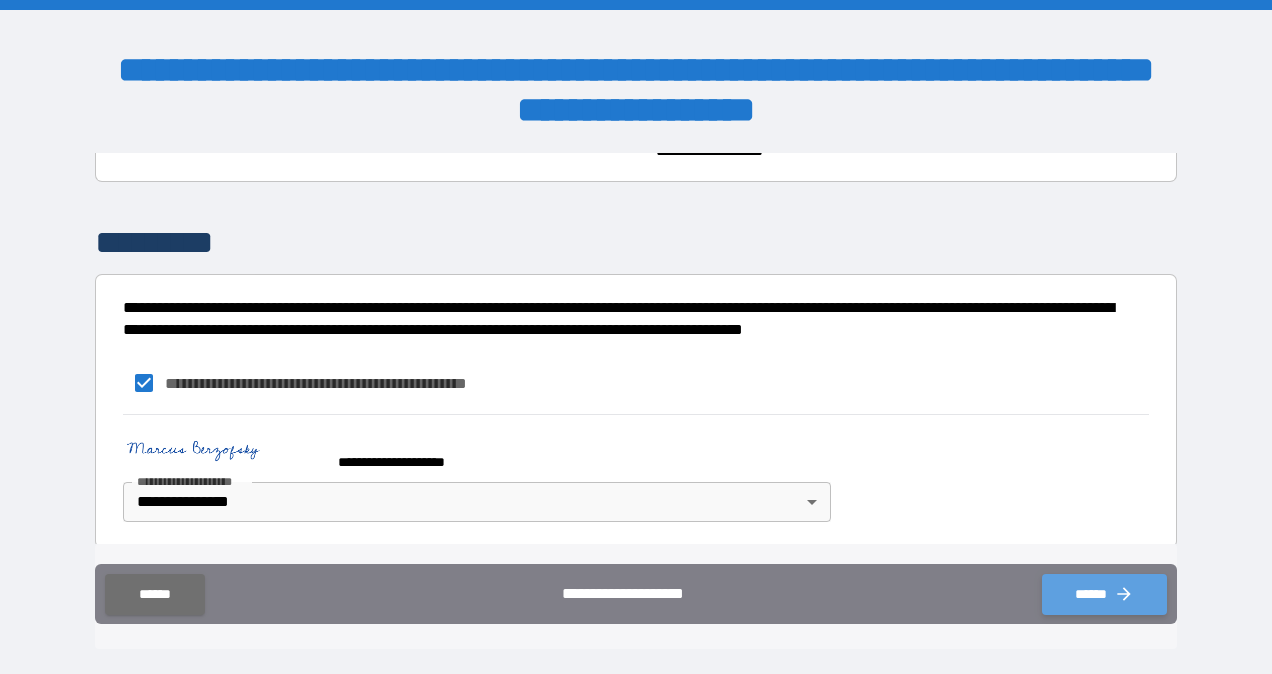 click on "******" at bounding box center [1104, 594] 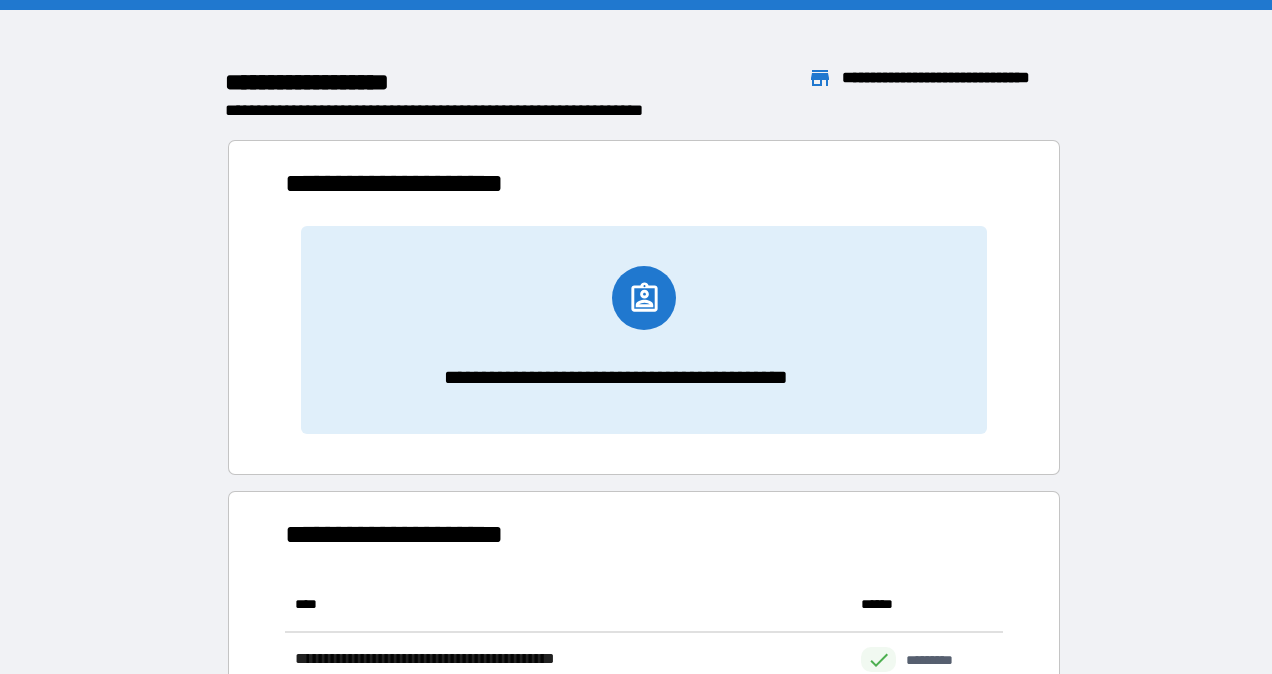 scroll, scrollTop: 16, scrollLeft: 16, axis: both 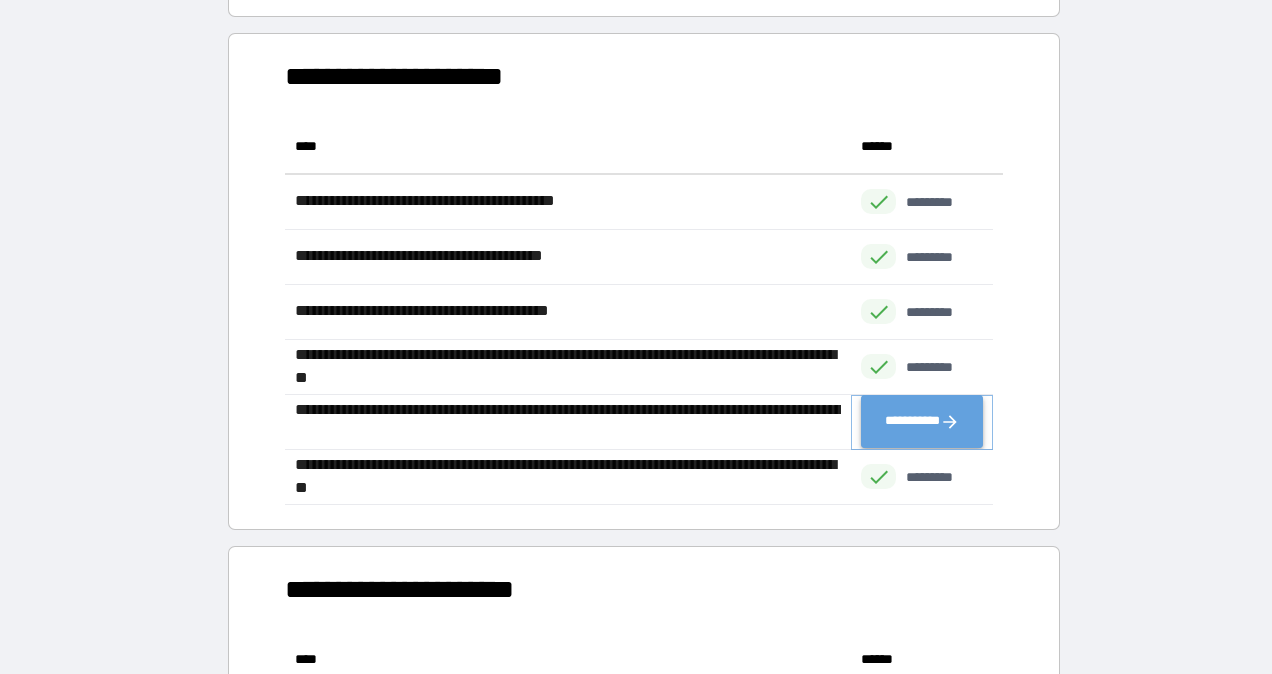 click on "**********" at bounding box center (922, 422) 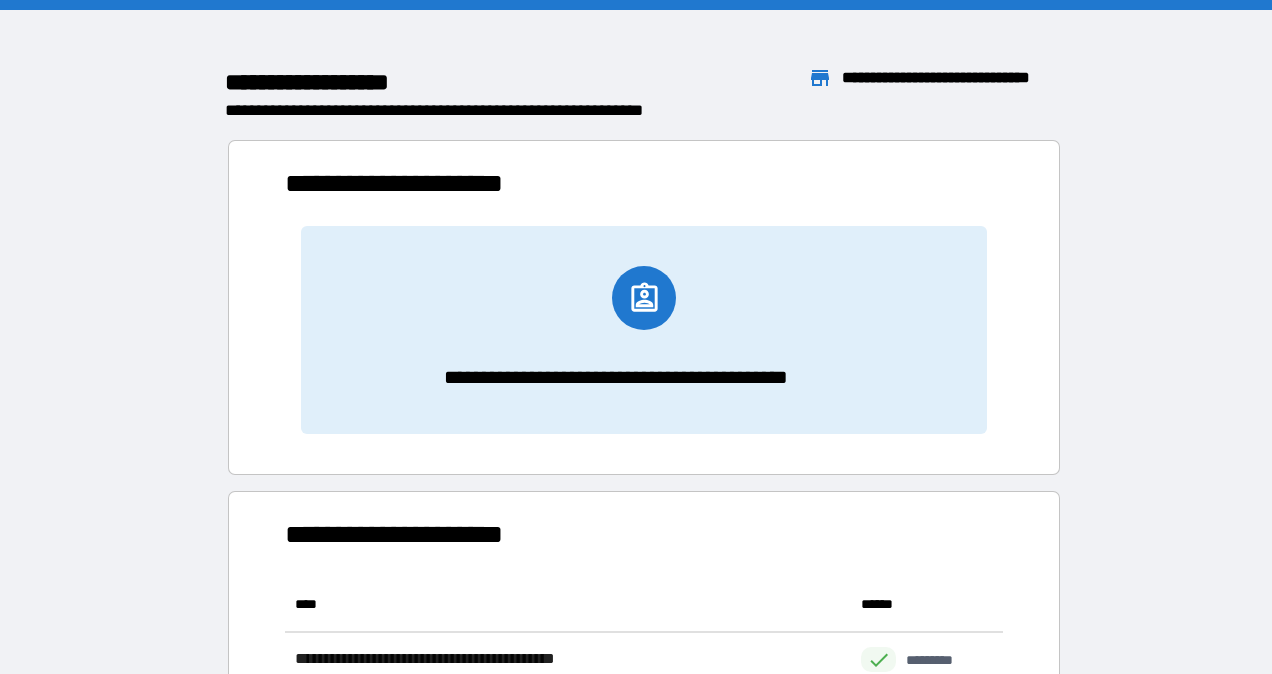 scroll, scrollTop: 16, scrollLeft: 16, axis: both 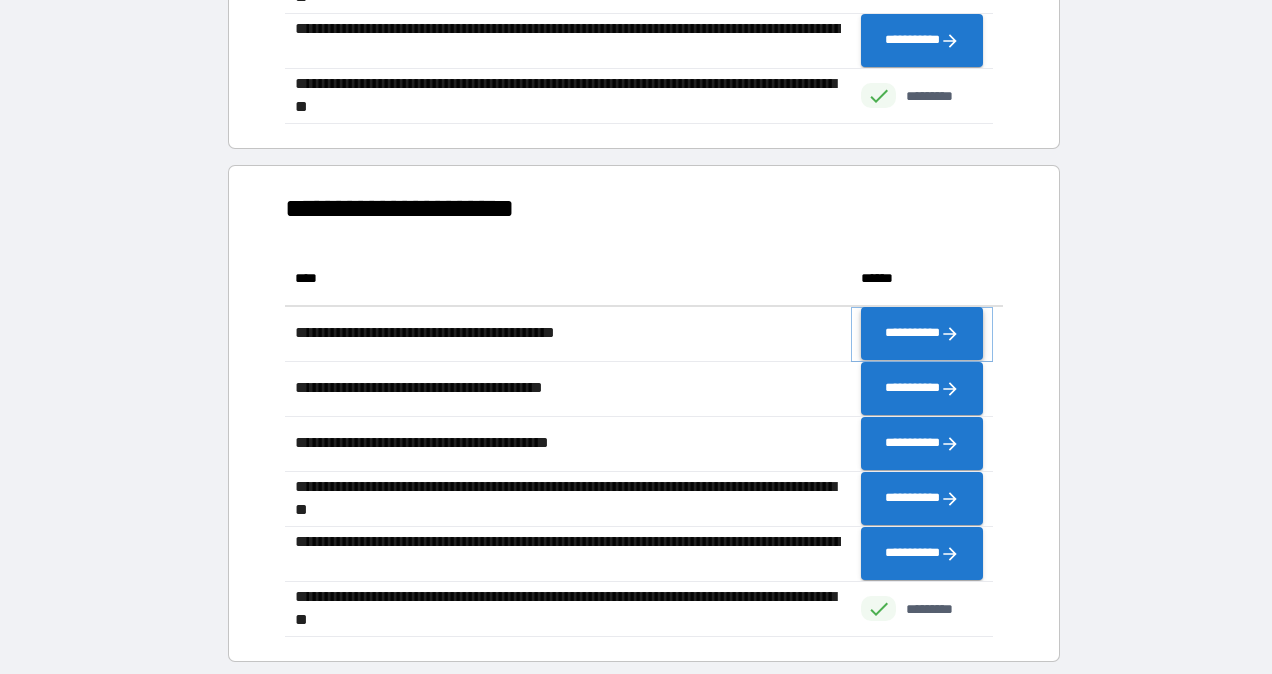 click on "**********" at bounding box center (922, 334) 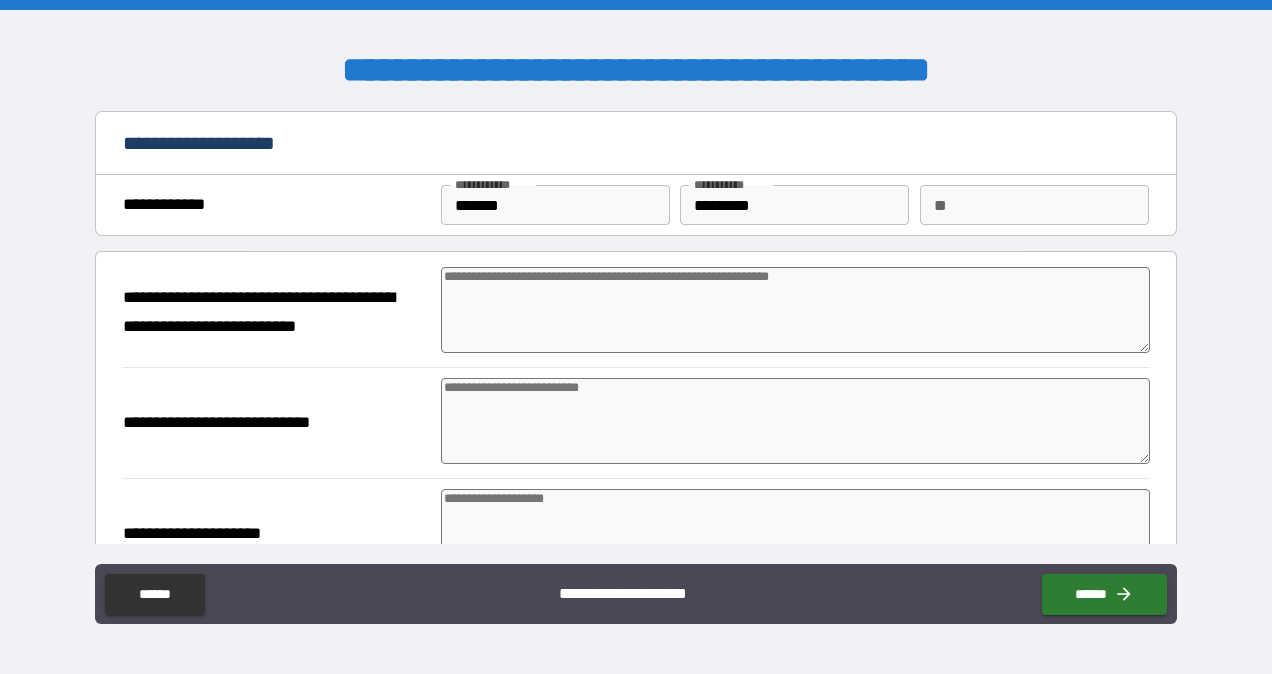 click at bounding box center [795, 310] 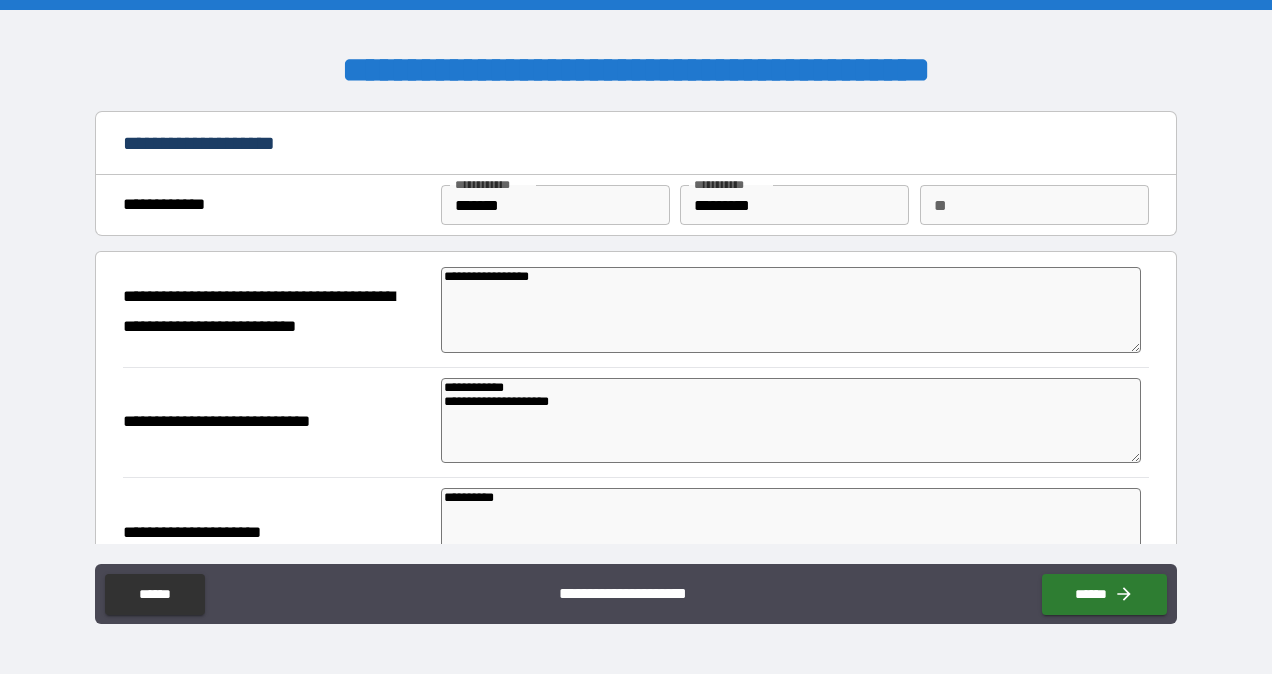 scroll, scrollTop: 278, scrollLeft: 0, axis: vertical 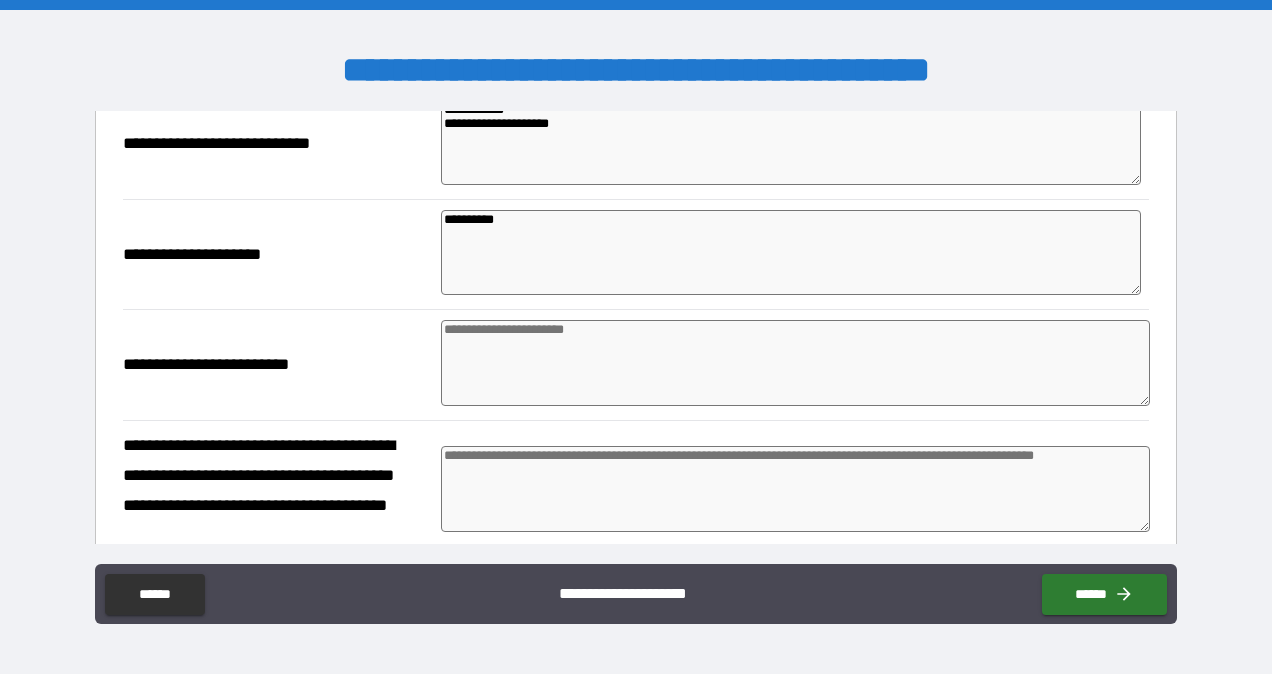 click at bounding box center (795, 489) 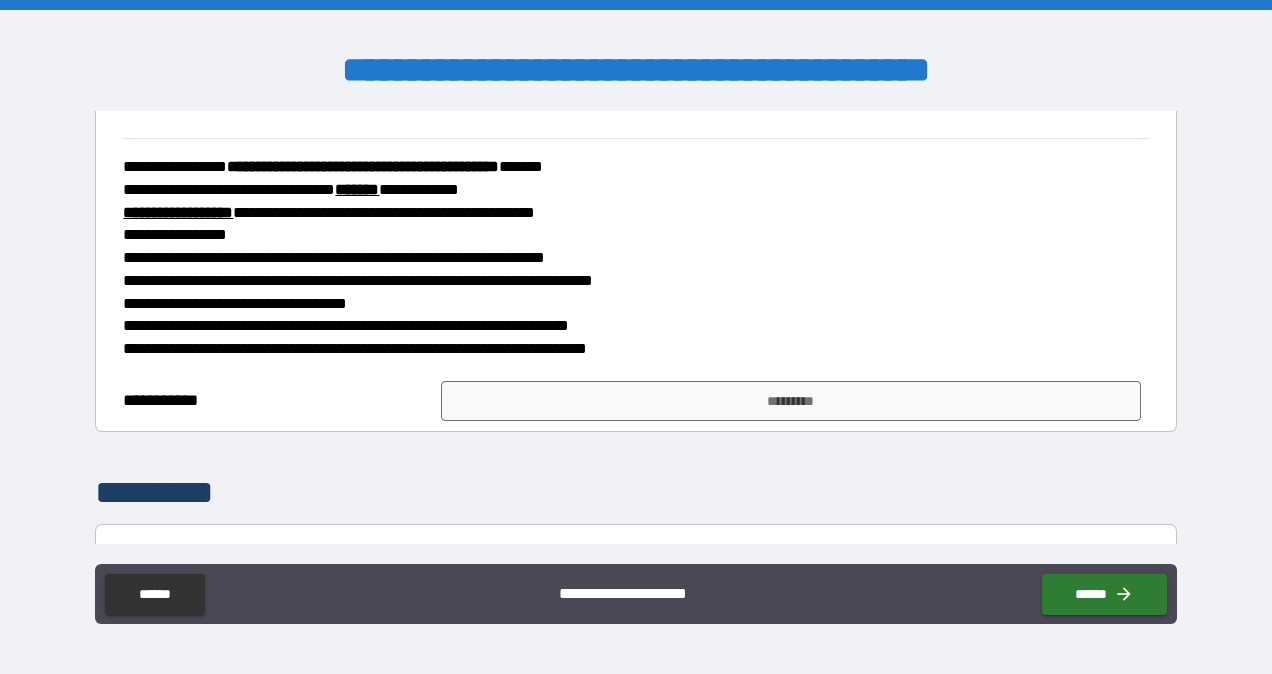 scroll, scrollTop: 702, scrollLeft: 0, axis: vertical 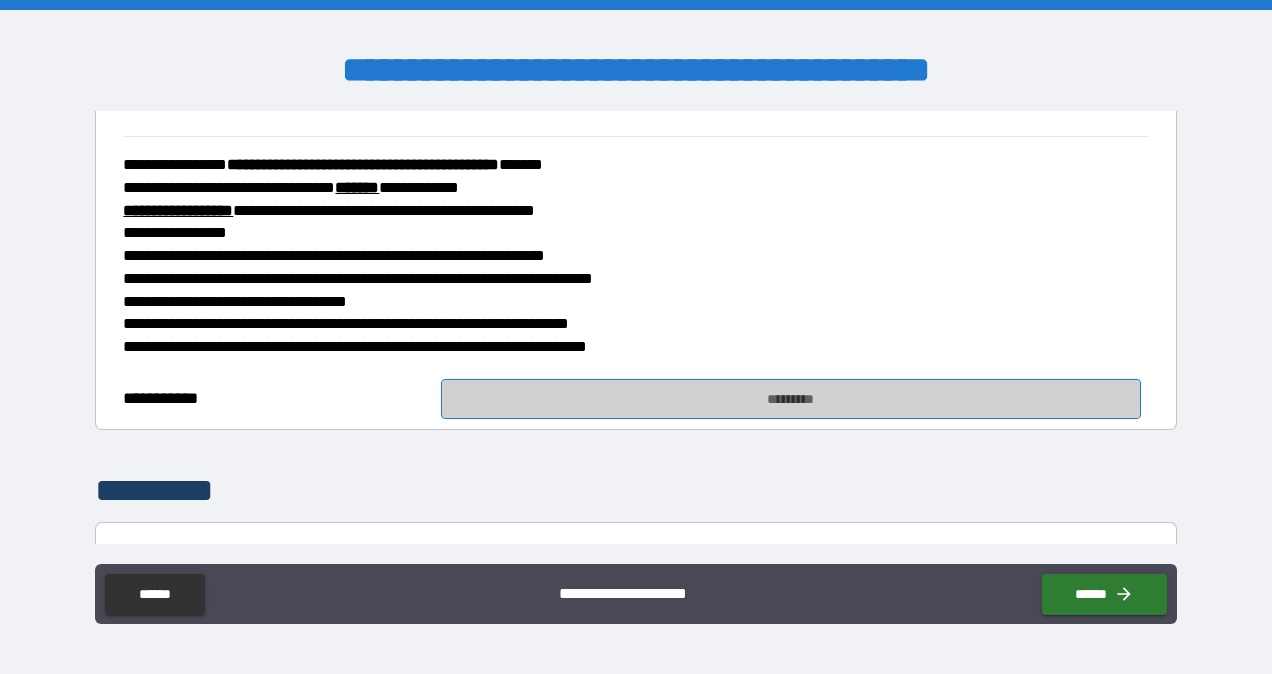 click on "*********" at bounding box center (791, 399) 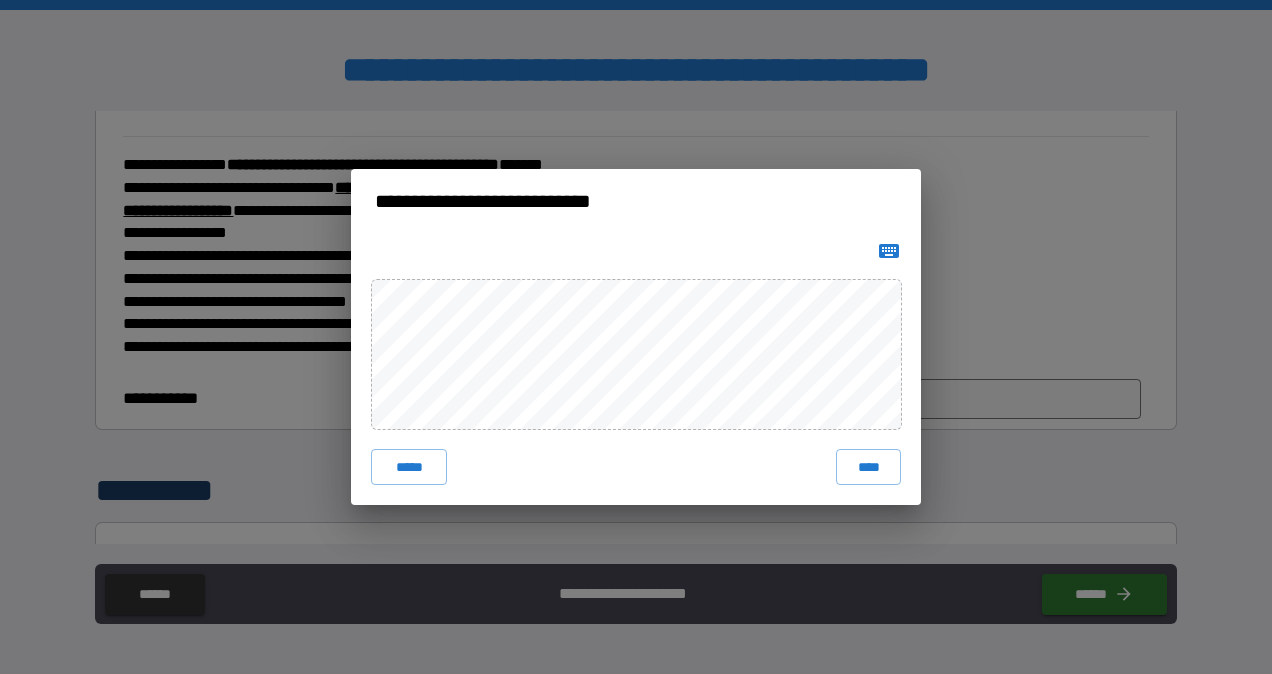 click 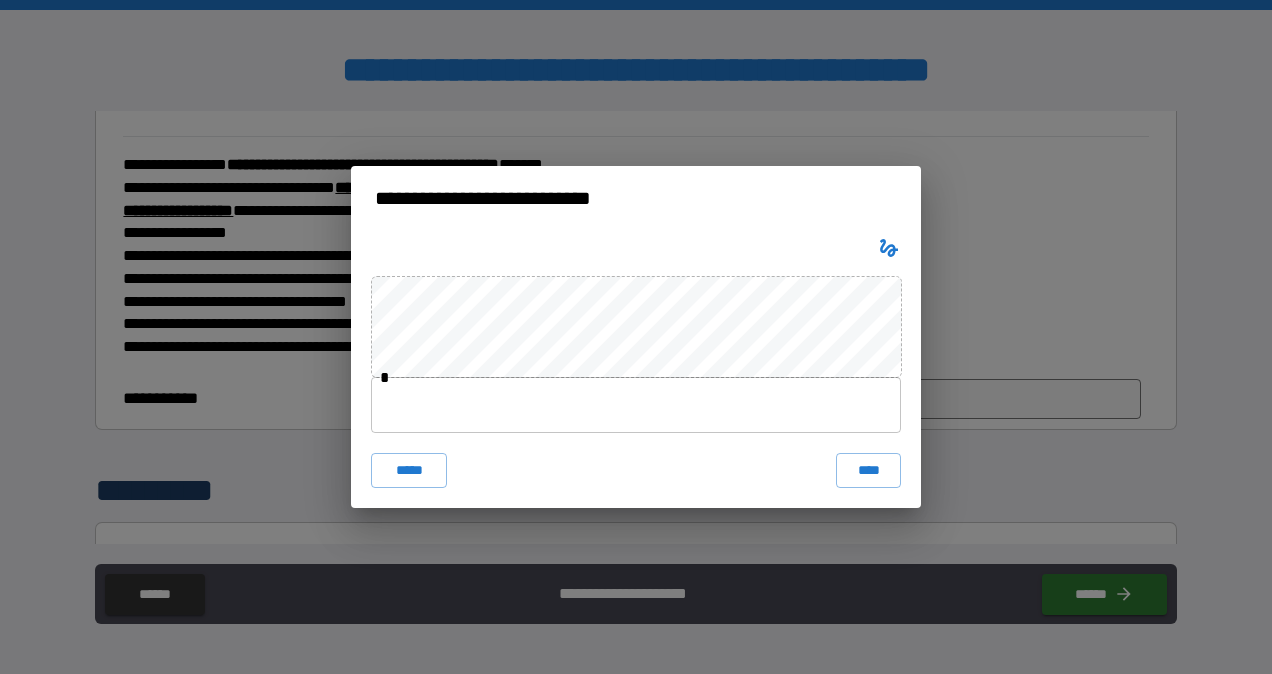 click at bounding box center [636, 405] 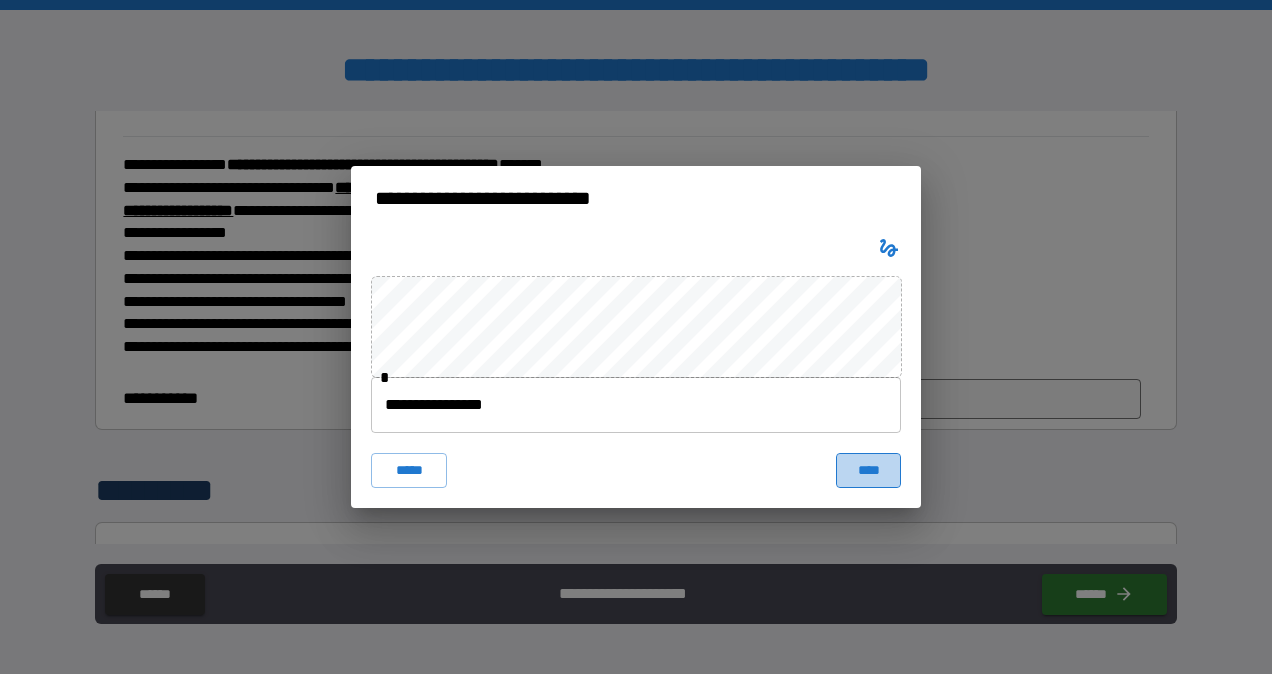 click on "****" at bounding box center (868, 471) 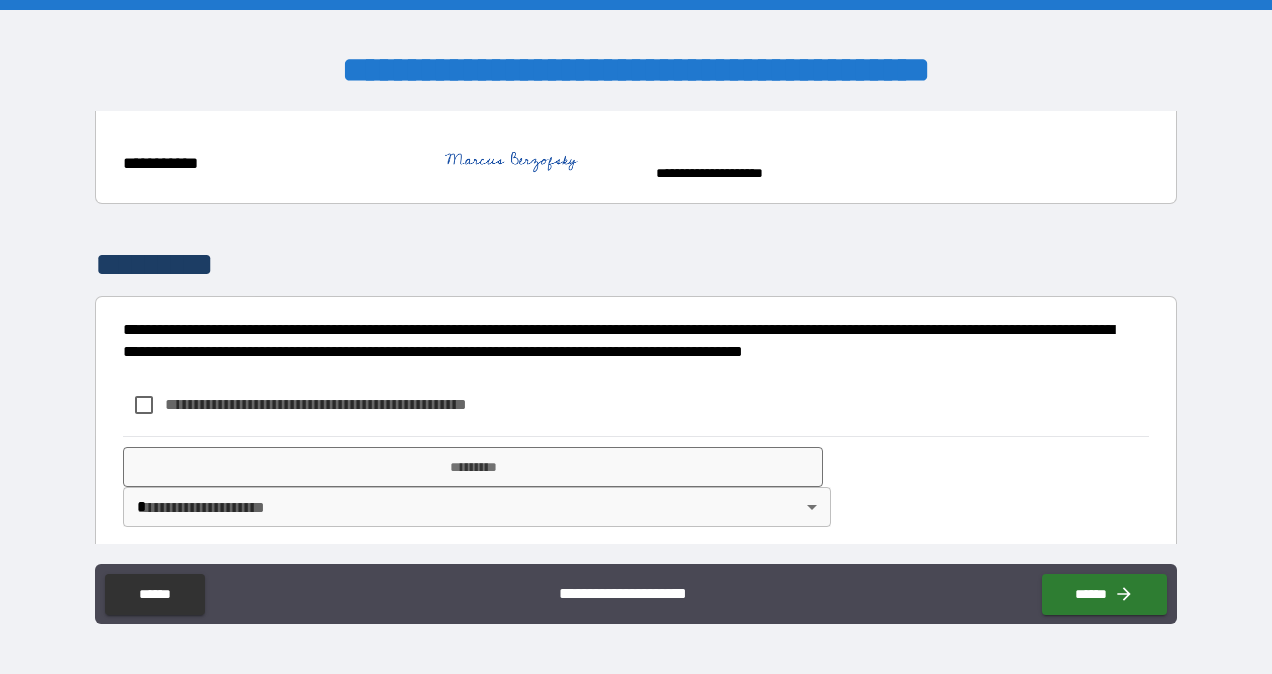 scroll, scrollTop: 954, scrollLeft: 0, axis: vertical 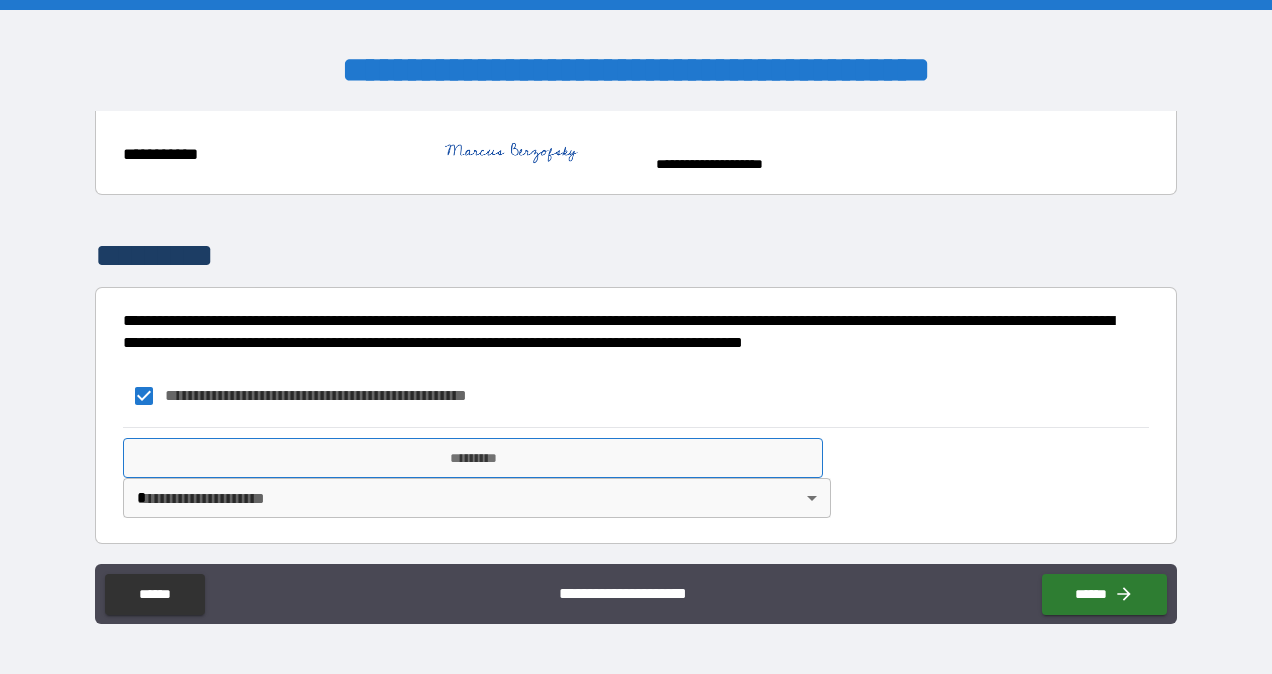 click on "*********" at bounding box center [473, 458] 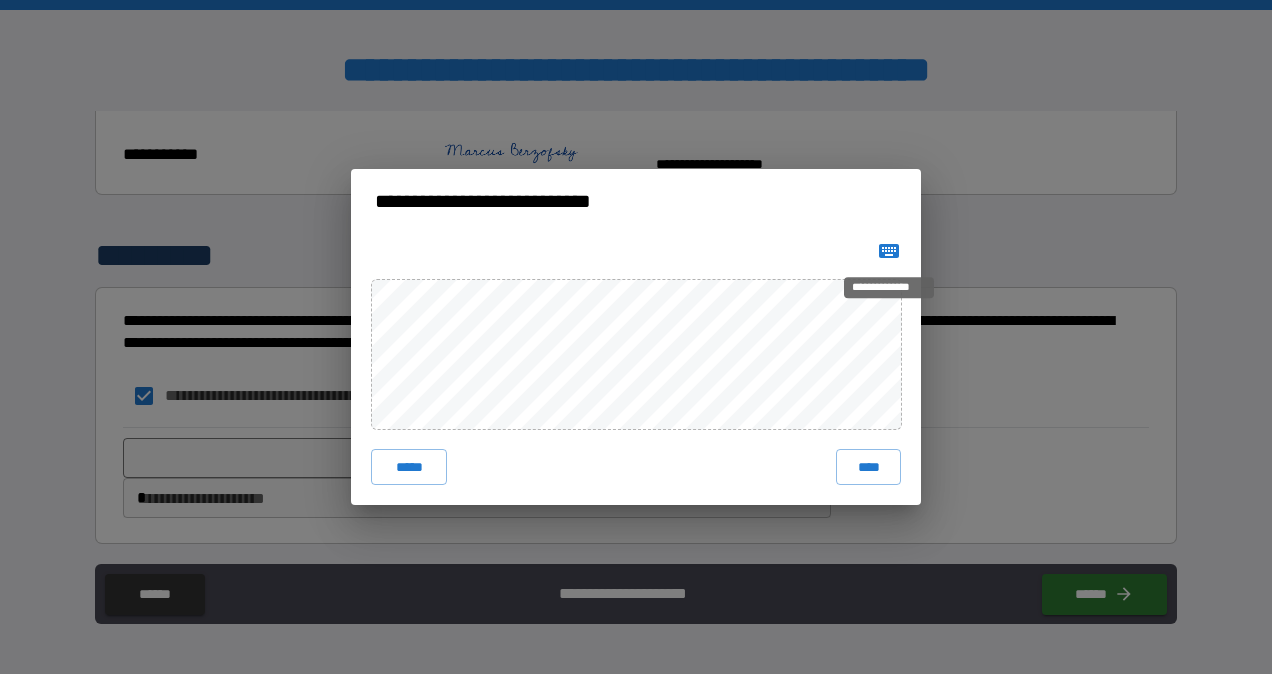 click 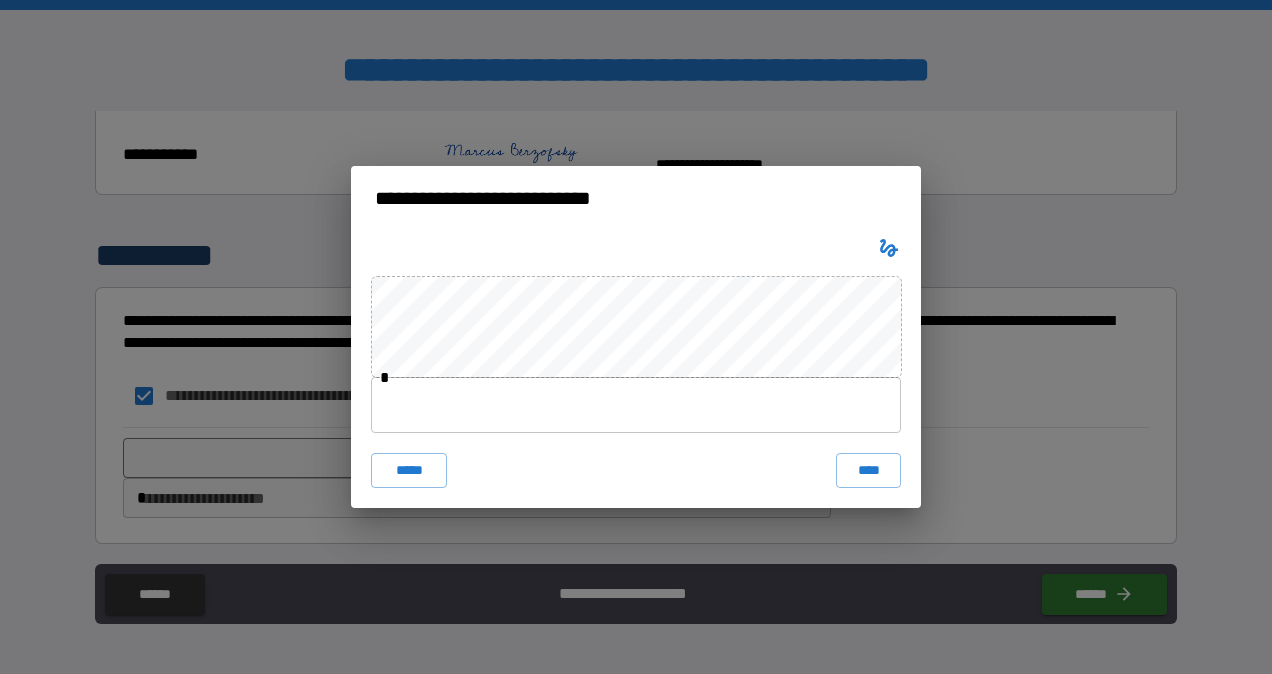 click at bounding box center (636, 405) 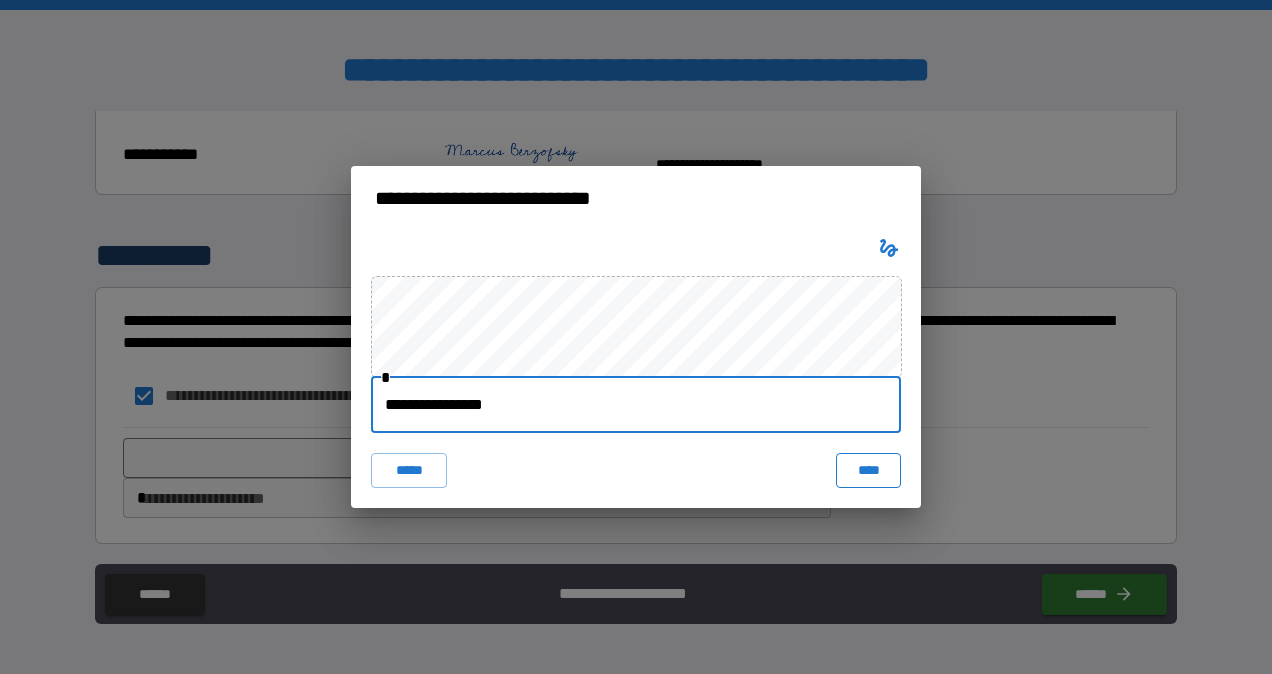 click on "****" at bounding box center [868, 471] 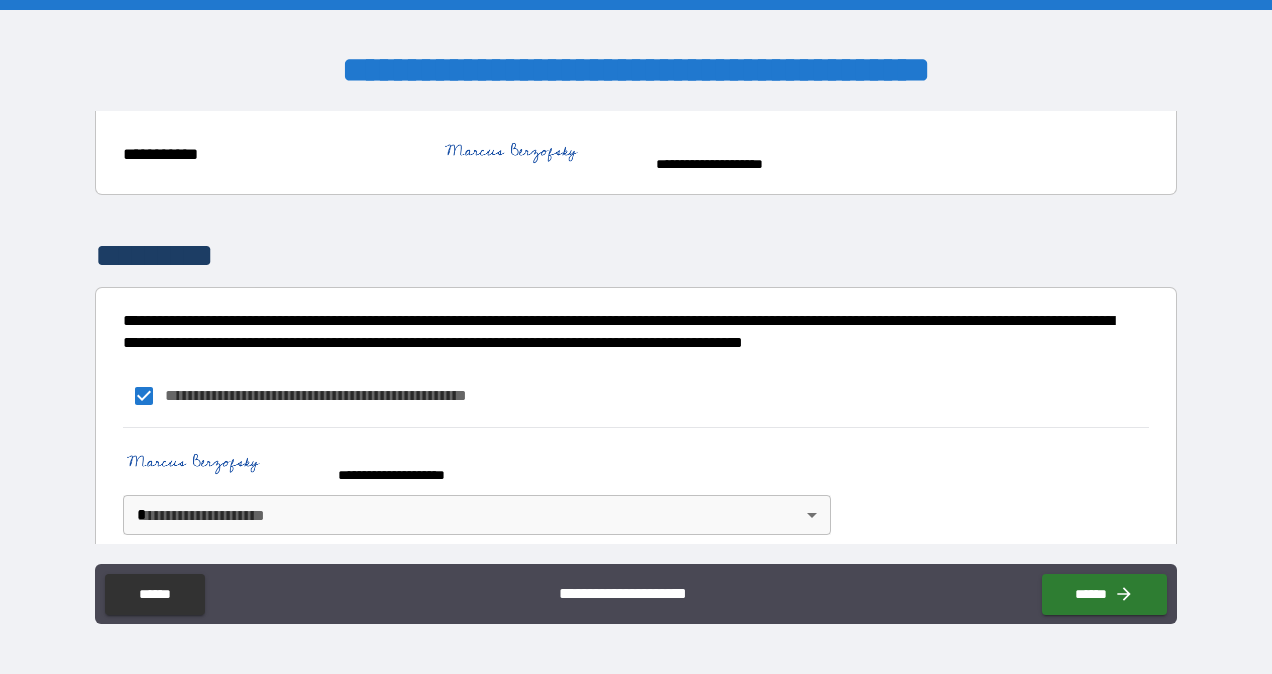 click on "**********" at bounding box center (636, 337) 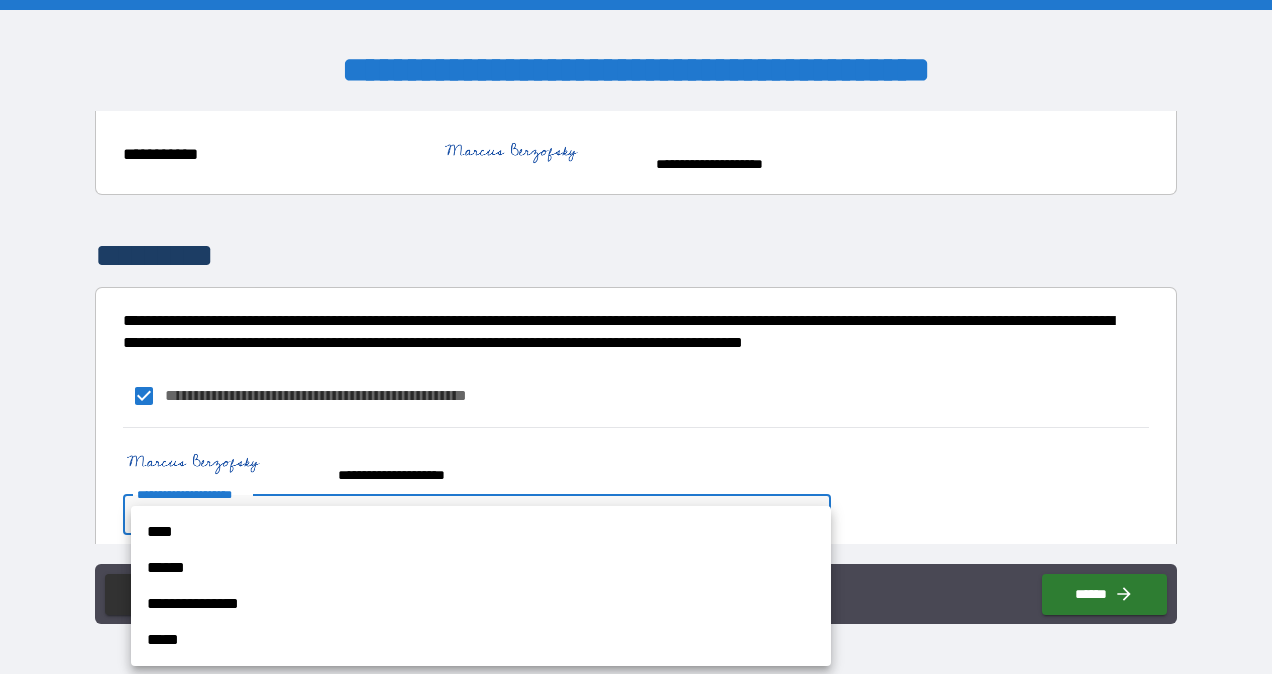 click on "**********" at bounding box center (481, 604) 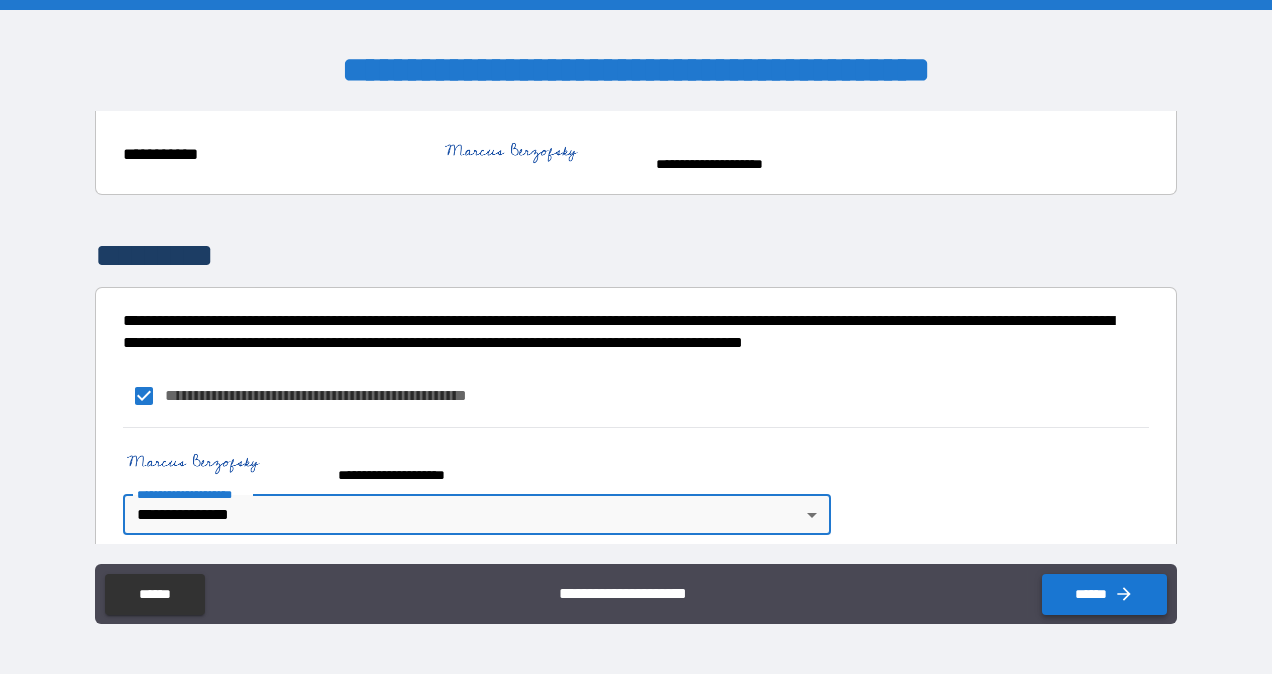 click on "******" at bounding box center (1104, 594) 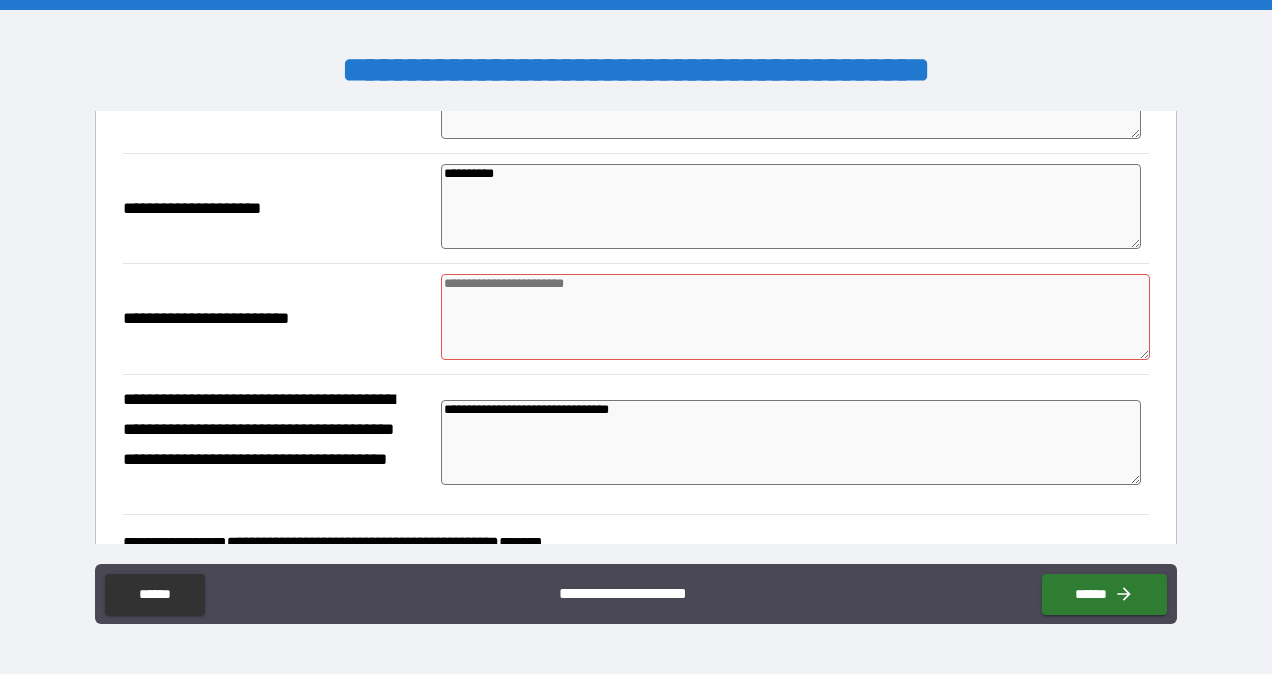 scroll, scrollTop: 324, scrollLeft: 0, axis: vertical 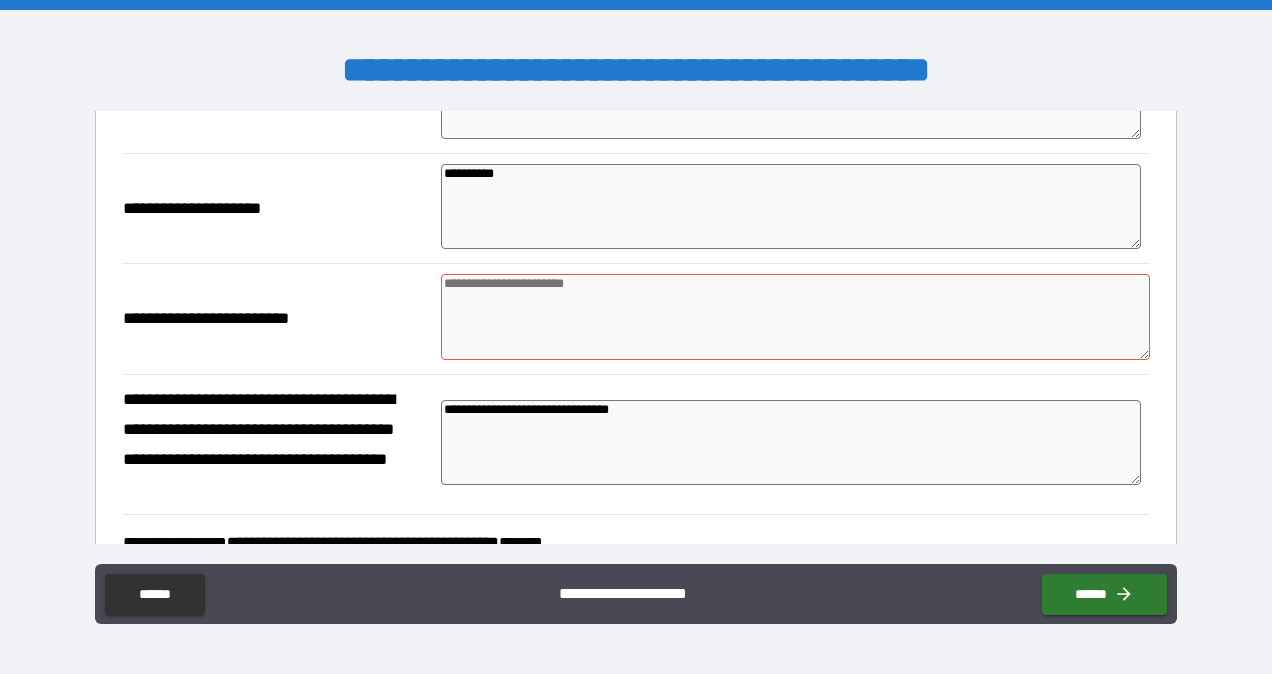 click at bounding box center [795, 317] 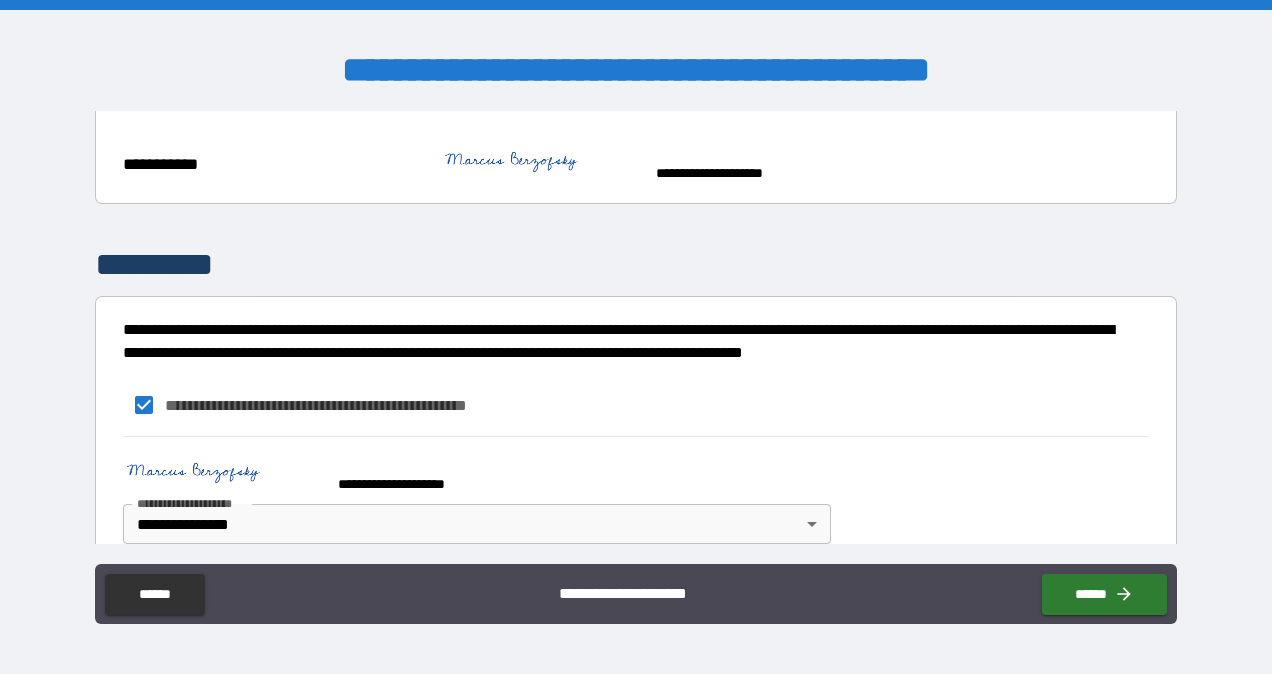 scroll, scrollTop: 970, scrollLeft: 0, axis: vertical 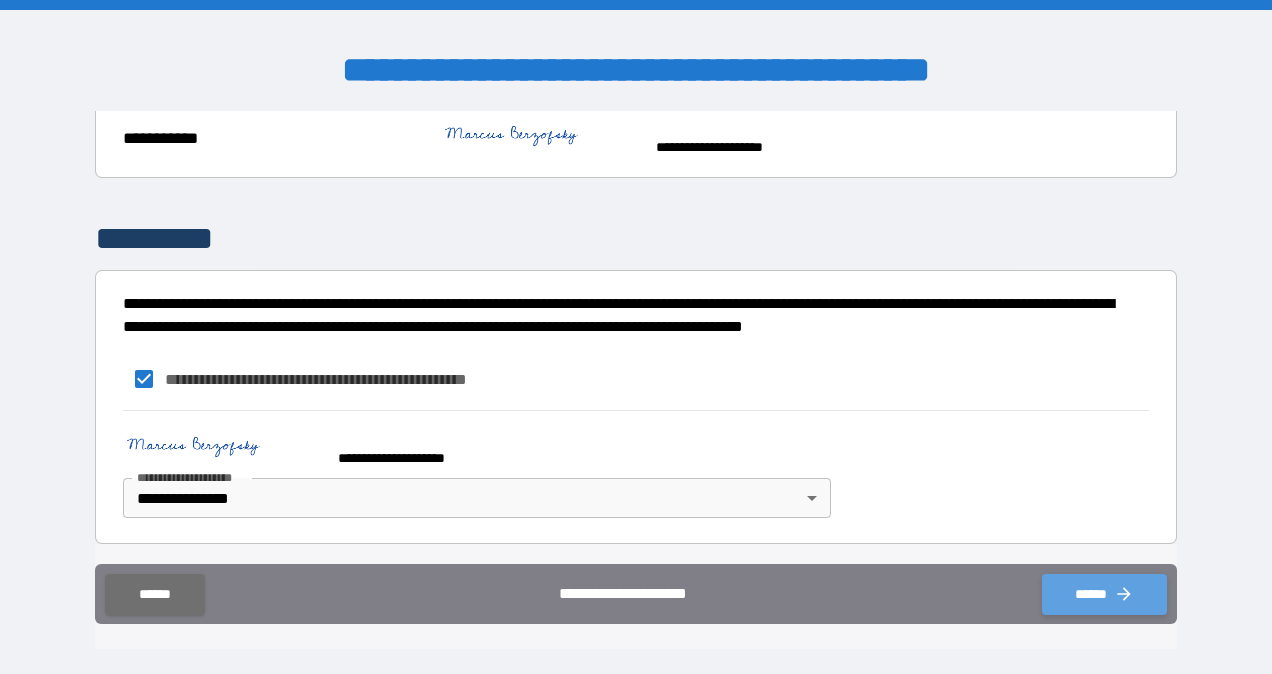 click on "******" at bounding box center (1104, 594) 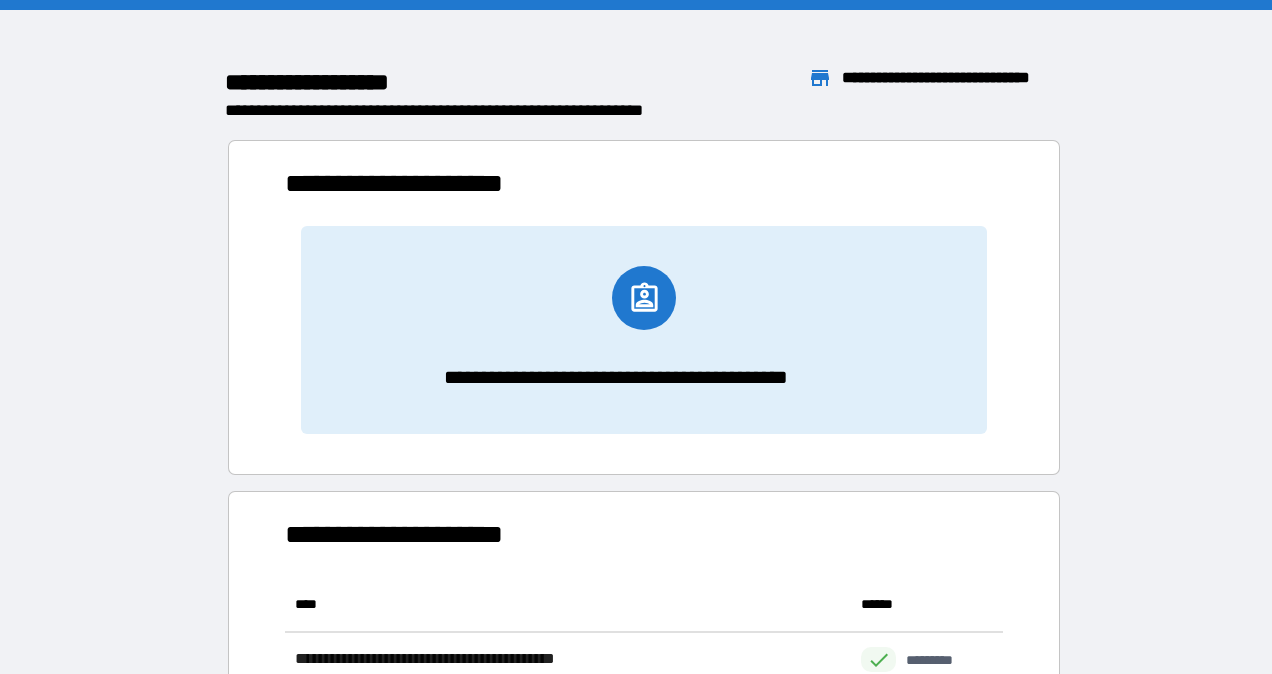 scroll, scrollTop: 16, scrollLeft: 16, axis: both 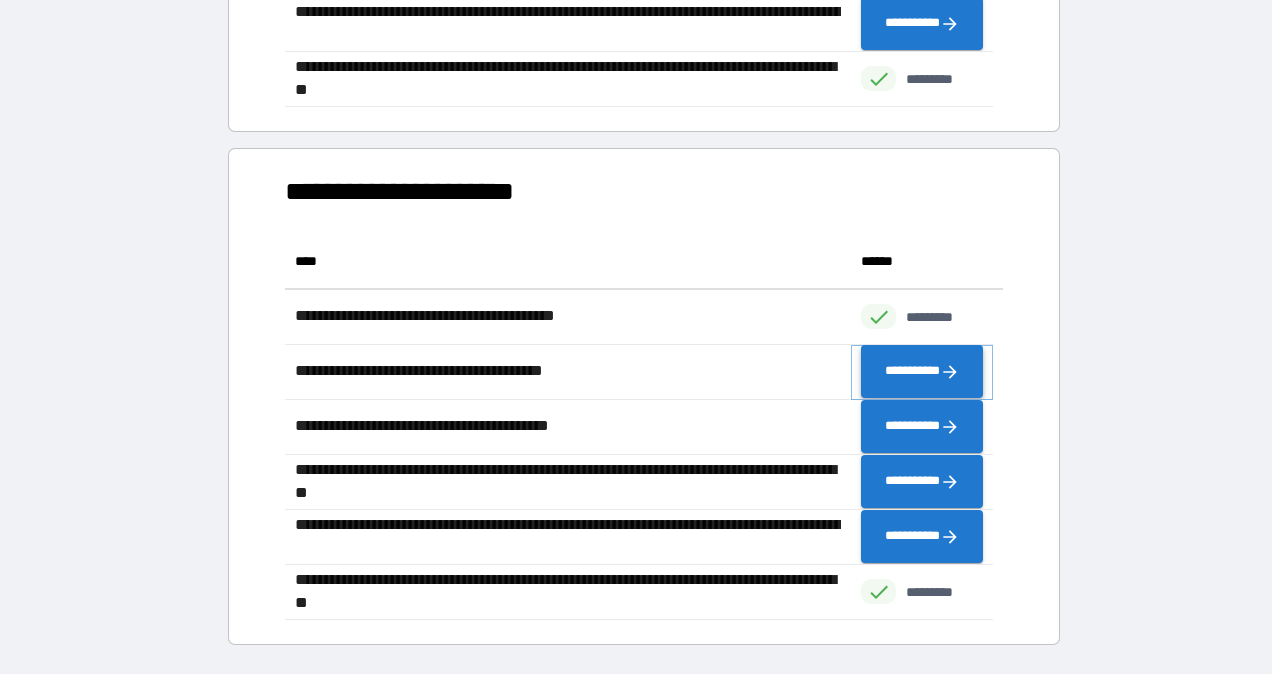 click on "**********" at bounding box center [922, 372] 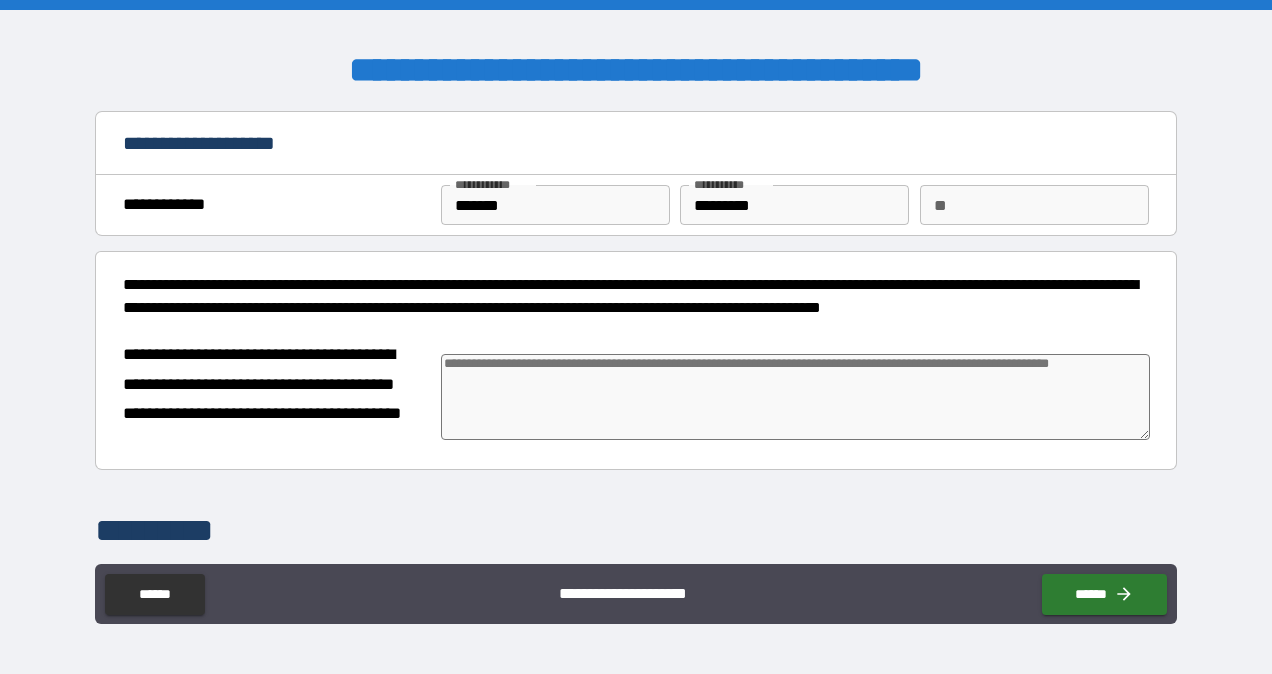 click at bounding box center [795, 397] 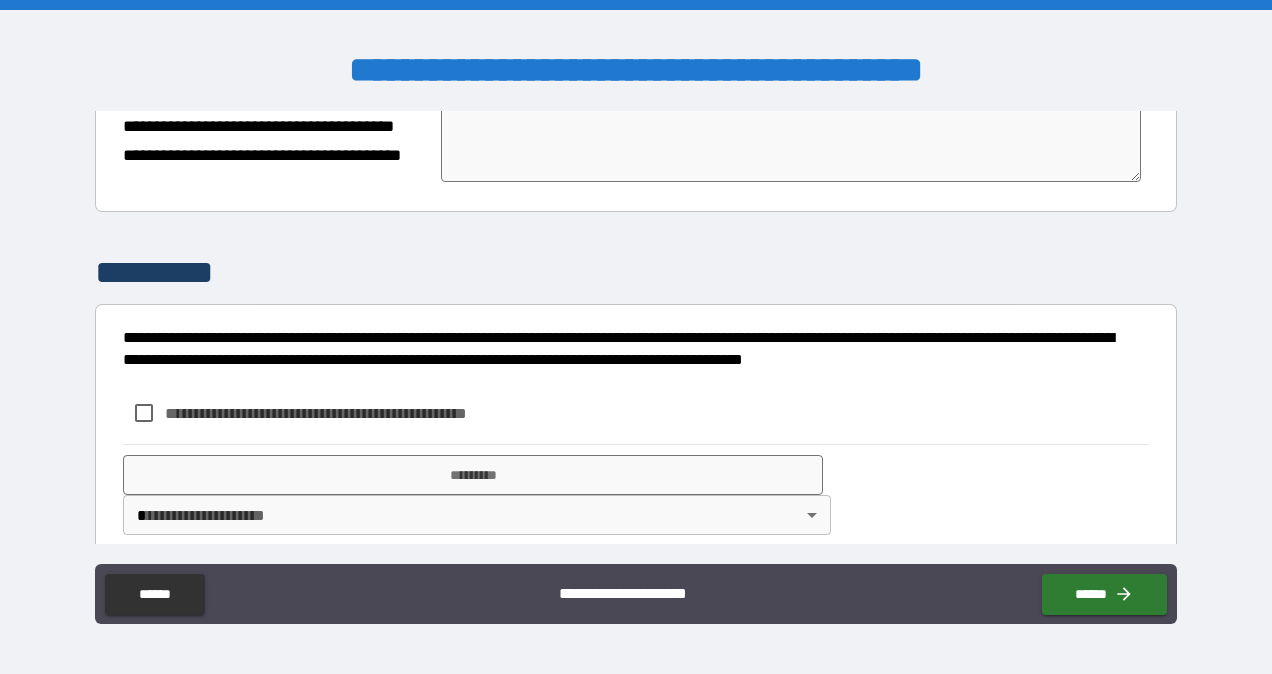 scroll, scrollTop: 263, scrollLeft: 0, axis: vertical 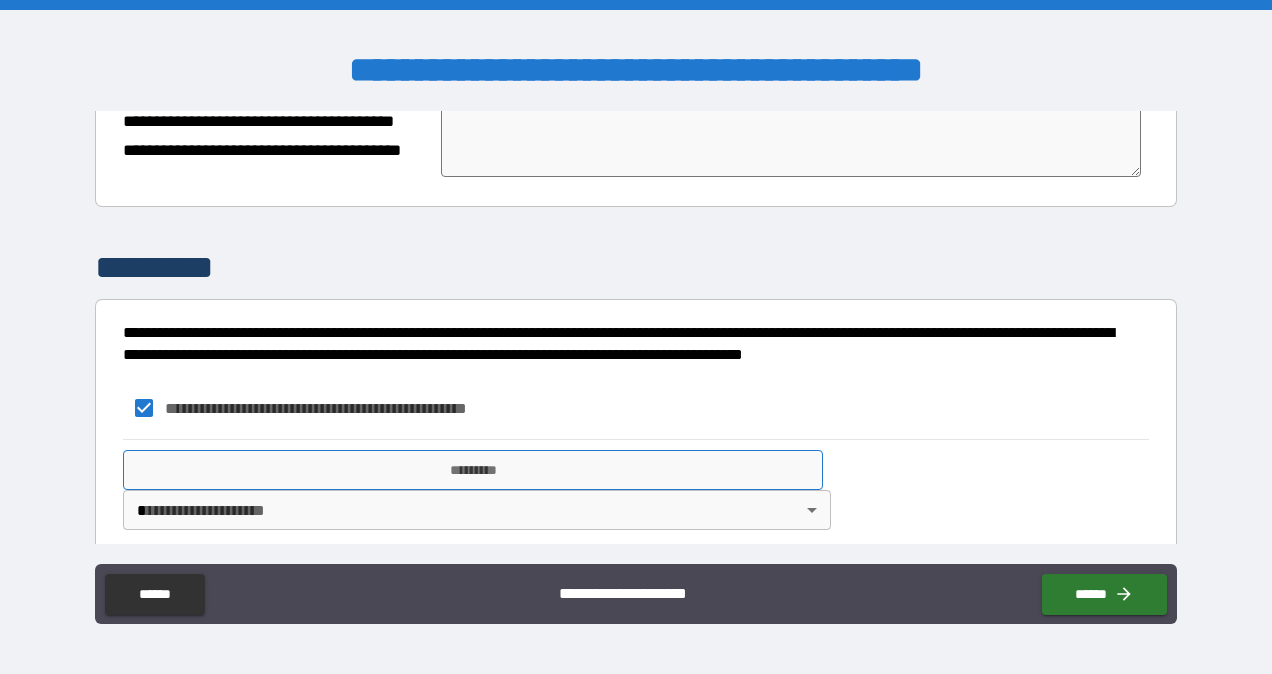 click on "*********" at bounding box center [473, 470] 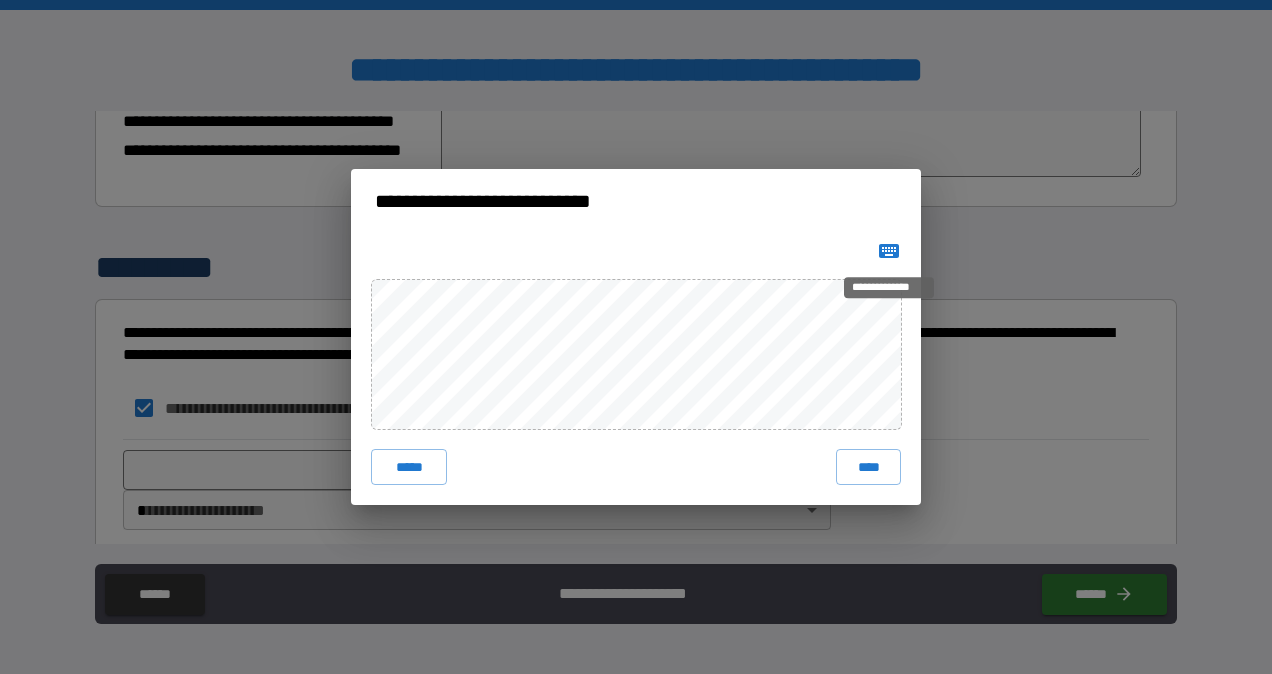 click 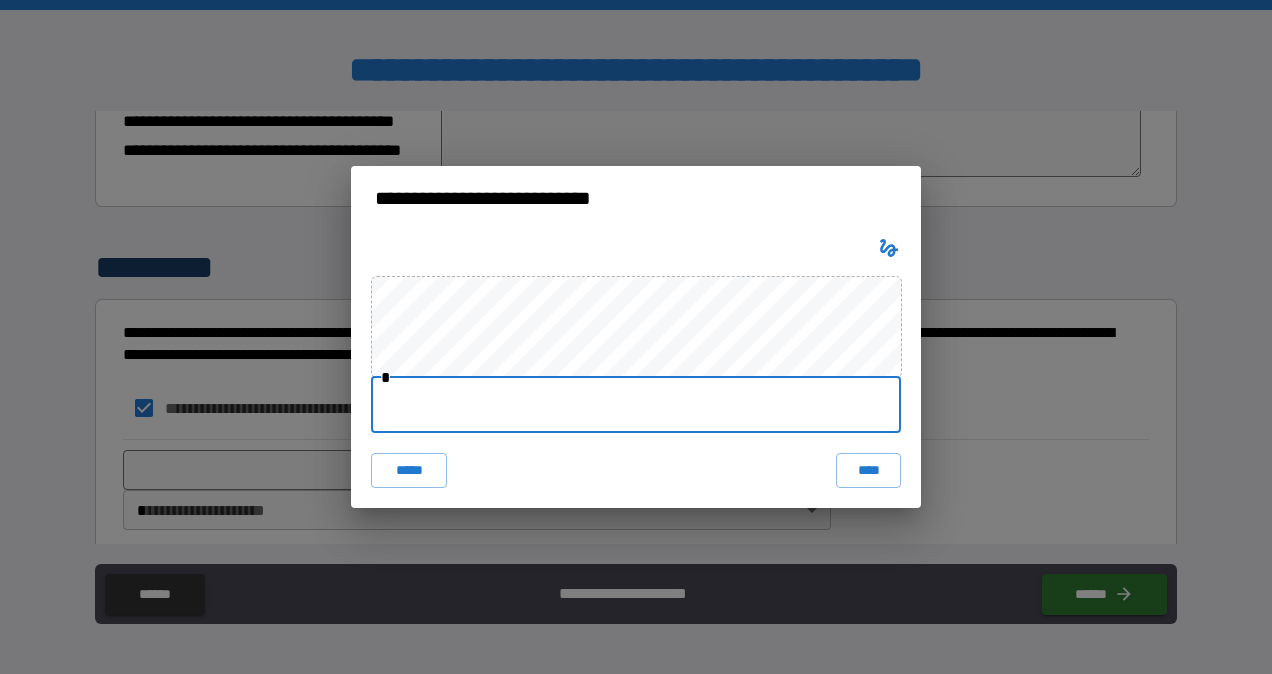 click at bounding box center [636, 405] 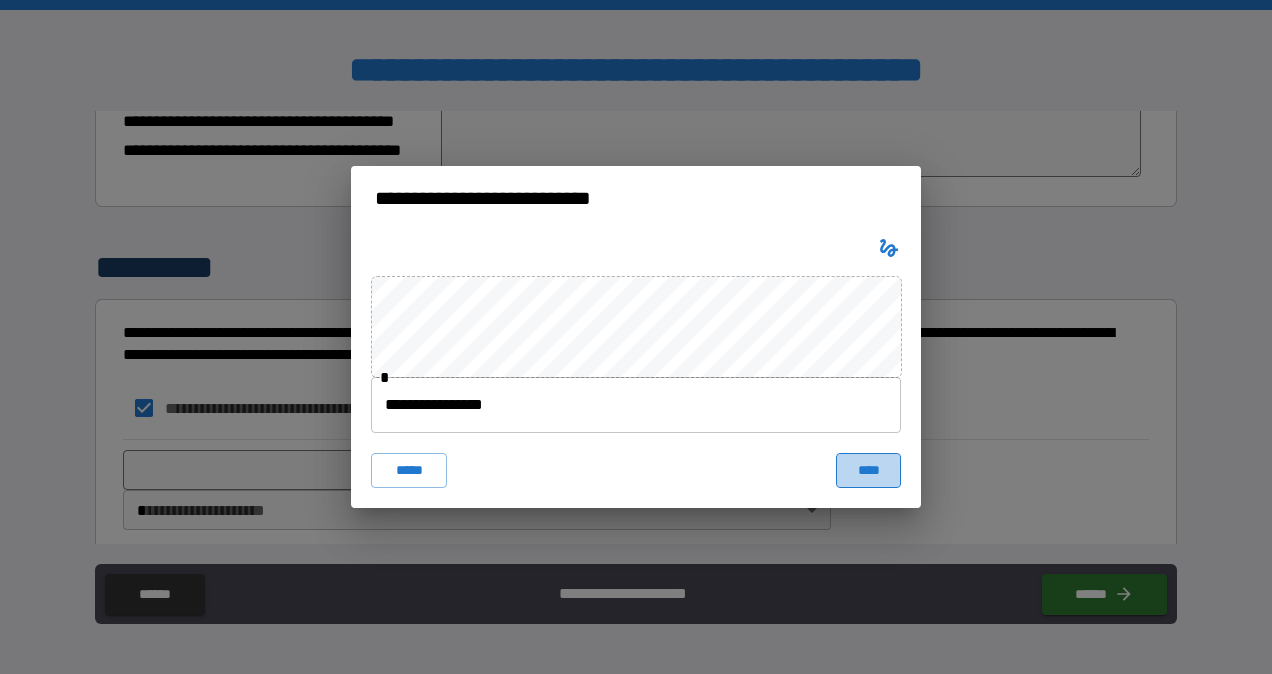 click on "****" at bounding box center (868, 471) 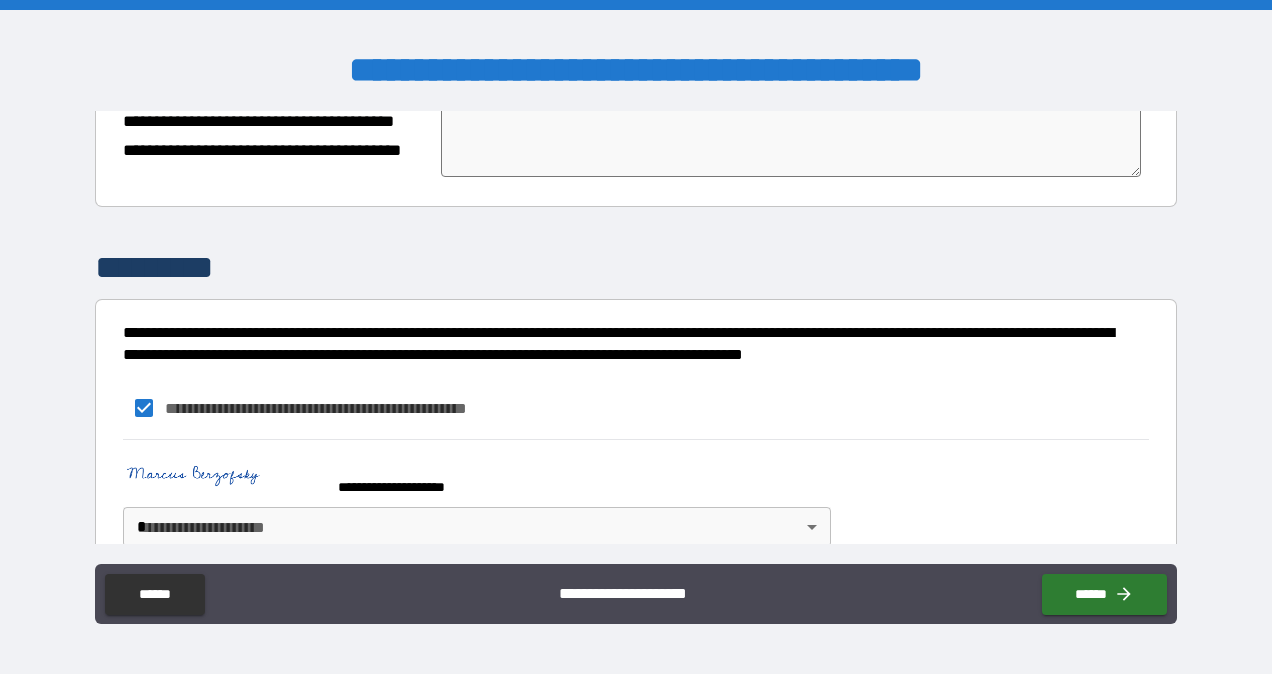 click on "**********" at bounding box center [636, 337] 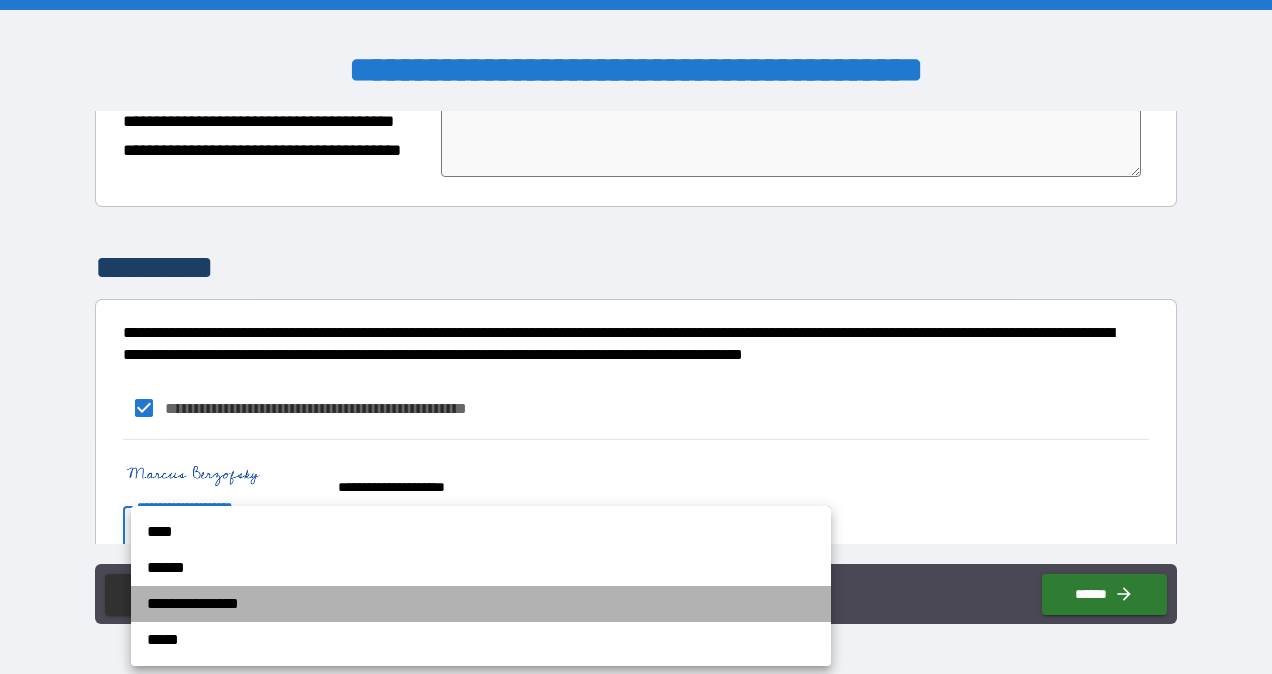 click on "**********" at bounding box center [481, 604] 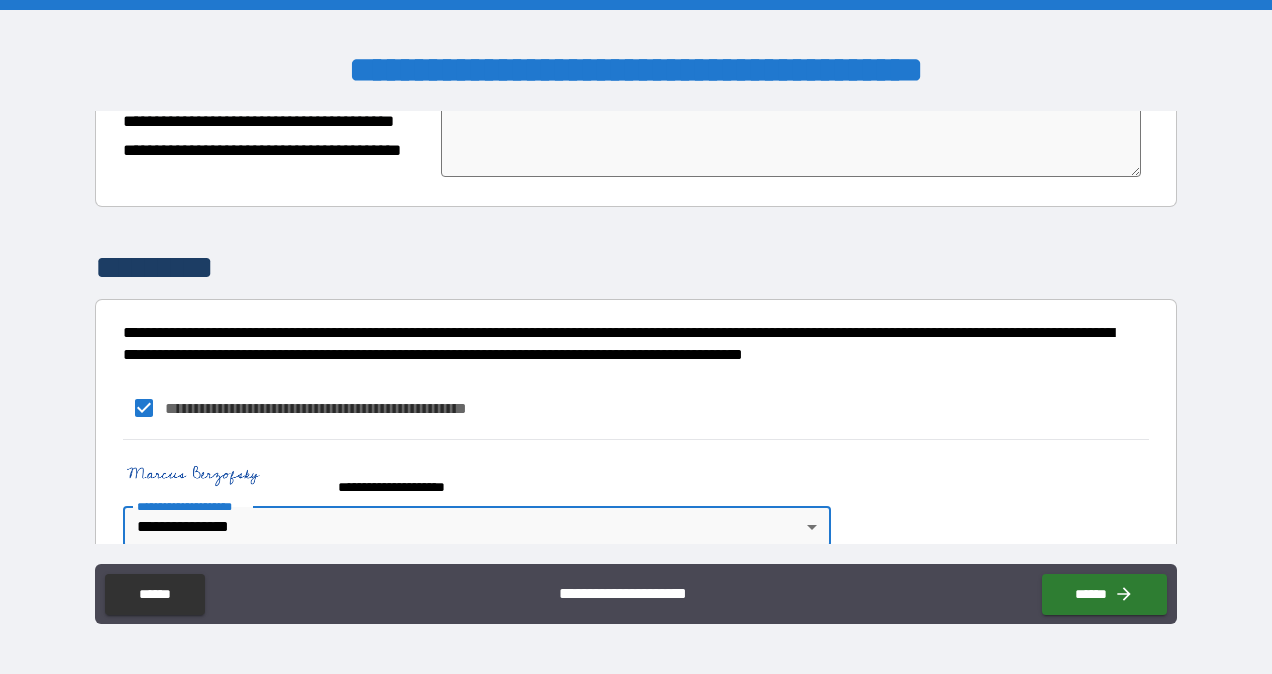 scroll, scrollTop: 294, scrollLeft: 0, axis: vertical 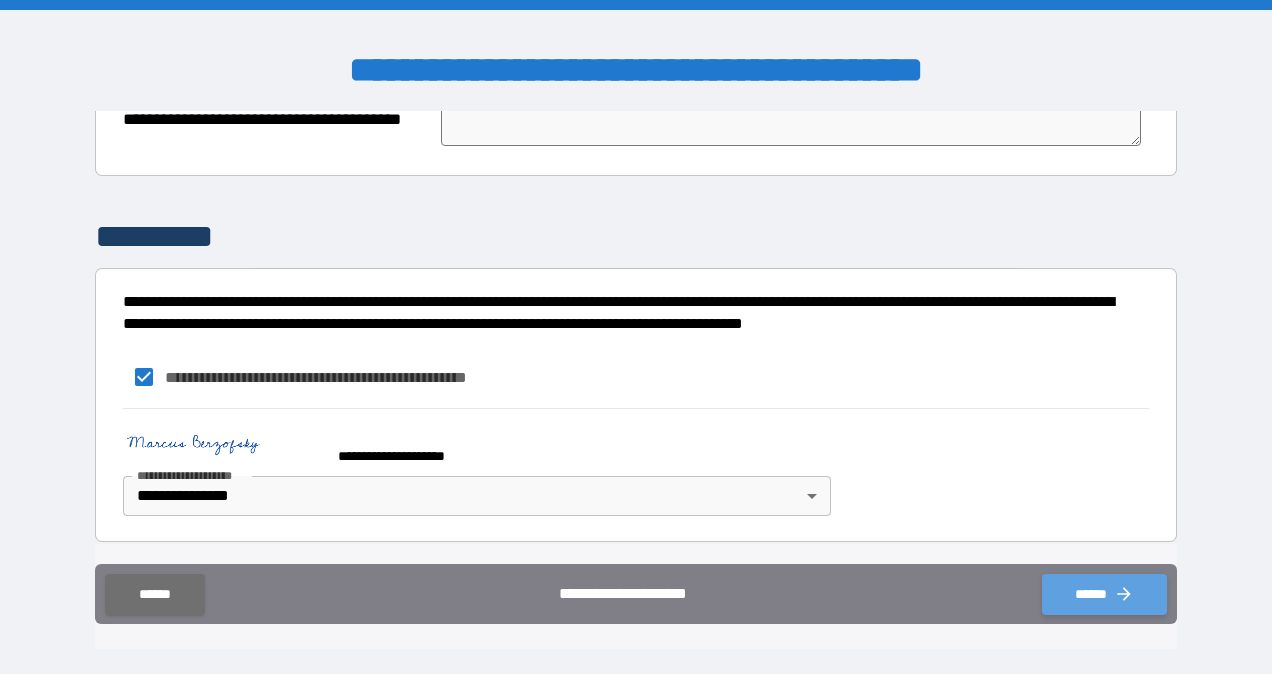 click on "******" at bounding box center [1104, 594] 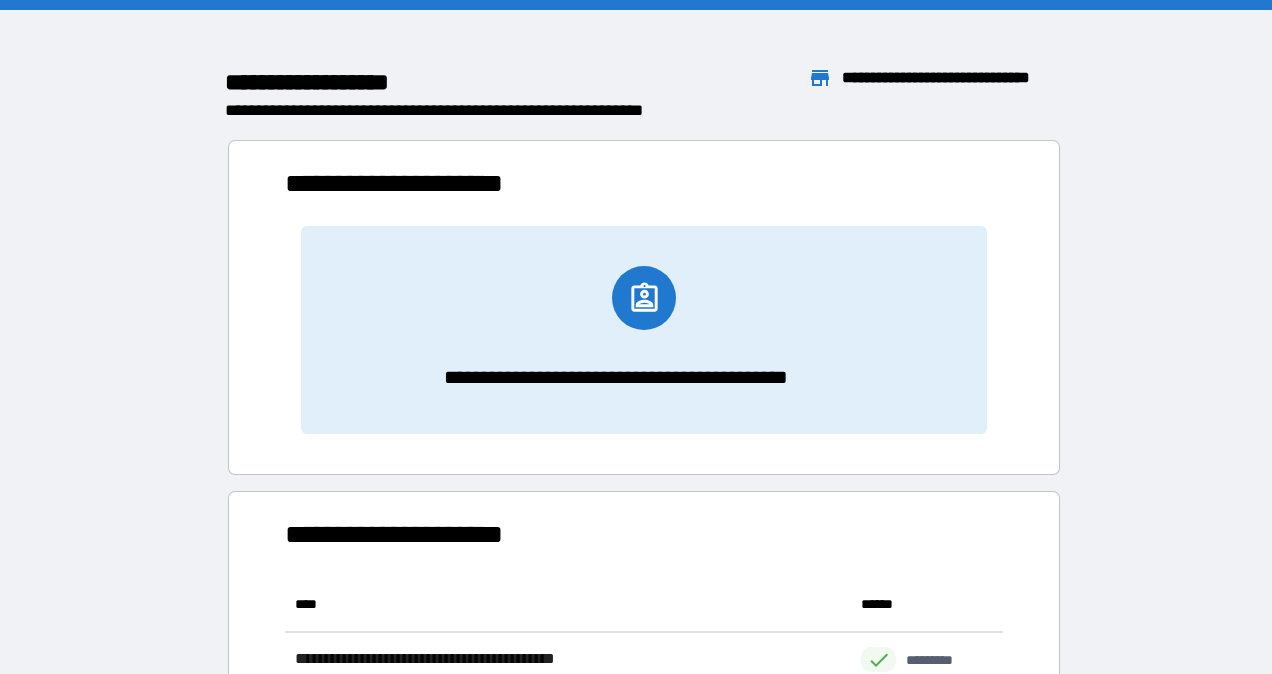 scroll, scrollTop: 16, scrollLeft: 16, axis: both 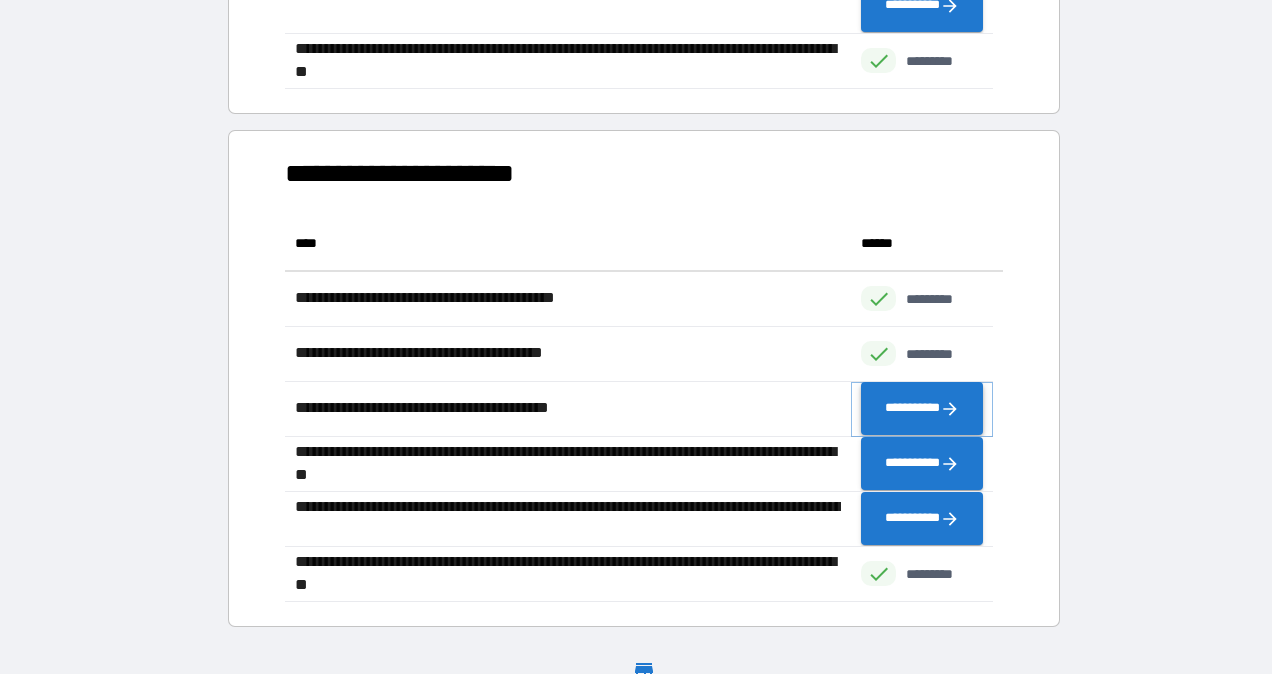 click on "**********" at bounding box center (922, 409) 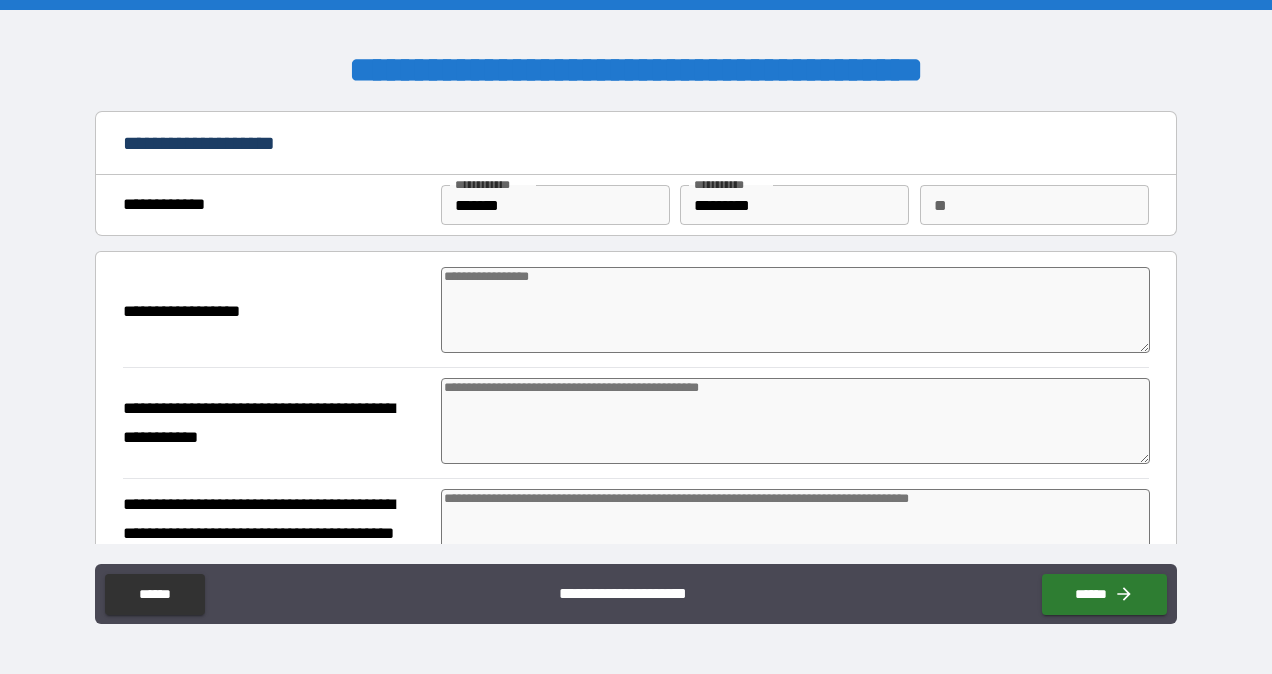 click at bounding box center [795, 310] 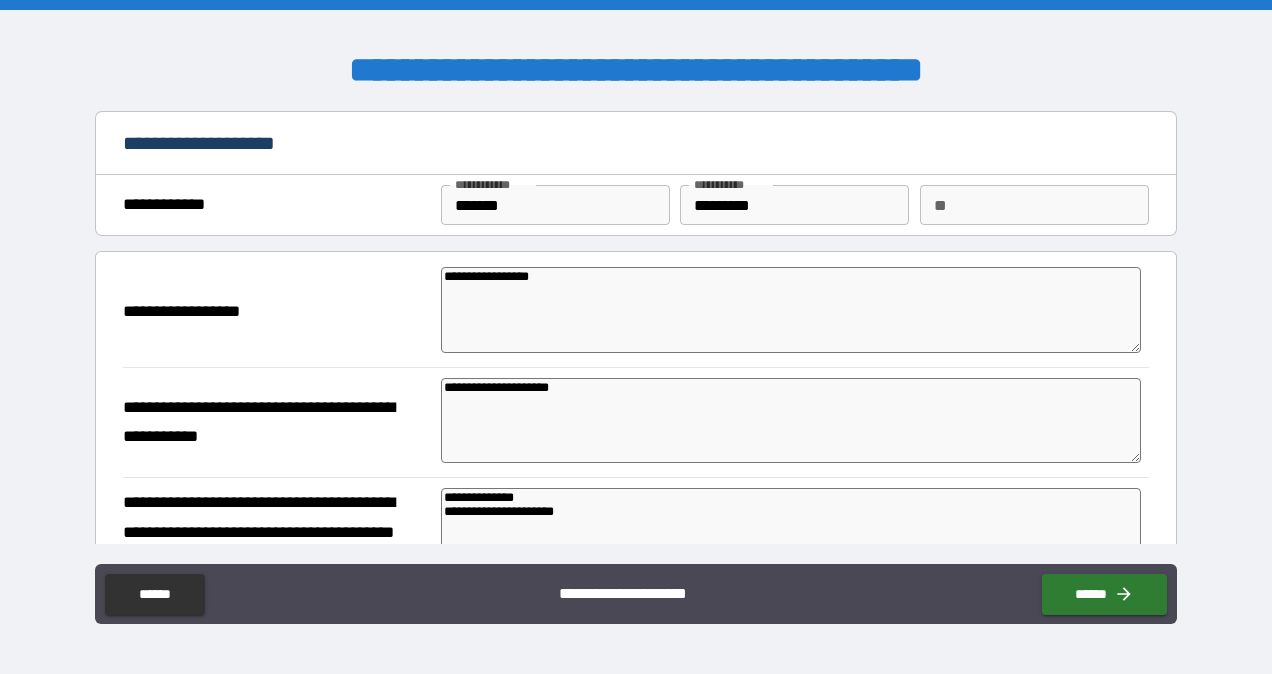 scroll, scrollTop: 278, scrollLeft: 0, axis: vertical 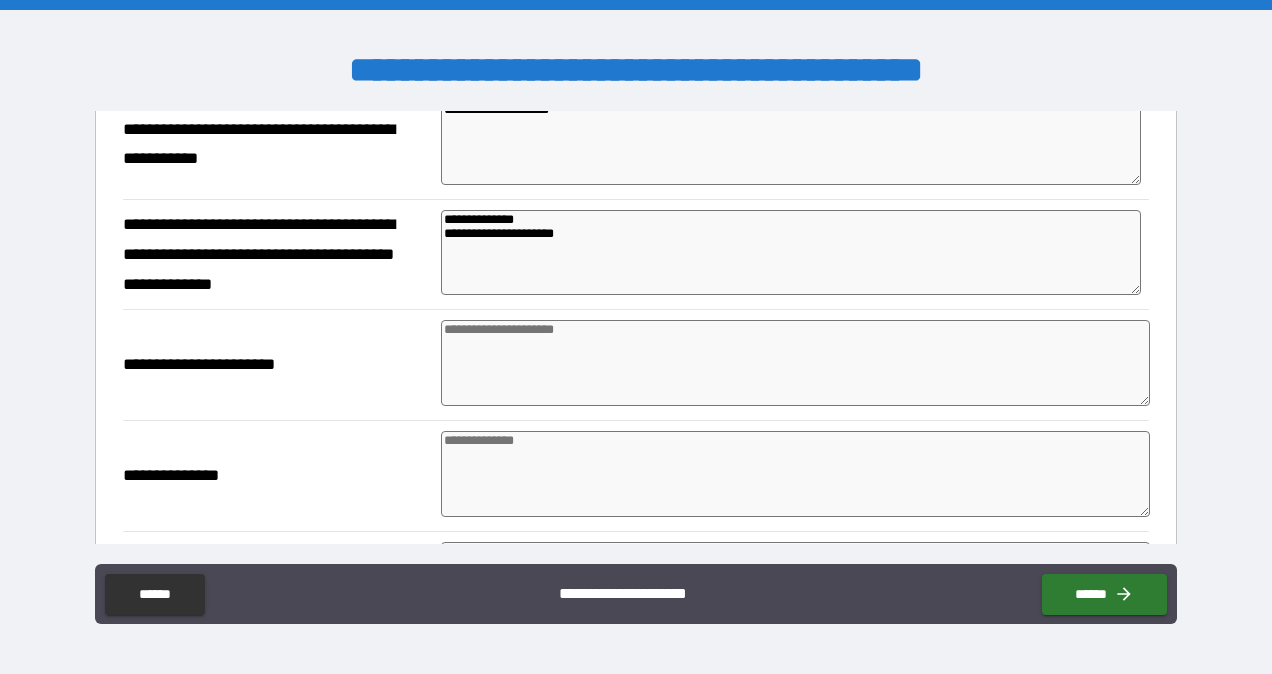 click at bounding box center (795, 363) 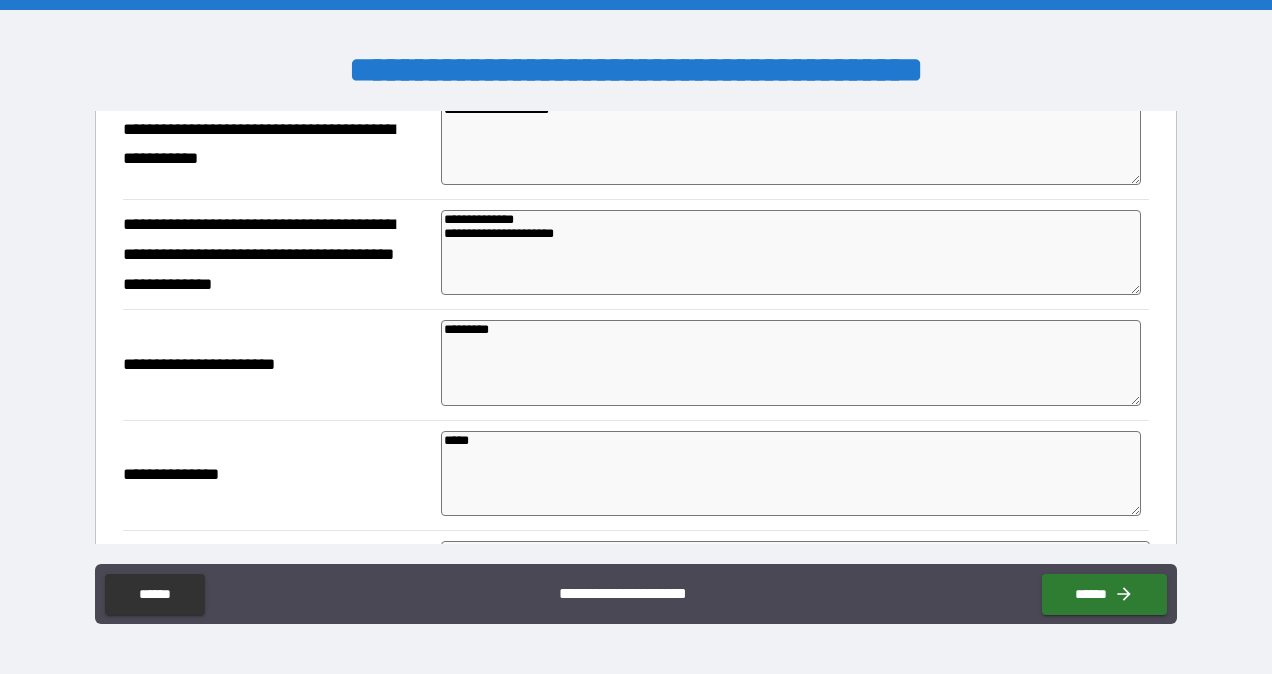 scroll, scrollTop: 290, scrollLeft: 0, axis: vertical 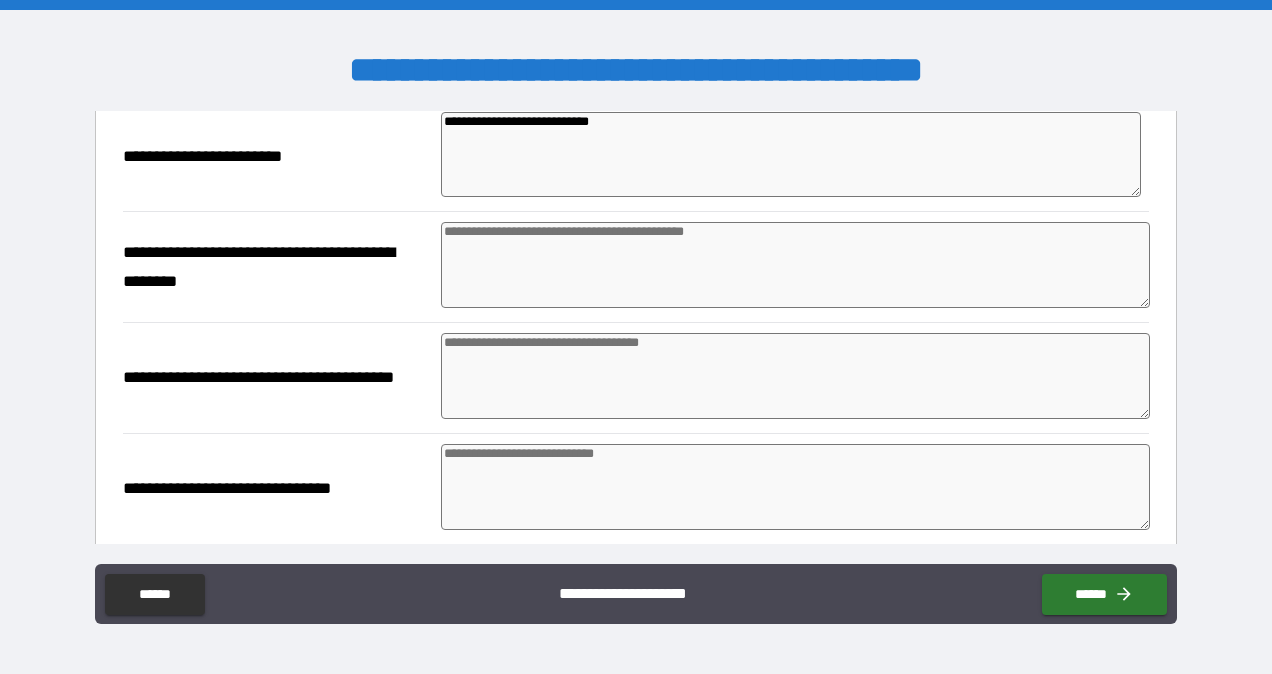click at bounding box center (795, 265) 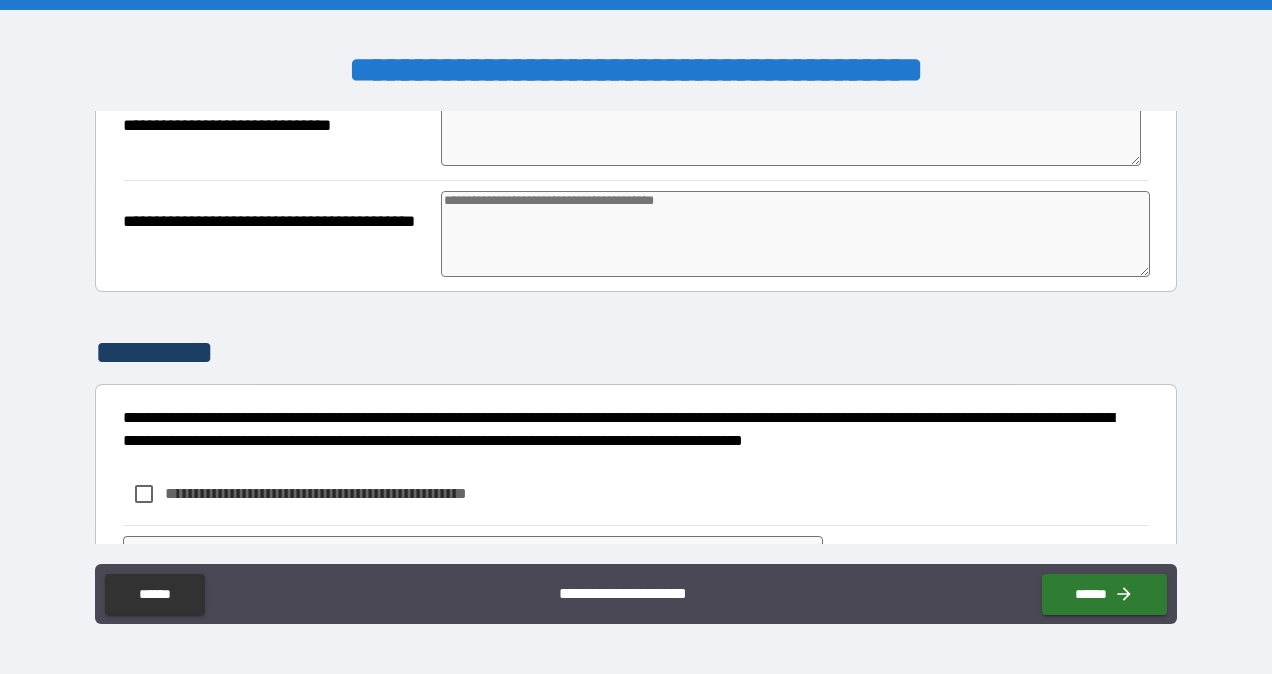 scroll, scrollTop: 1074, scrollLeft: 0, axis: vertical 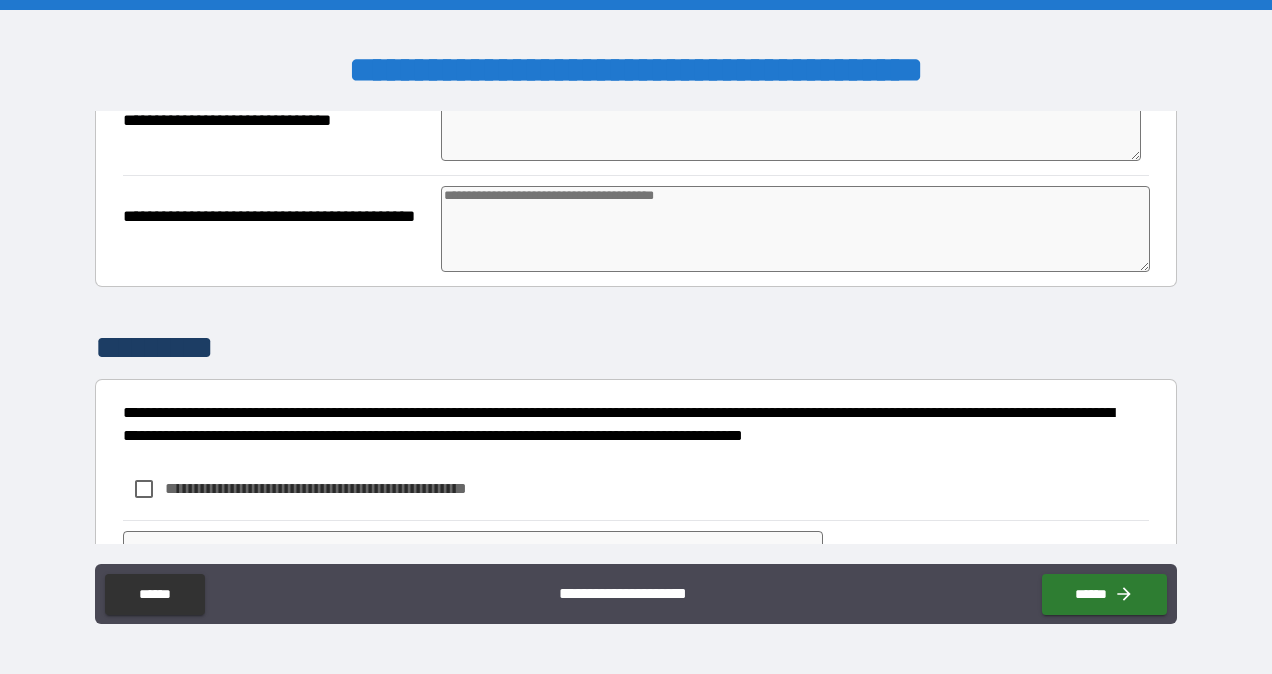 click at bounding box center (795, 229) 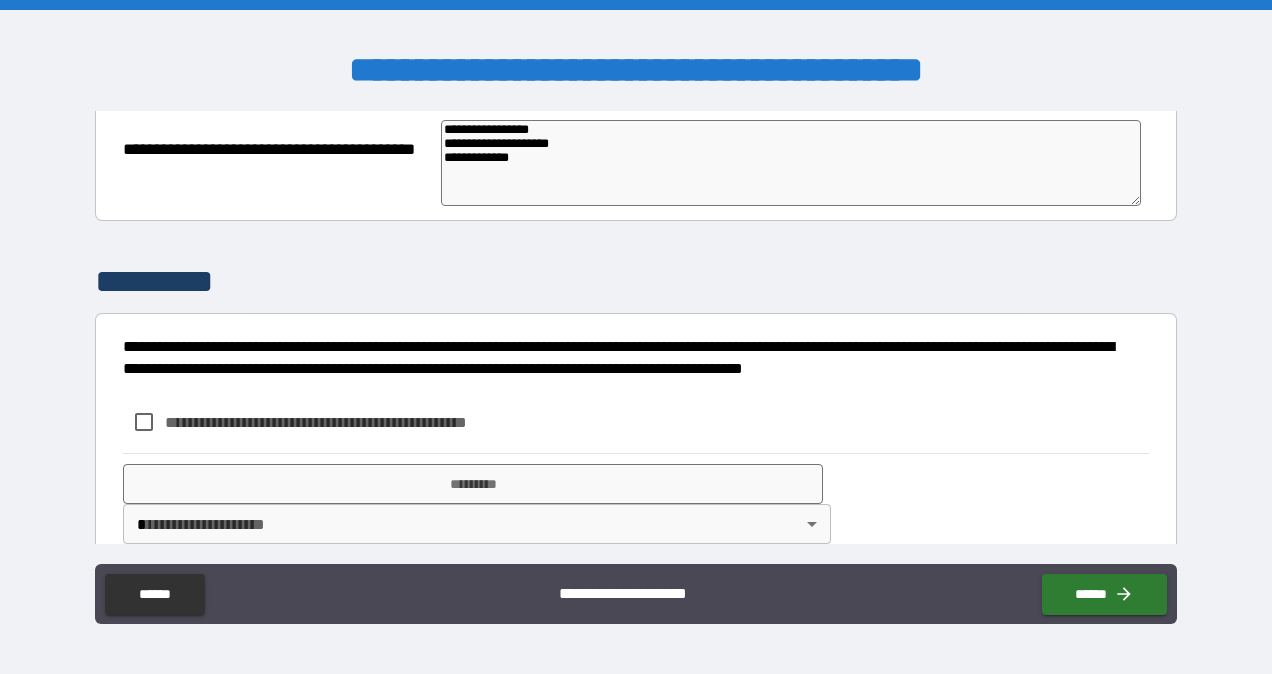 scroll, scrollTop: 1165, scrollLeft: 0, axis: vertical 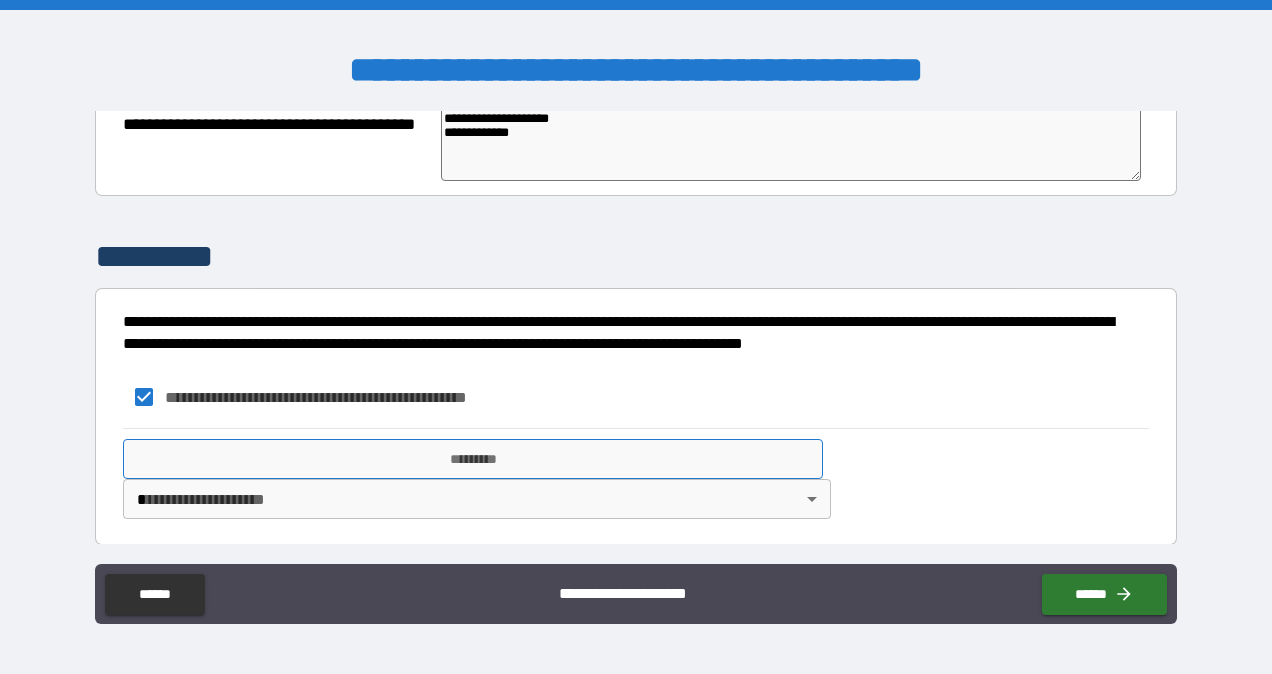 click on "*********" at bounding box center [473, 459] 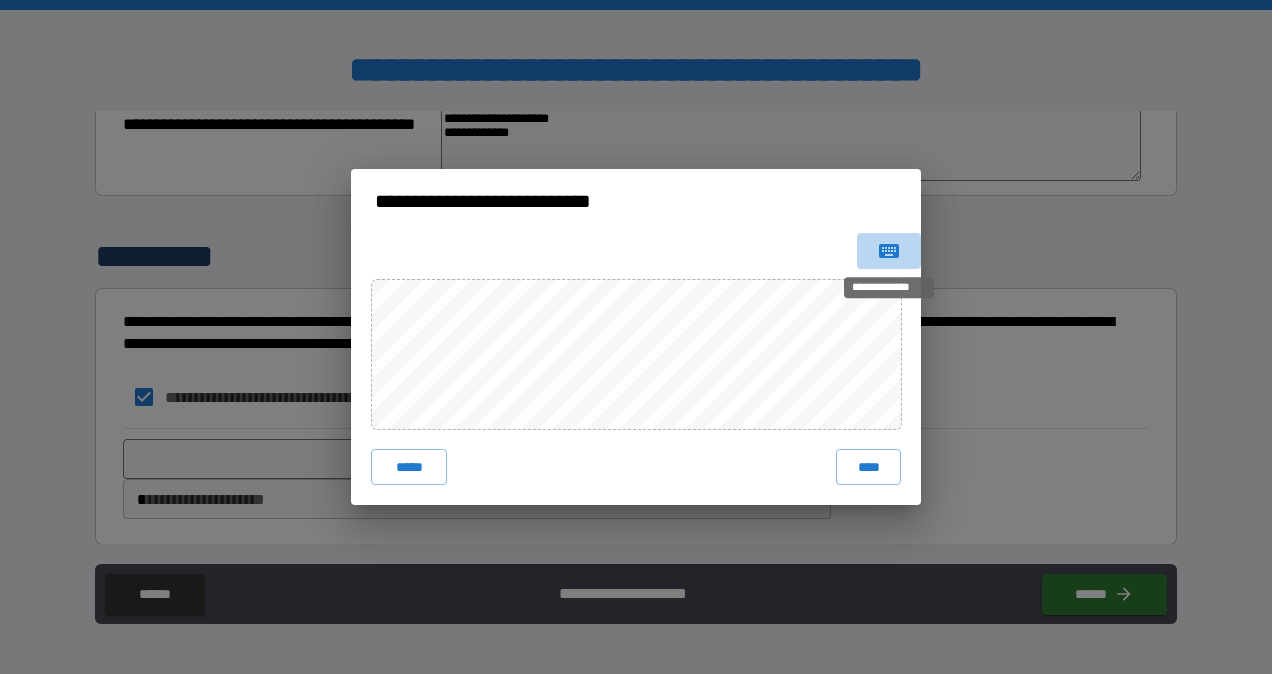 click 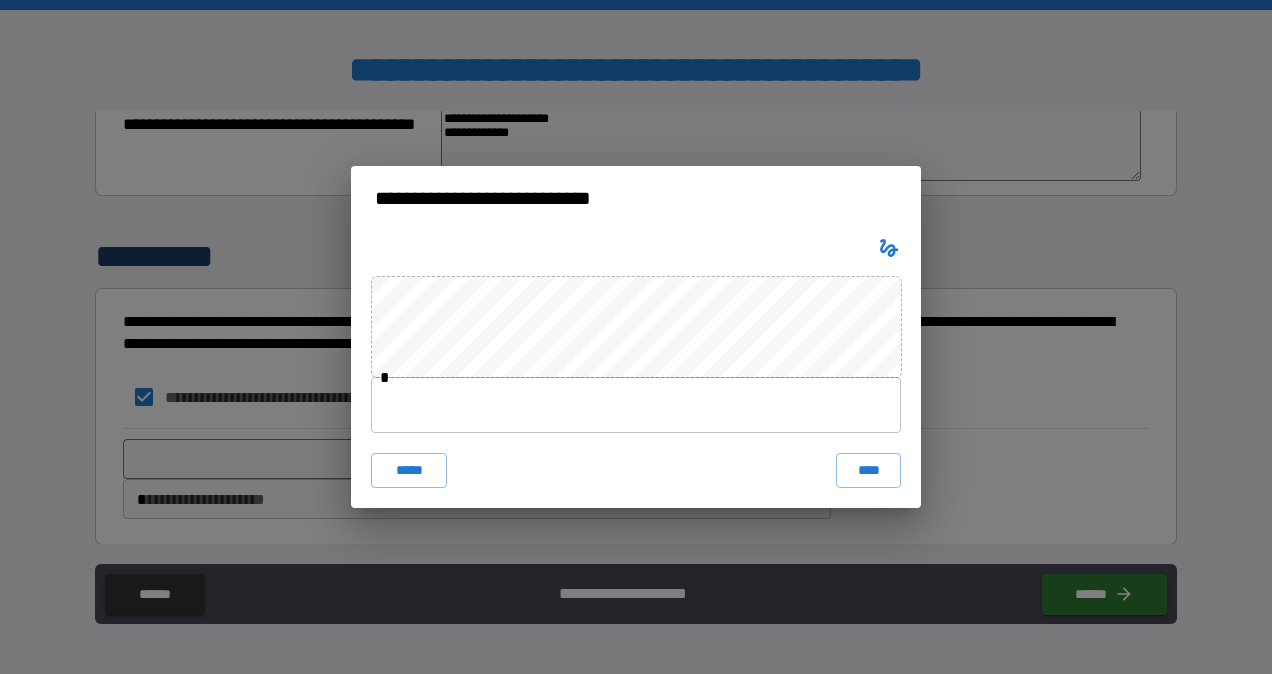 click at bounding box center (636, 405) 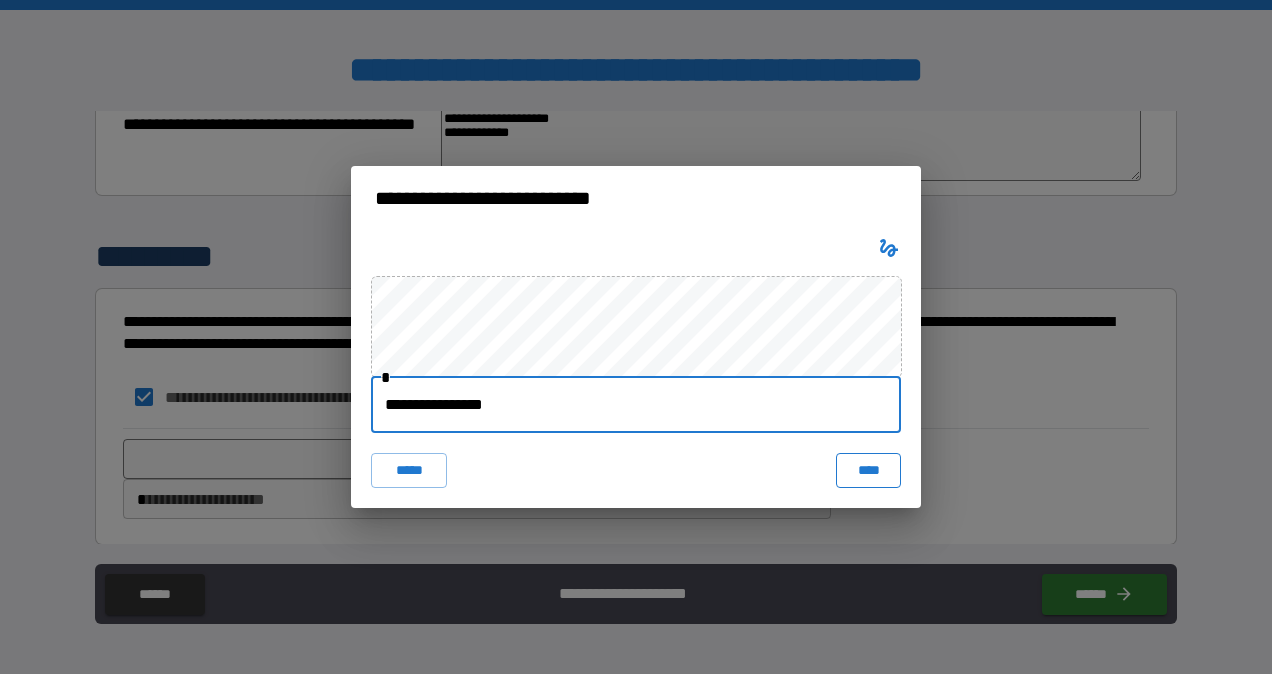 click on "****" at bounding box center (868, 471) 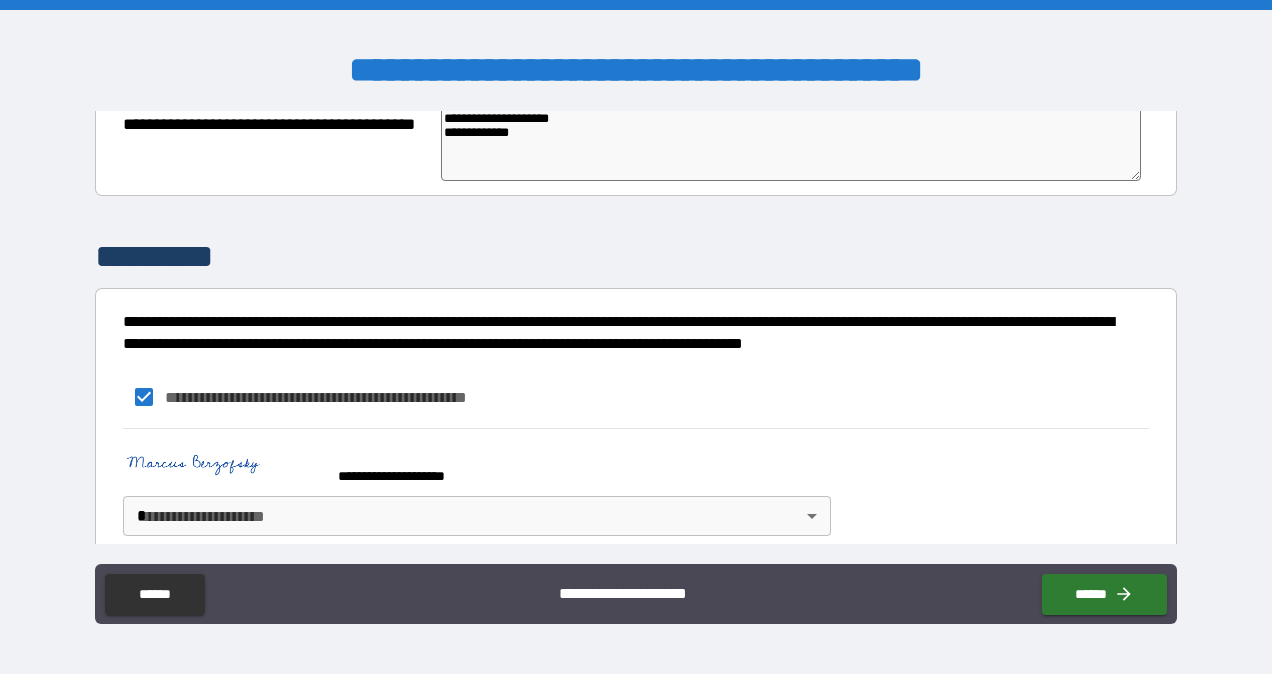 click on "**********" at bounding box center [636, 337] 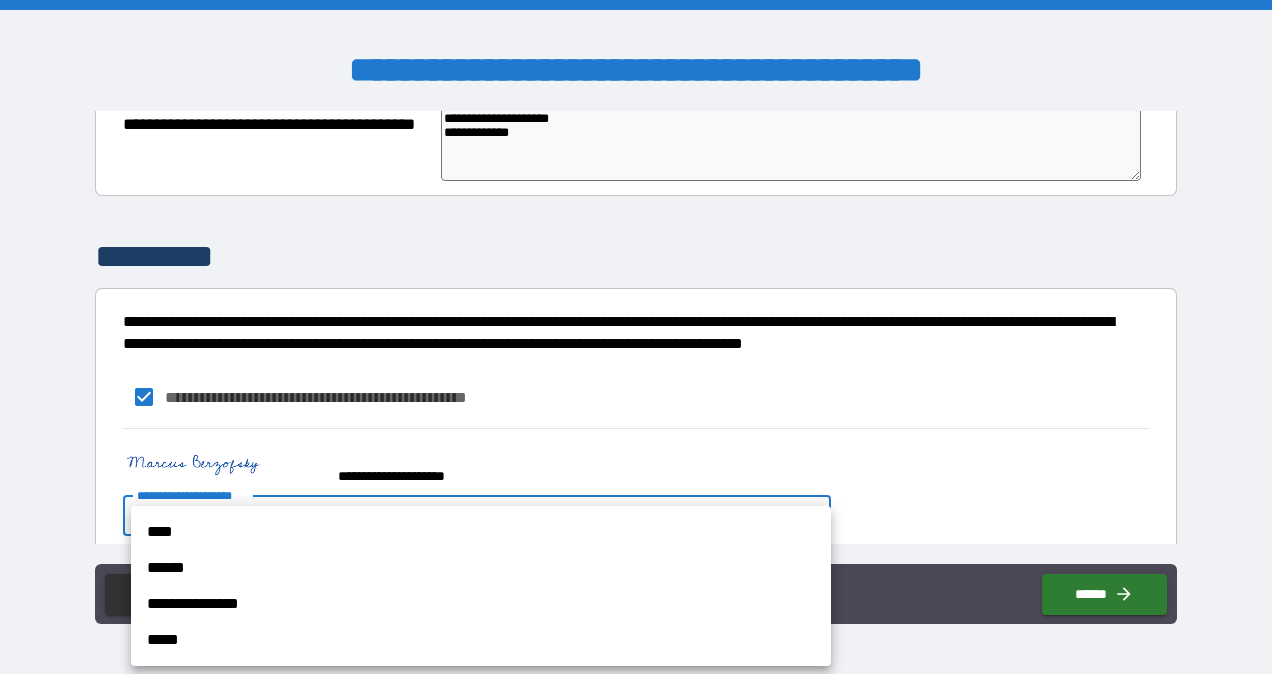 click on "**********" at bounding box center (481, 604) 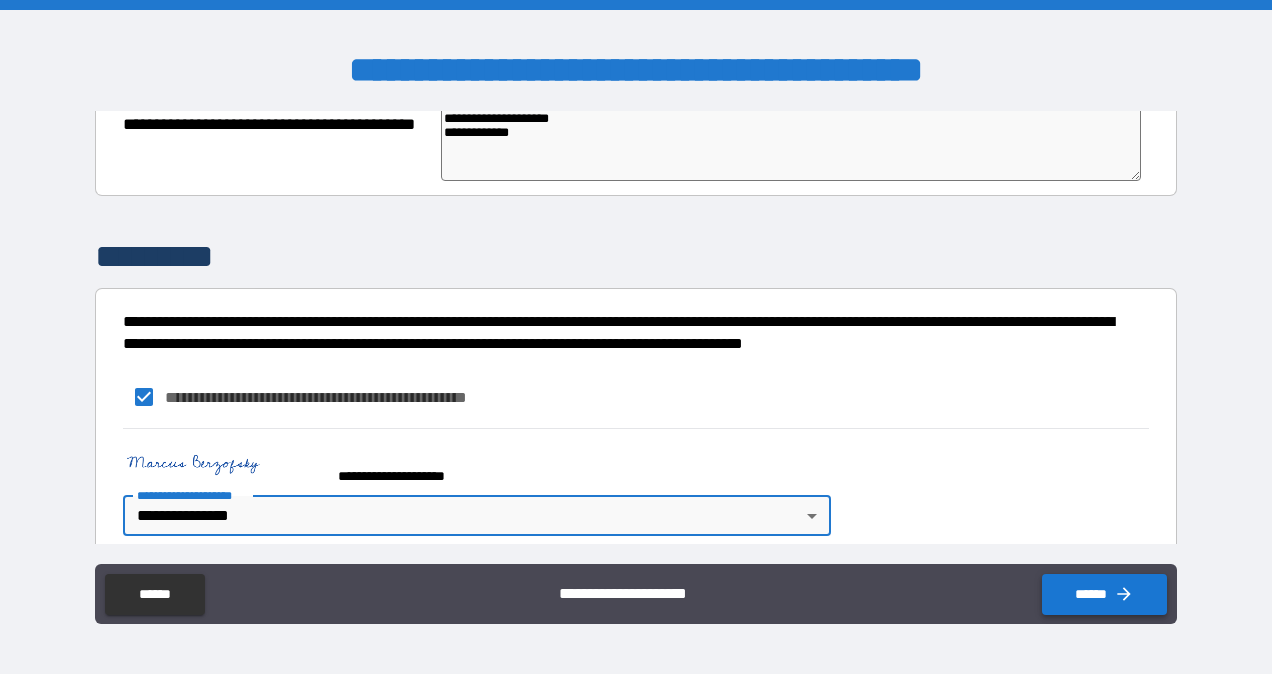 click on "******" at bounding box center [1104, 594] 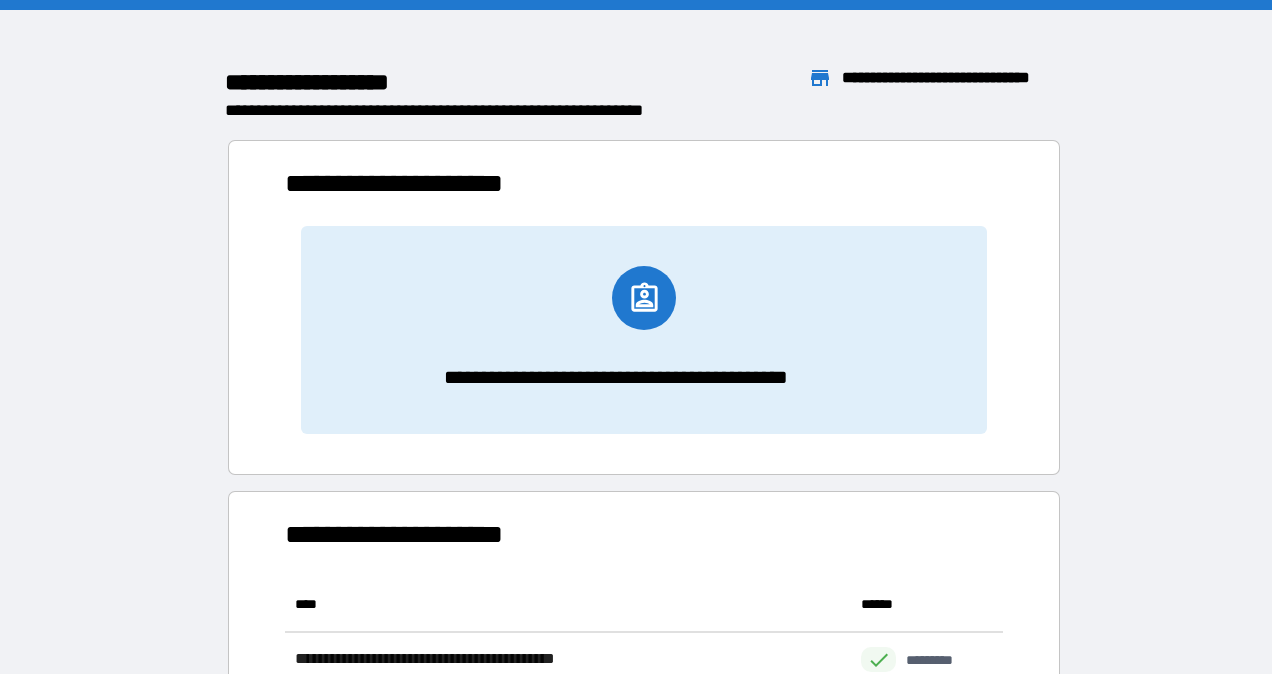 scroll, scrollTop: 16, scrollLeft: 16, axis: both 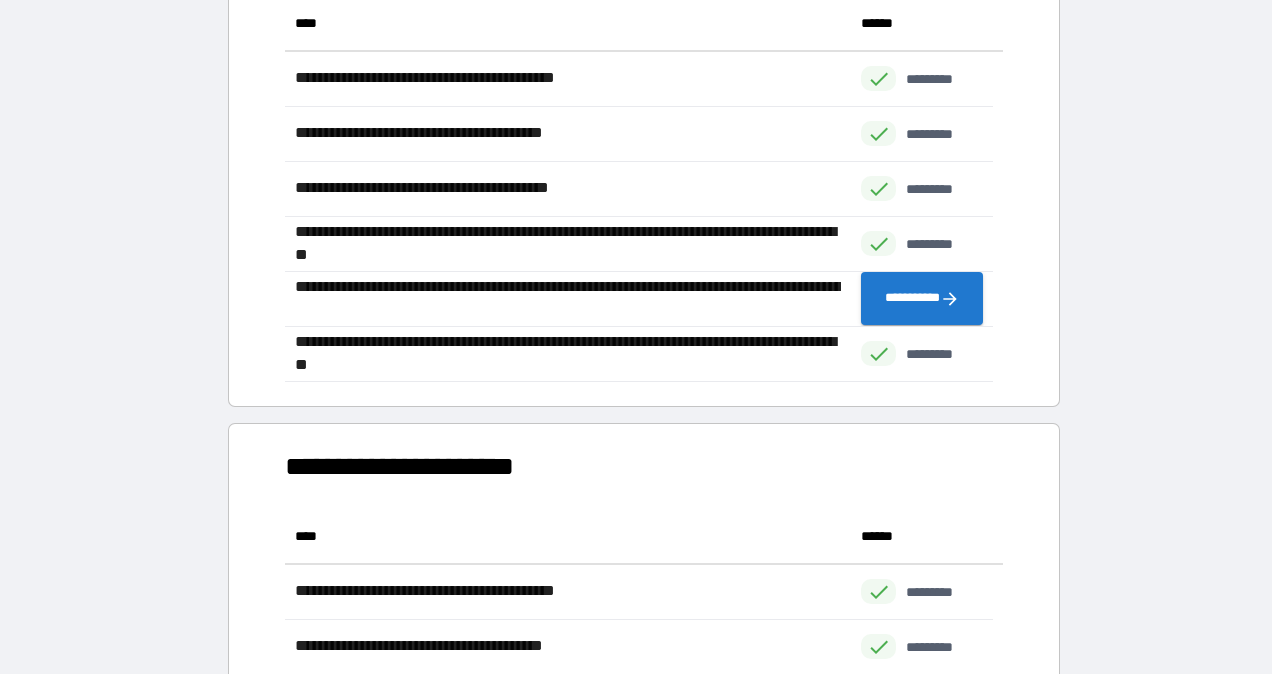 drag, startPoint x: 1236, startPoint y: 489, endPoint x: 1238, endPoint y: 568, distance: 79.025314 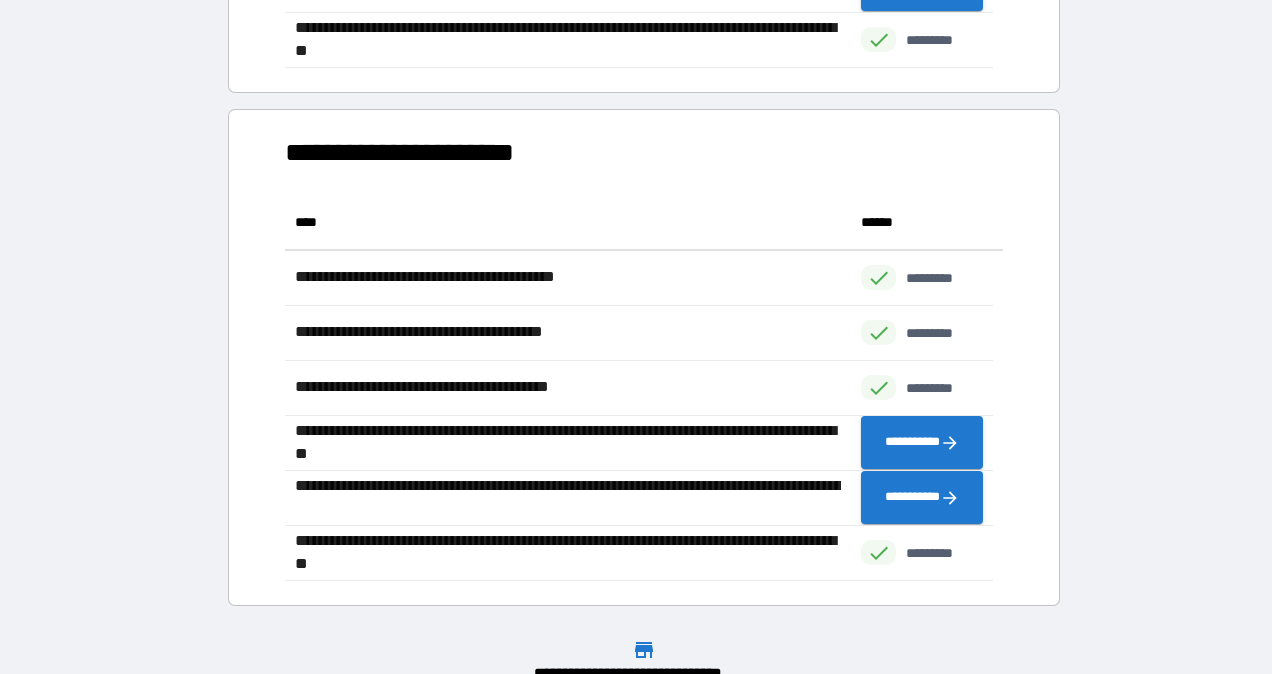 scroll, scrollTop: 896, scrollLeft: 0, axis: vertical 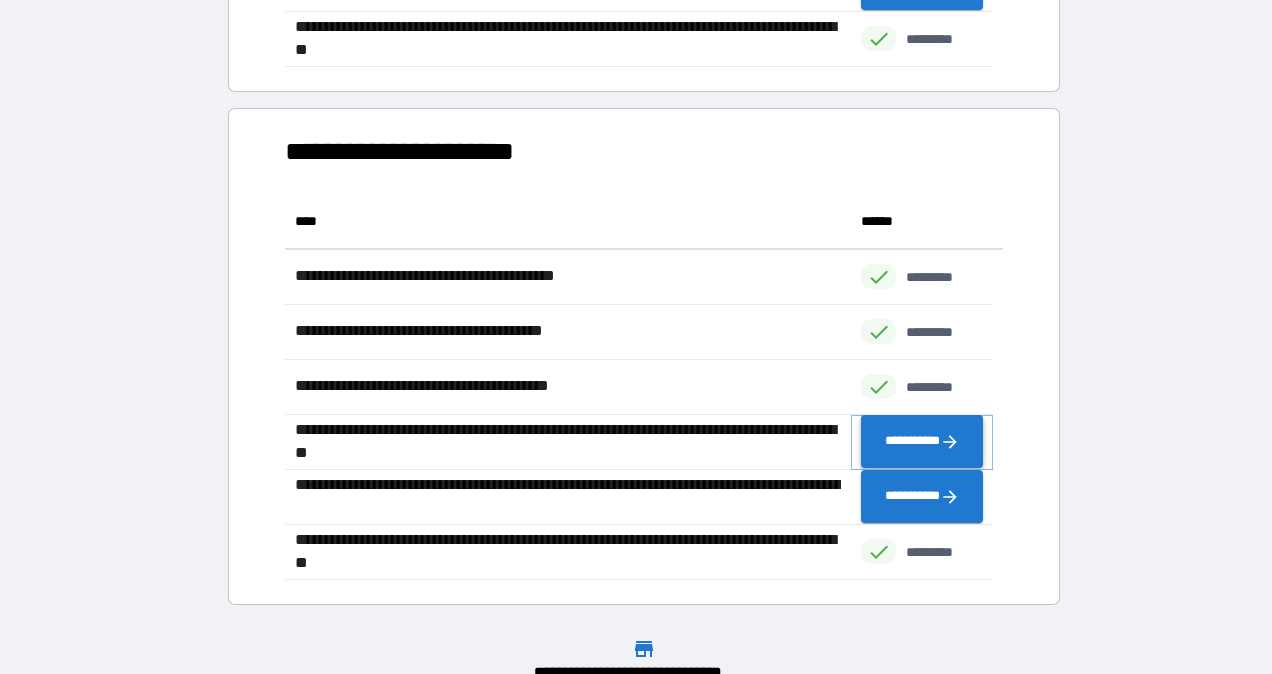 click on "**********" at bounding box center [922, 442] 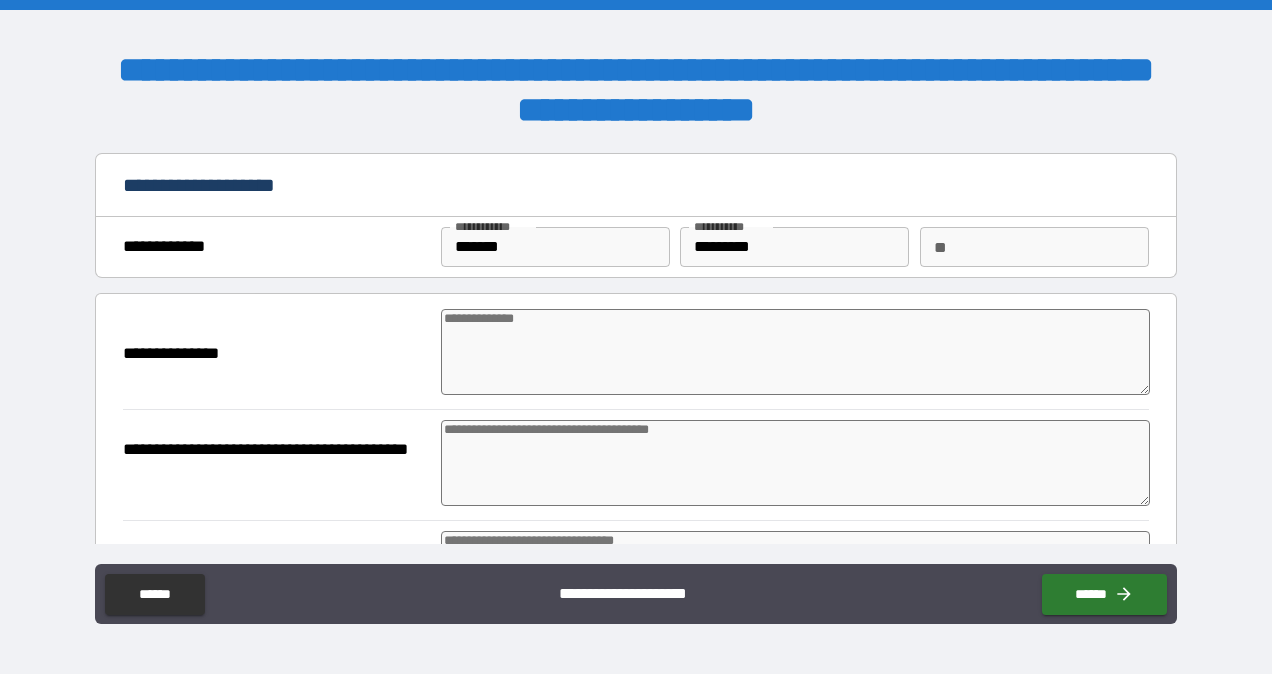 click at bounding box center (795, 352) 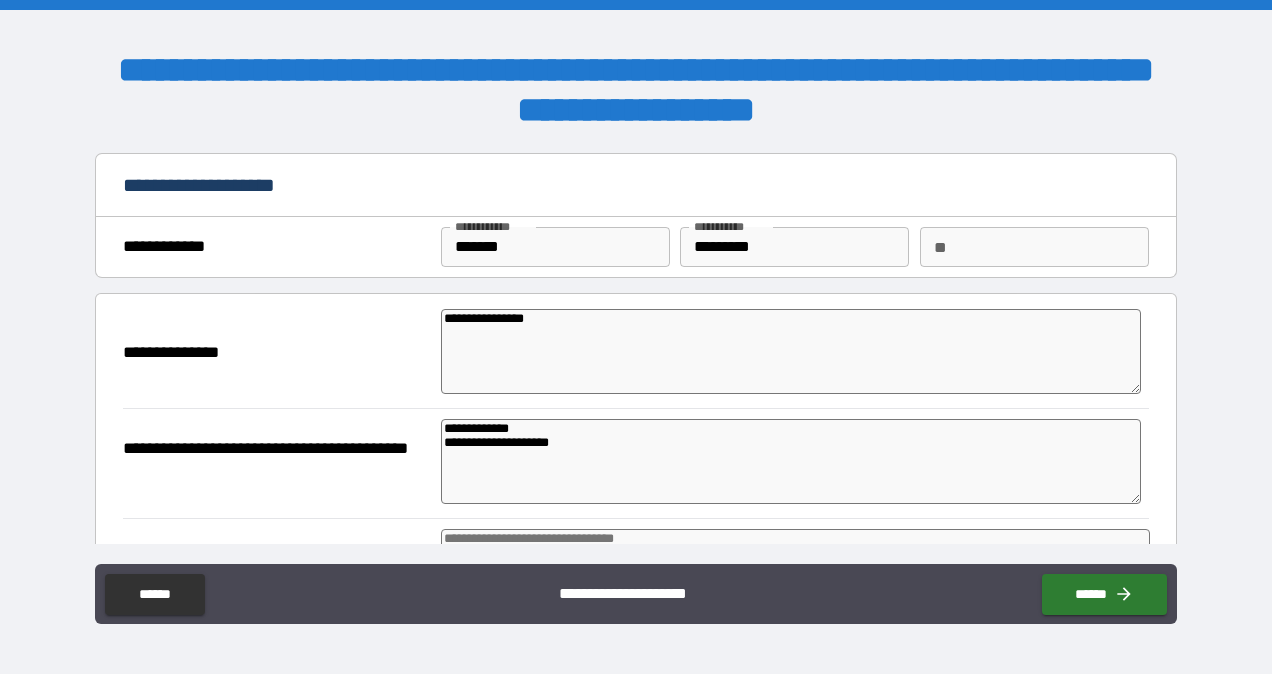 scroll, scrollTop: 2, scrollLeft: 0, axis: vertical 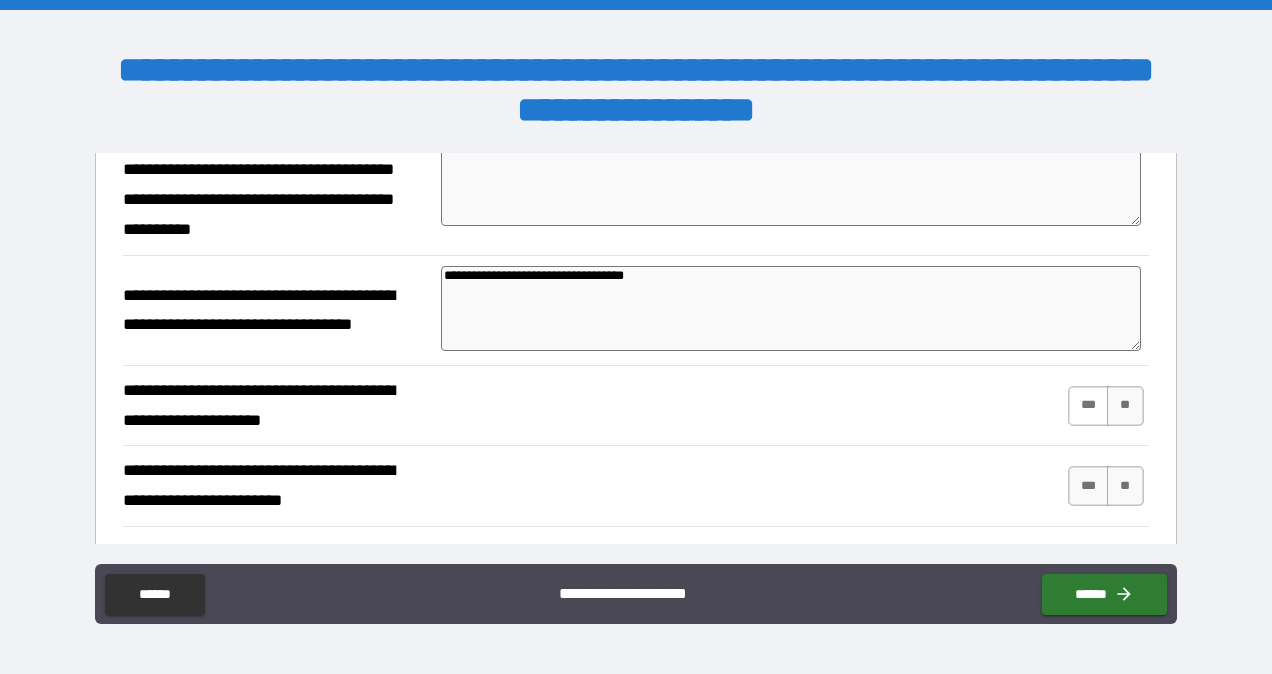 click on "***" at bounding box center [1089, 406] 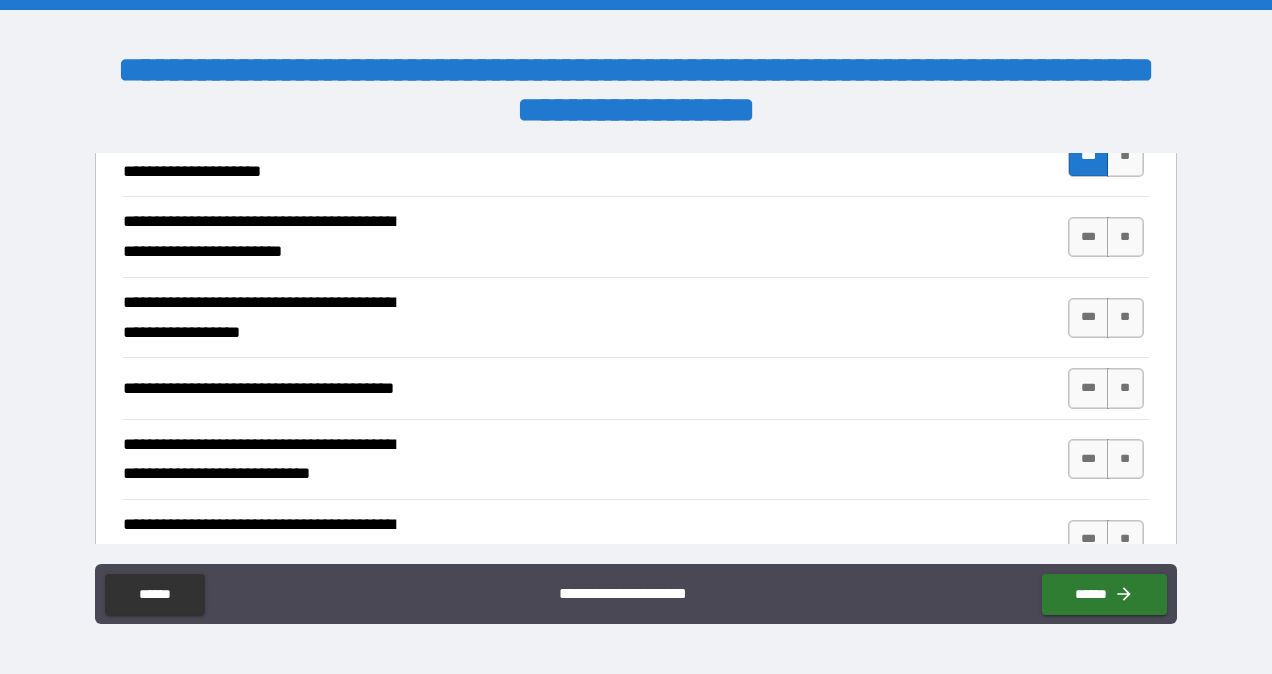 scroll, scrollTop: 815, scrollLeft: 0, axis: vertical 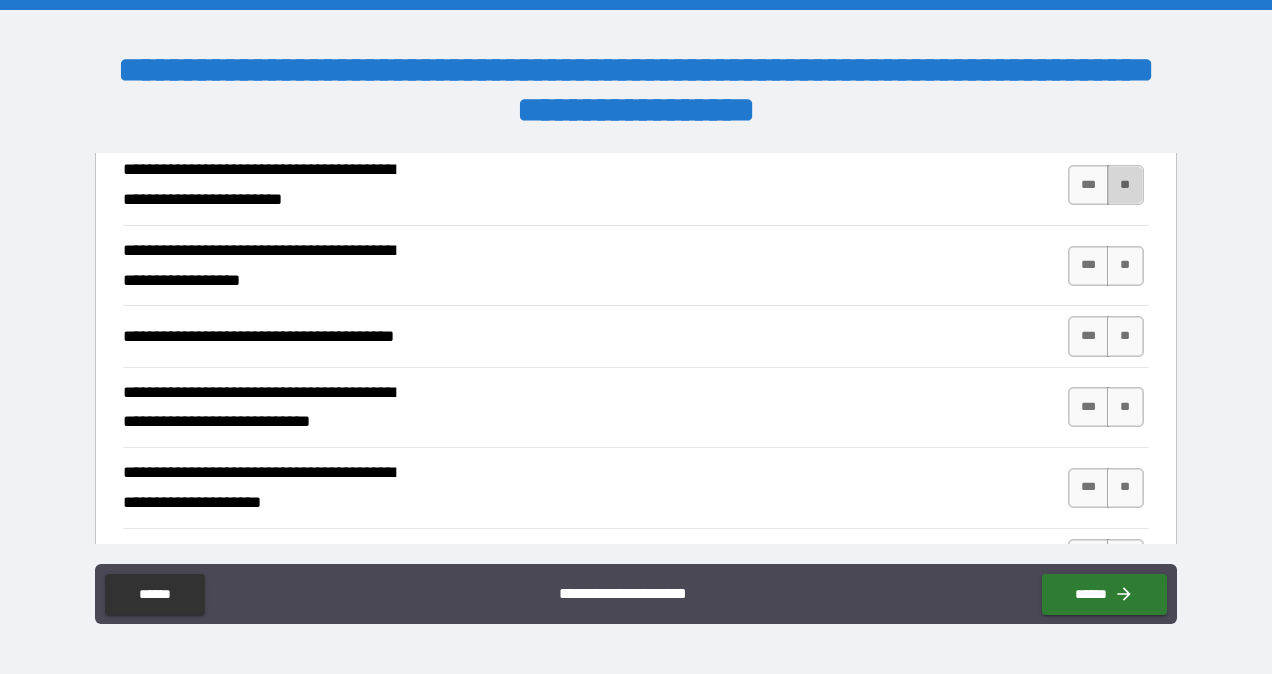 click on "**" at bounding box center (1125, 185) 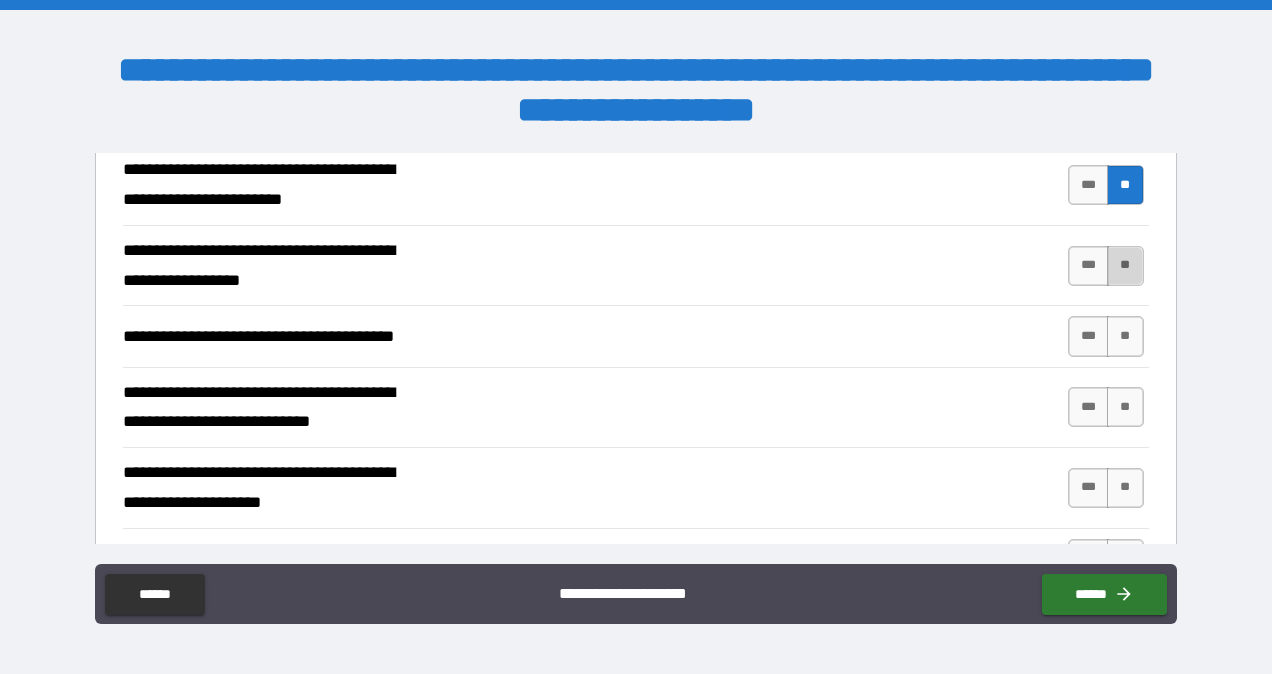 click on "**" at bounding box center (1125, 266) 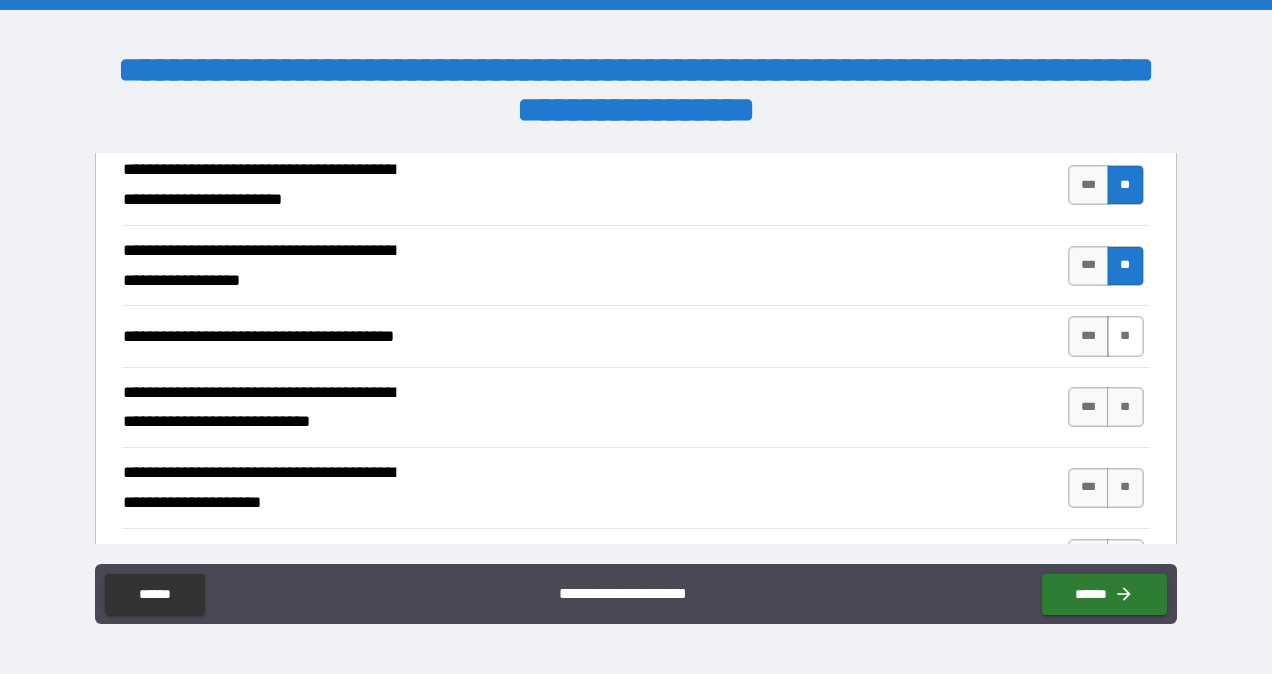 click on "**" at bounding box center (1125, 336) 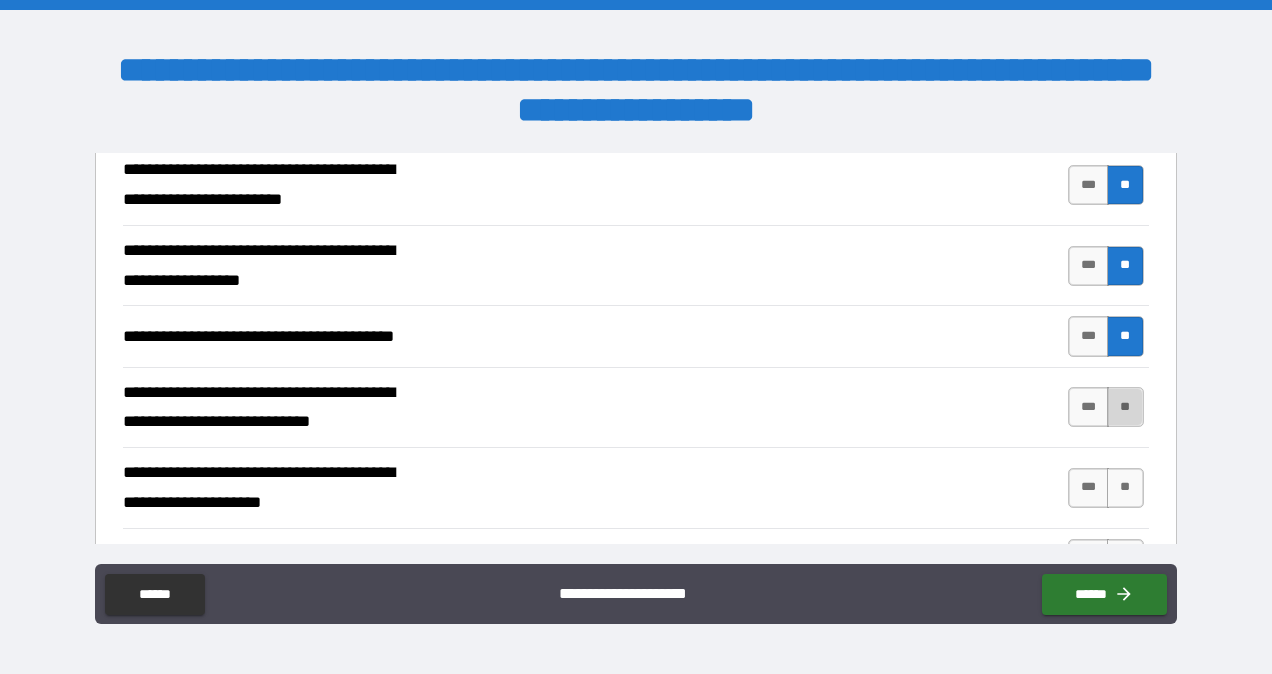 click on "**" at bounding box center [1125, 407] 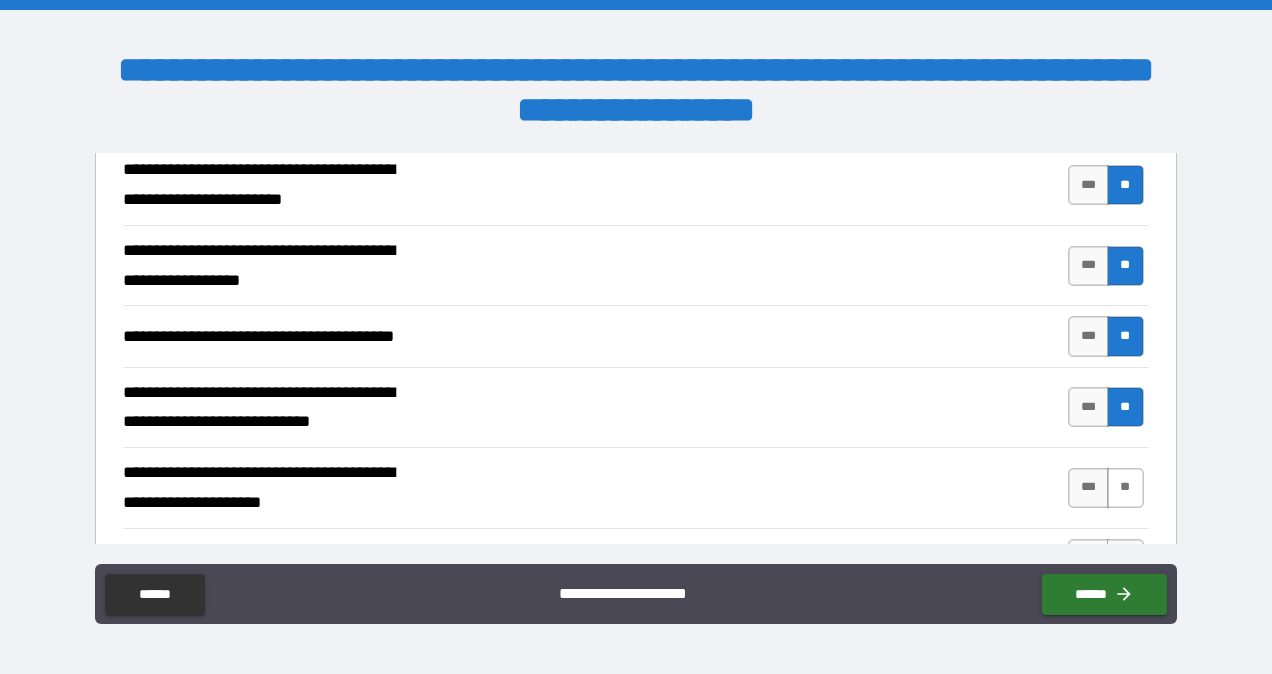 click on "**" at bounding box center [1125, 488] 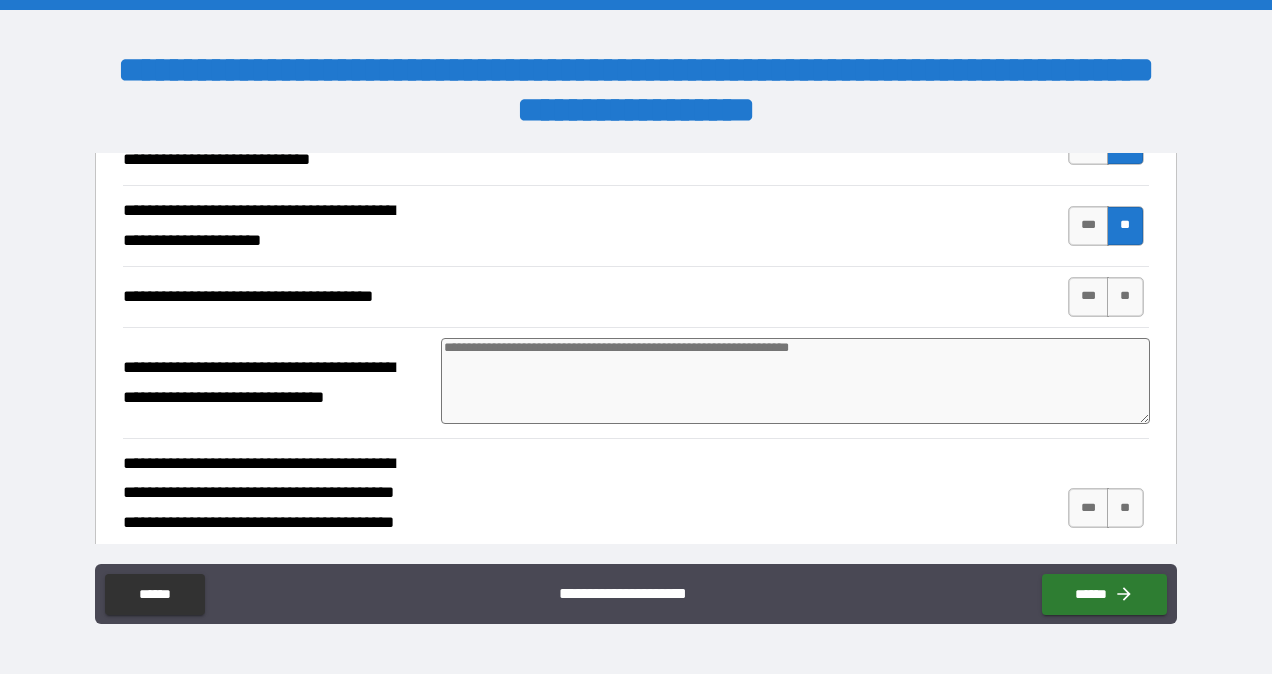 scroll, scrollTop: 1086, scrollLeft: 0, axis: vertical 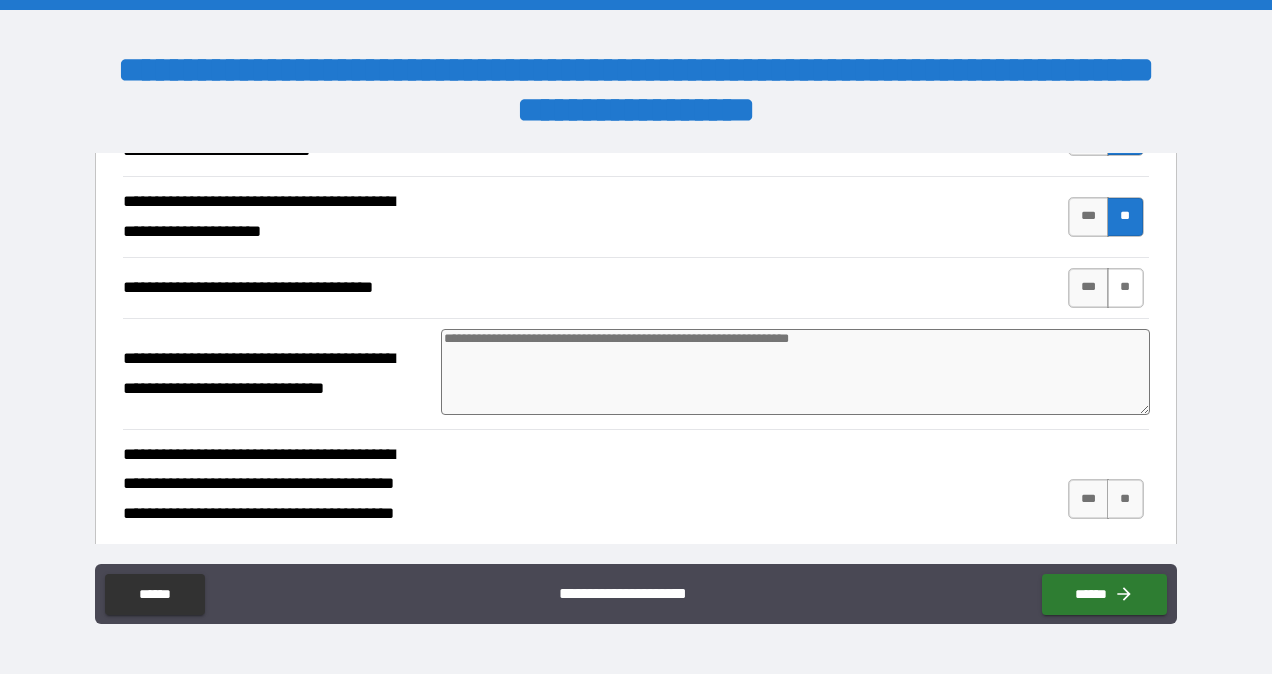 click on "**" at bounding box center (1125, 288) 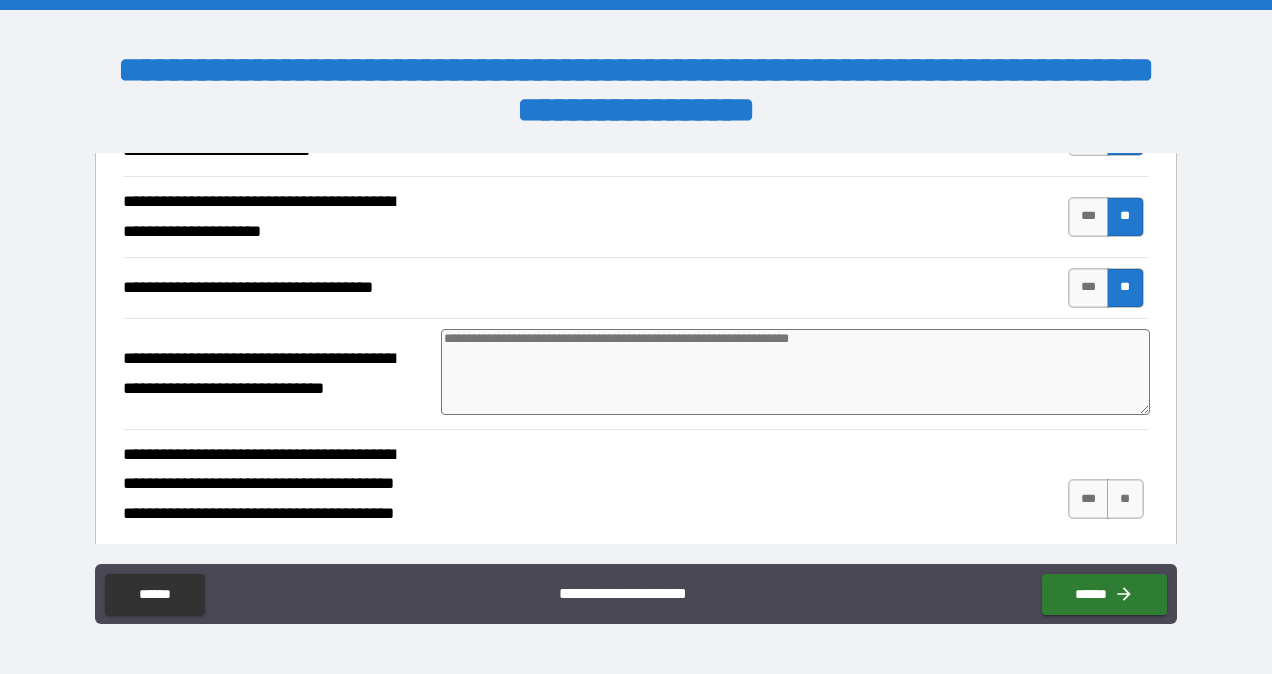 click at bounding box center [795, 372] 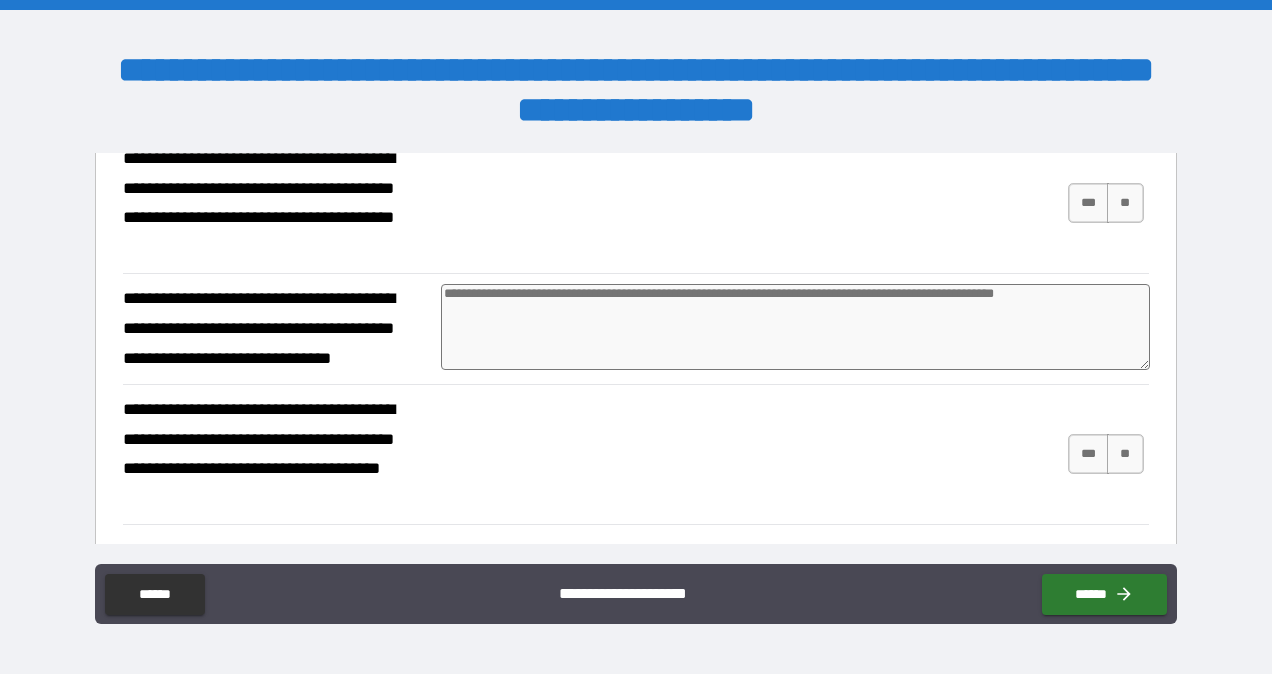 scroll, scrollTop: 1391, scrollLeft: 0, axis: vertical 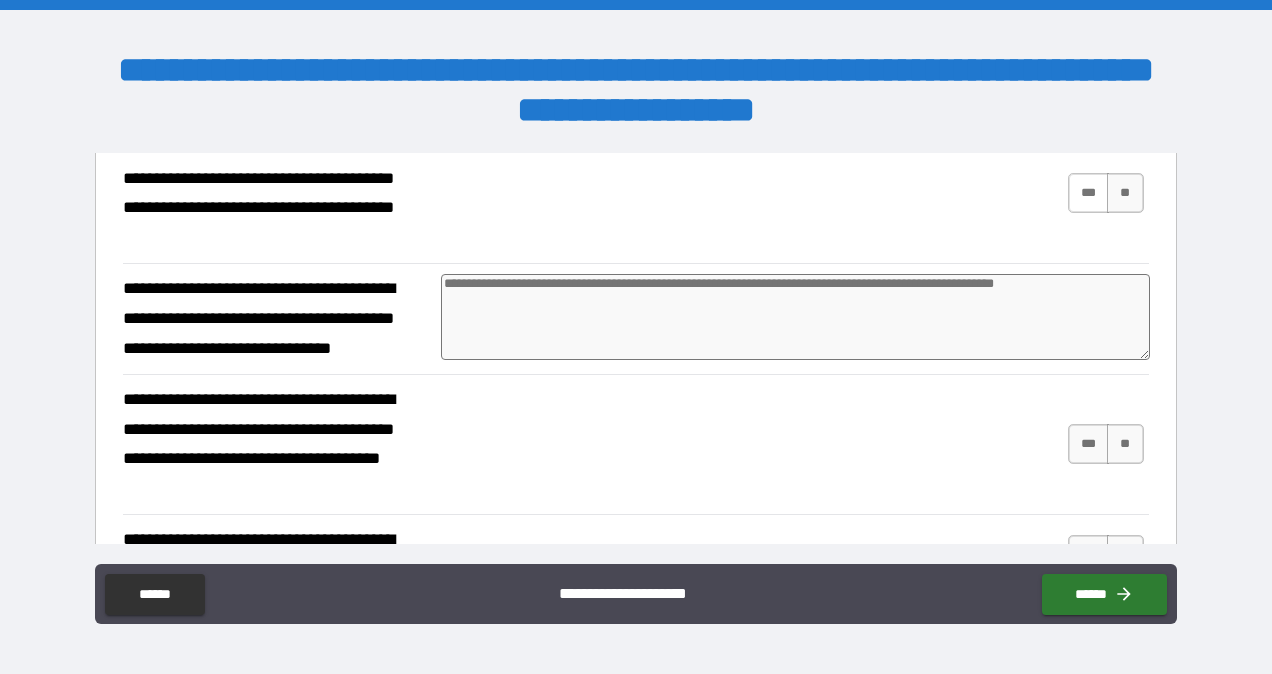 click on "***" at bounding box center [1089, 193] 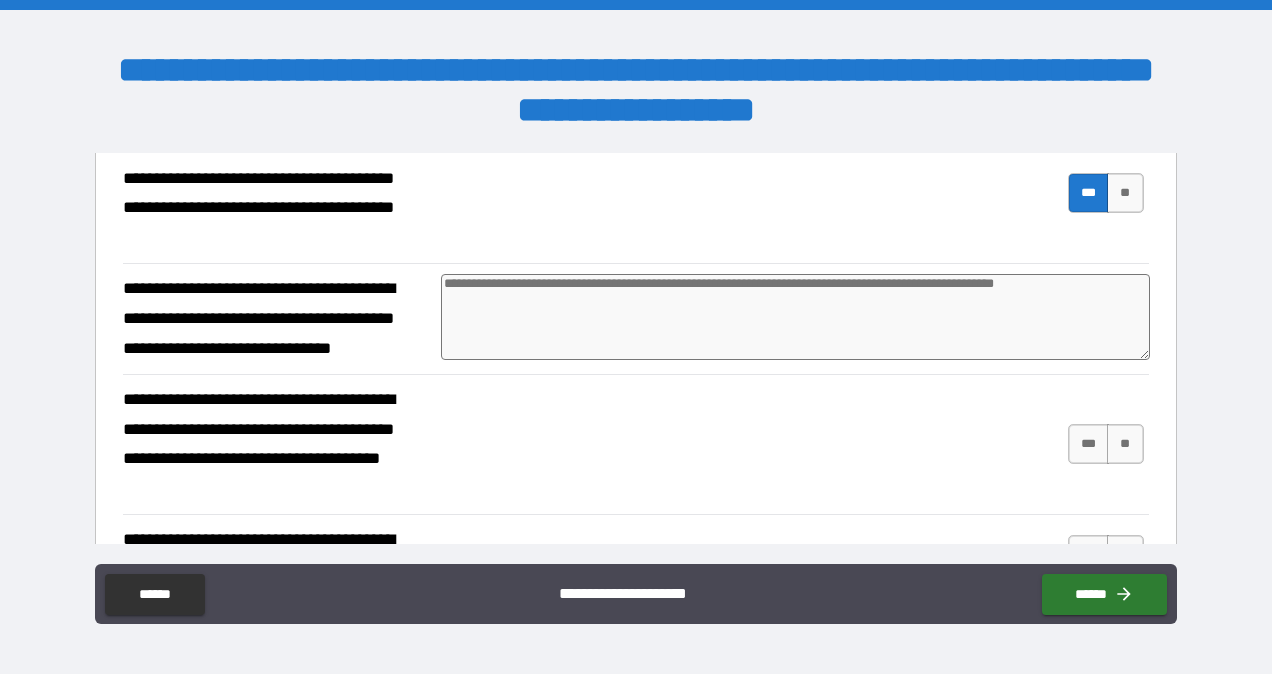 click at bounding box center (795, 317) 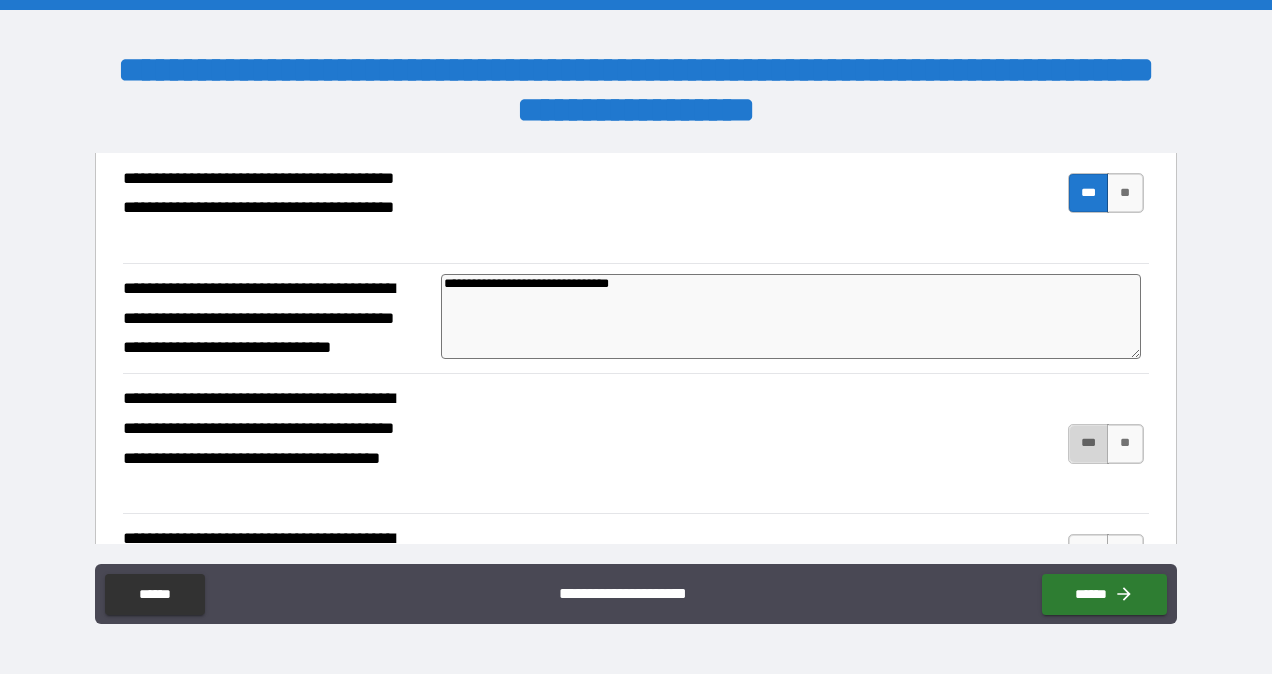 click on "***" at bounding box center [1089, 444] 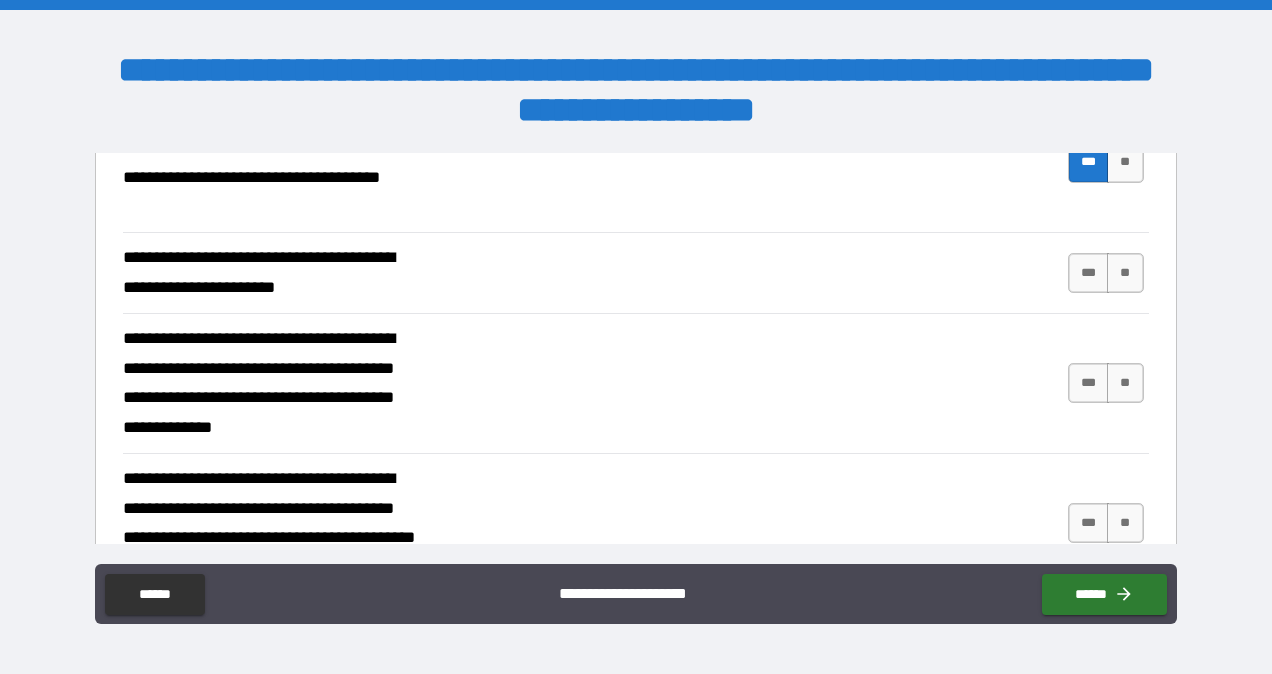 scroll, scrollTop: 1696, scrollLeft: 0, axis: vertical 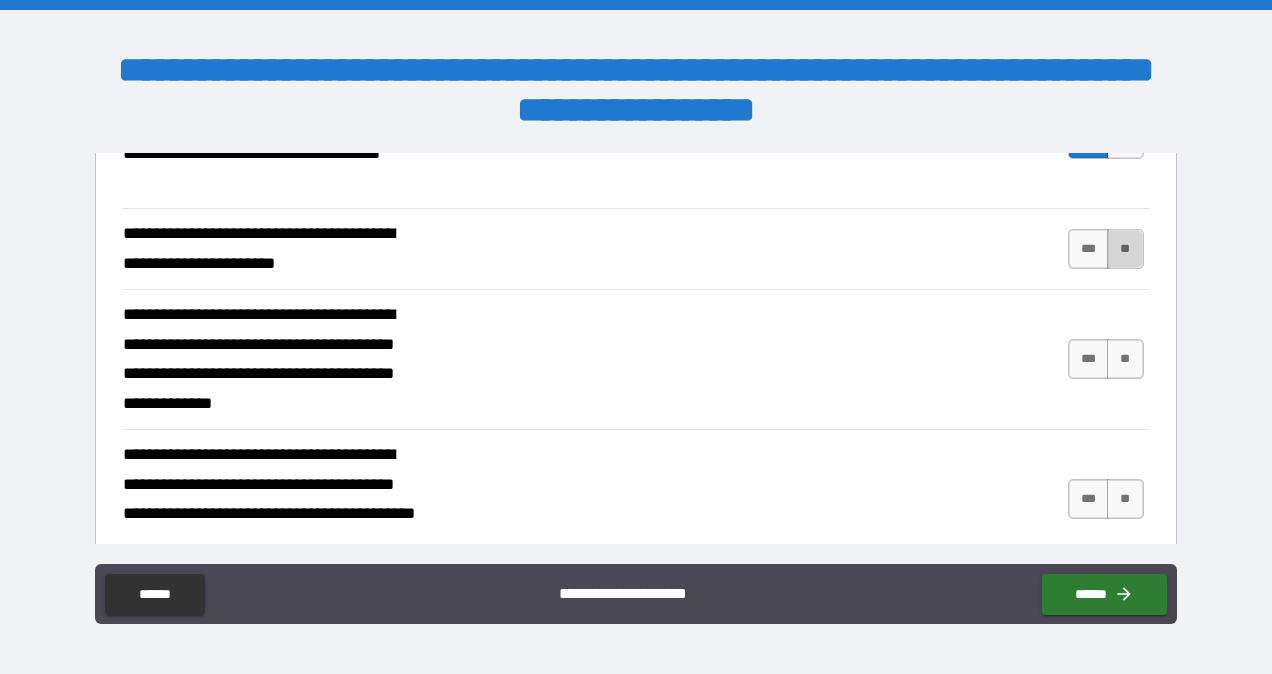 click on "**" at bounding box center (1125, 249) 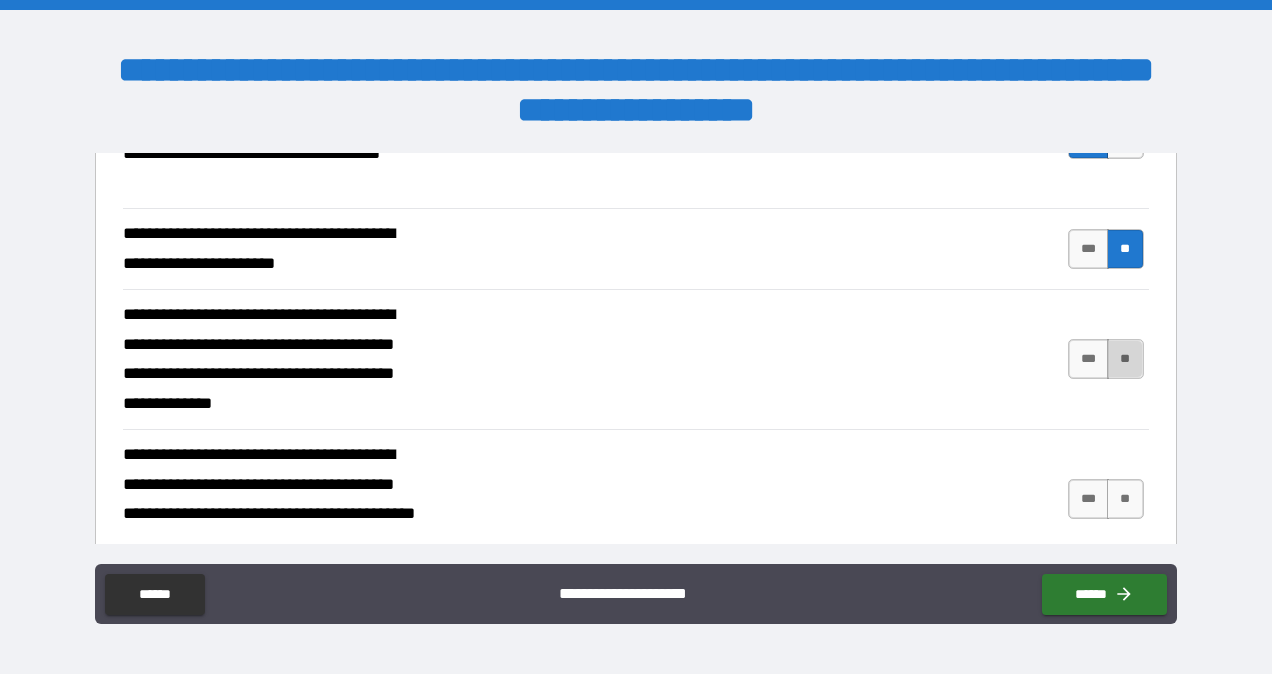 click on "**" at bounding box center (1125, 359) 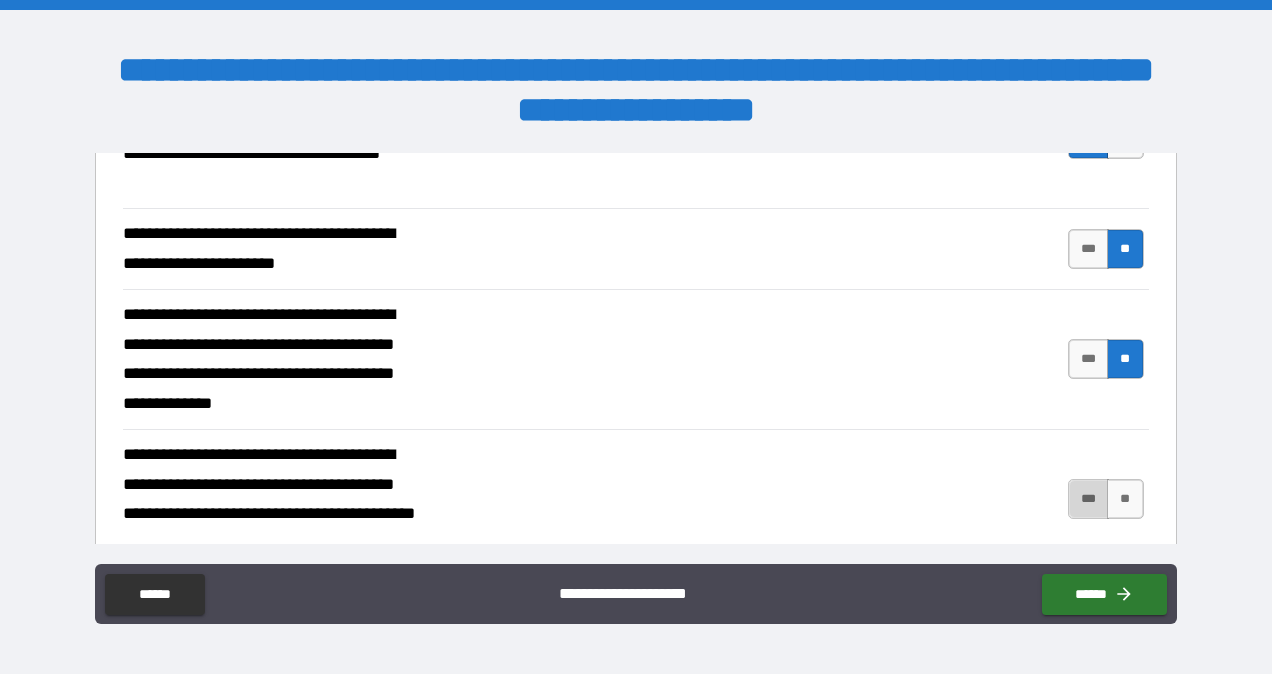 click on "***" at bounding box center [1089, 499] 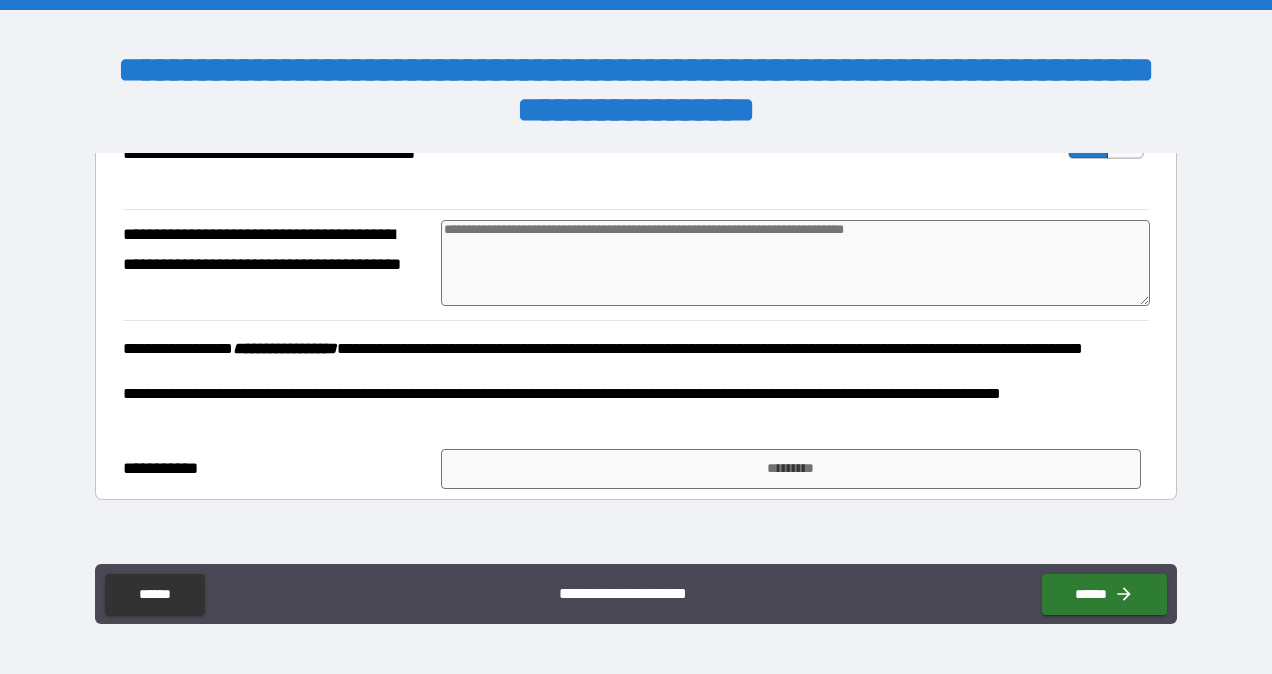 scroll, scrollTop: 2075, scrollLeft: 0, axis: vertical 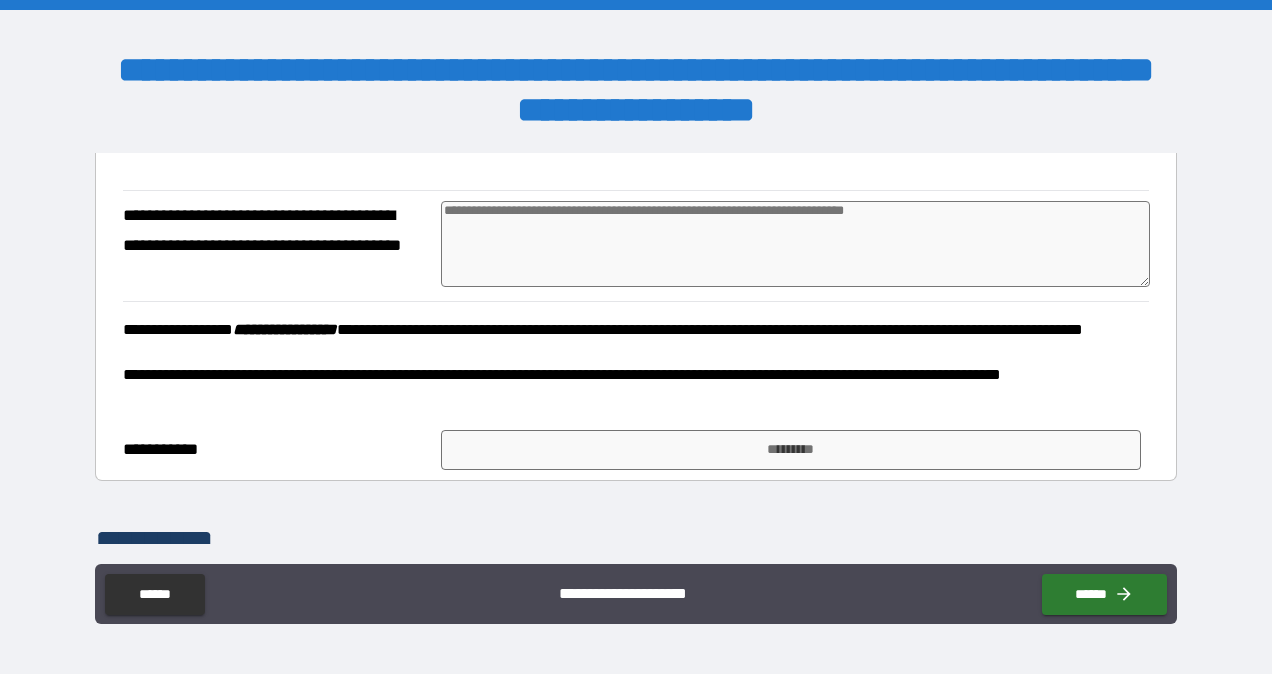 click at bounding box center [795, 244] 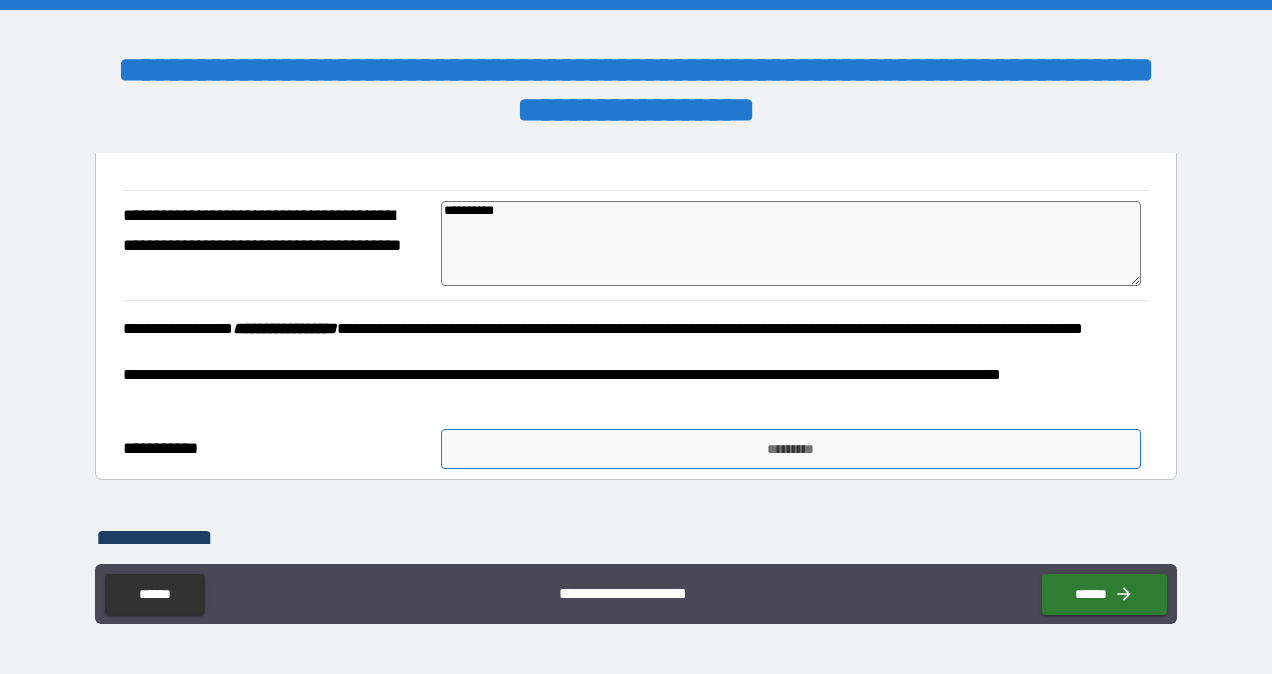 click on "*********" at bounding box center (791, 449) 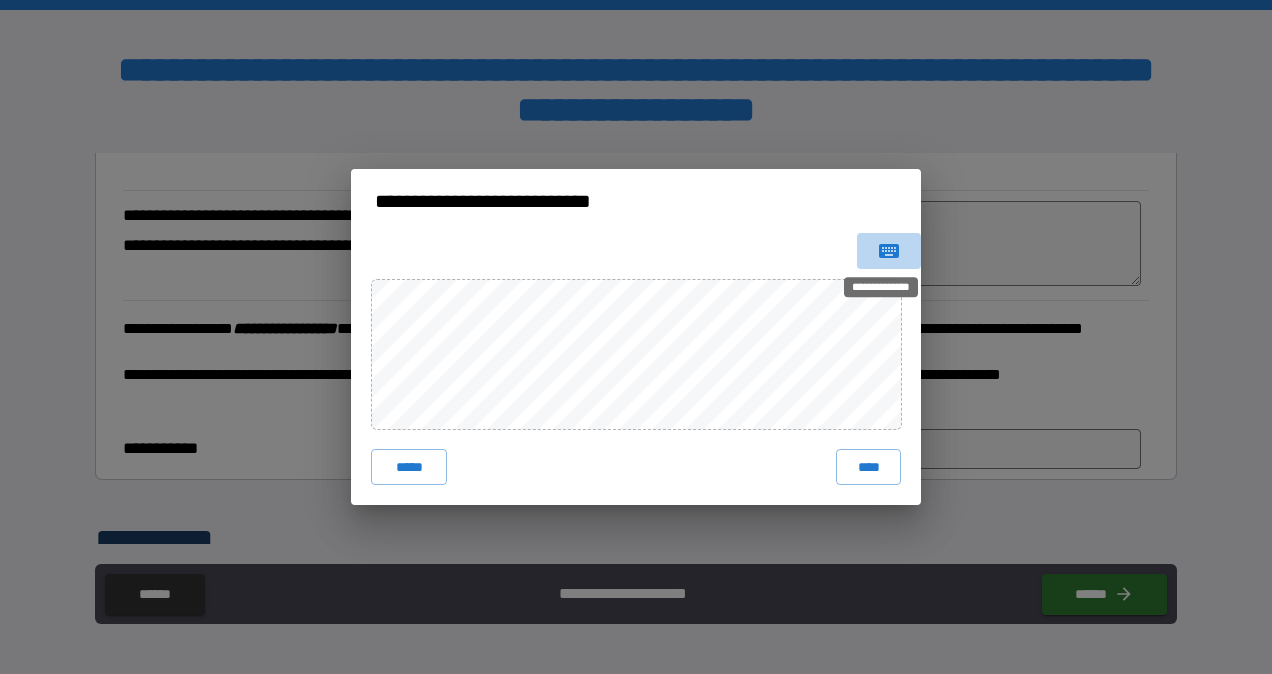 click 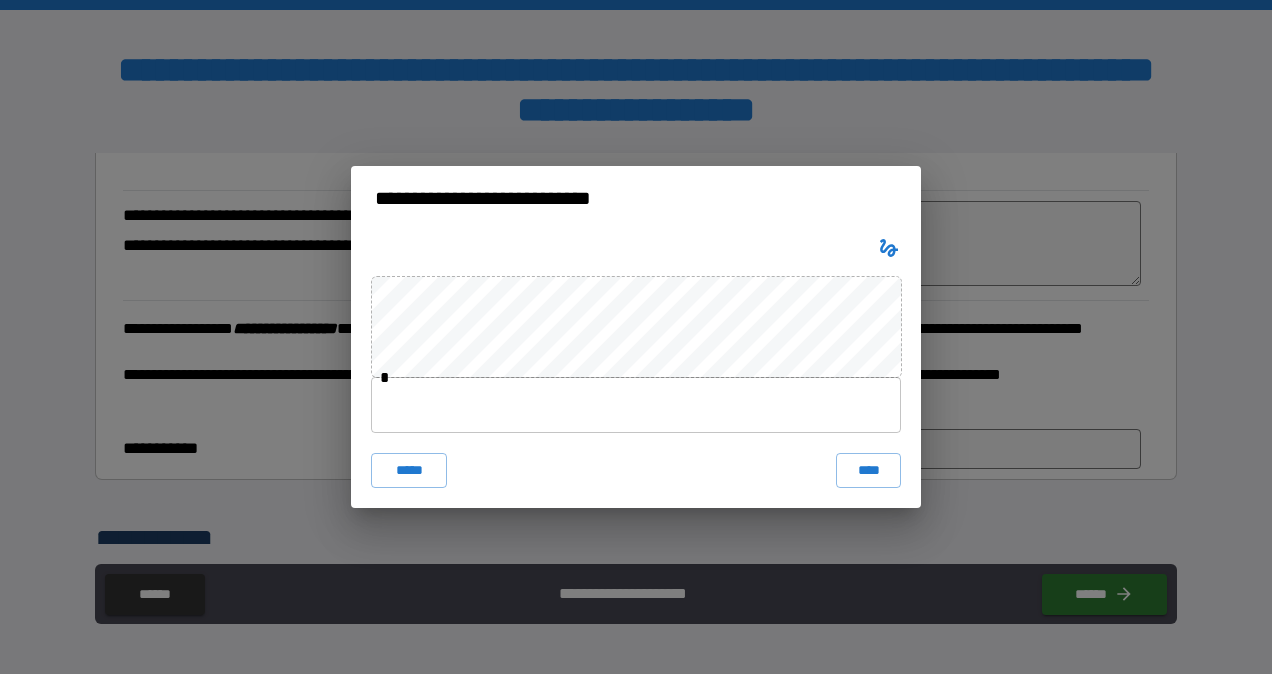 click at bounding box center (636, 405) 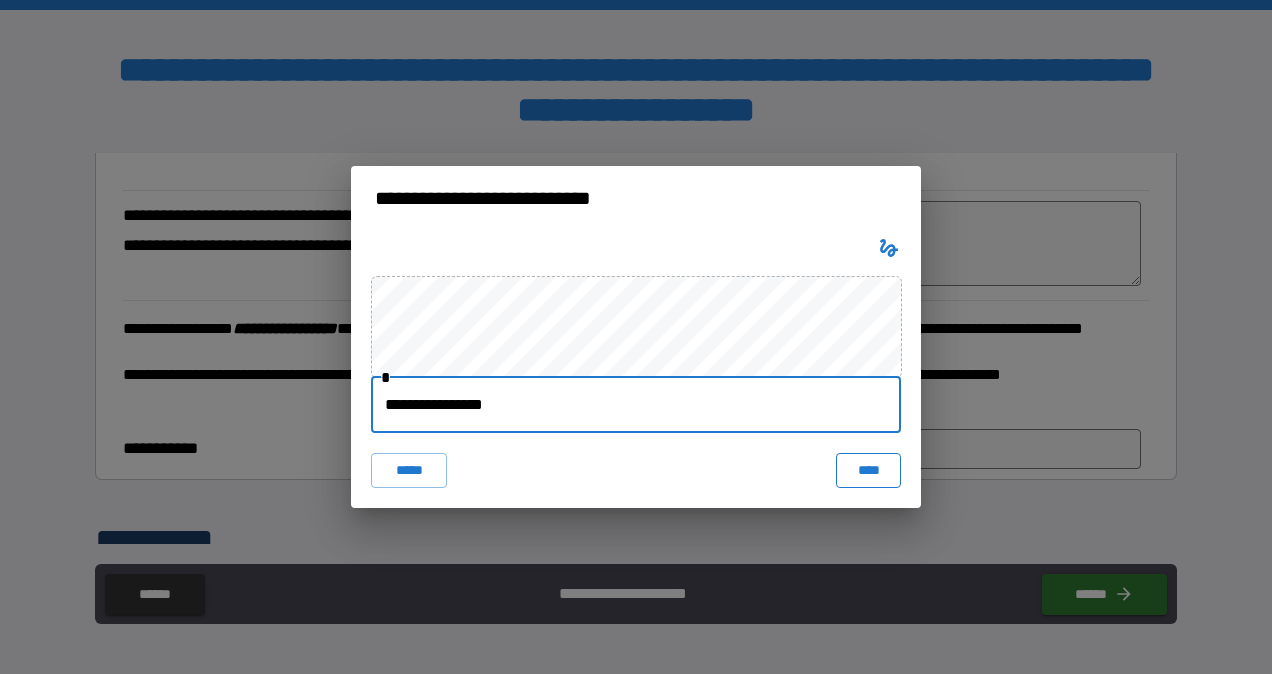 click on "****" at bounding box center [868, 471] 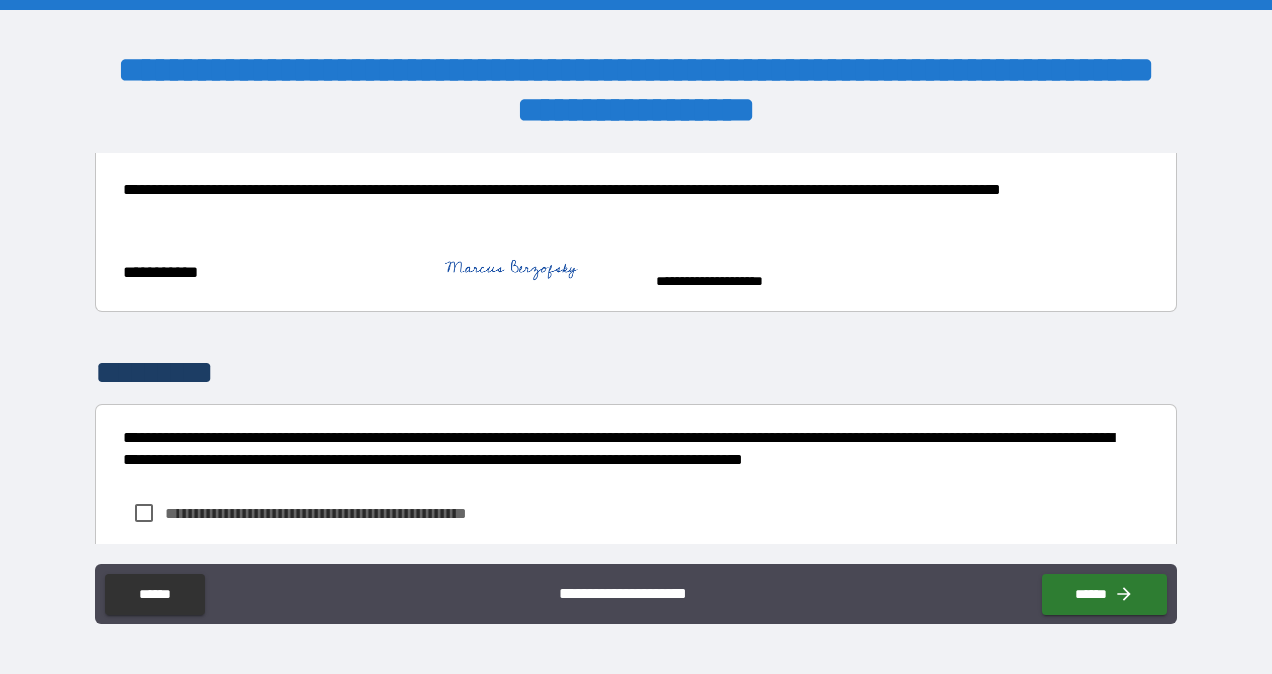 scroll, scrollTop: 2372, scrollLeft: 0, axis: vertical 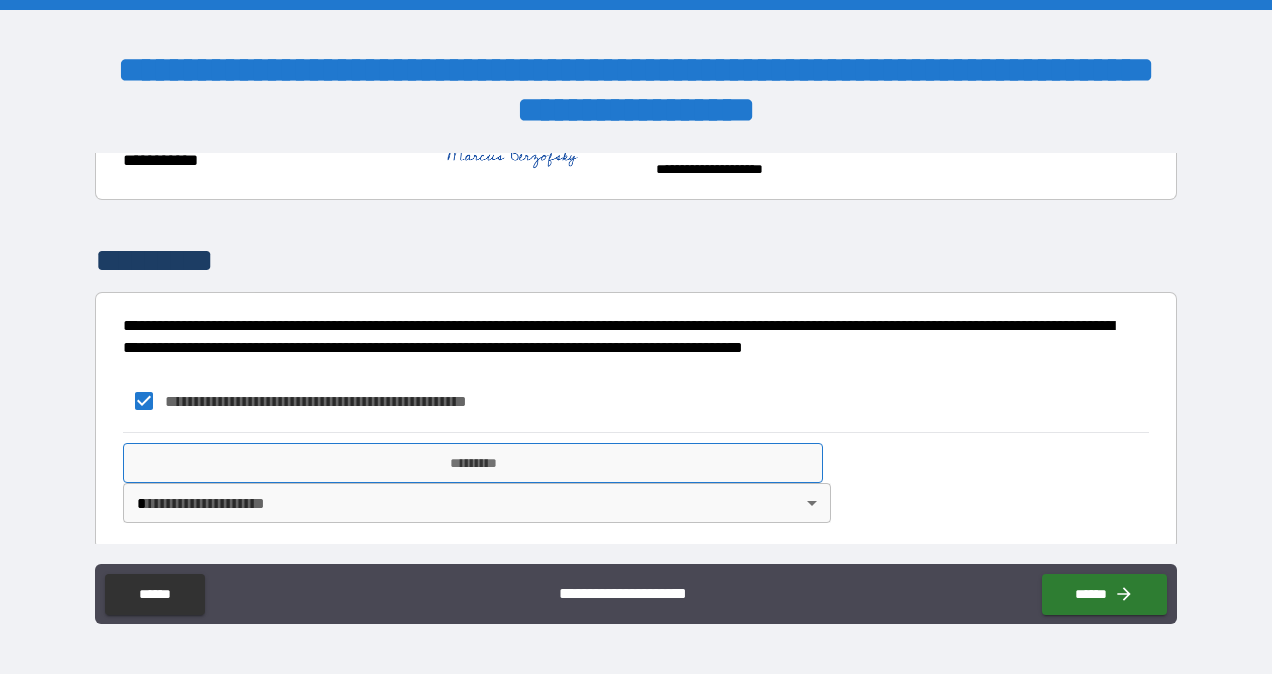 click on "*********" at bounding box center [473, 463] 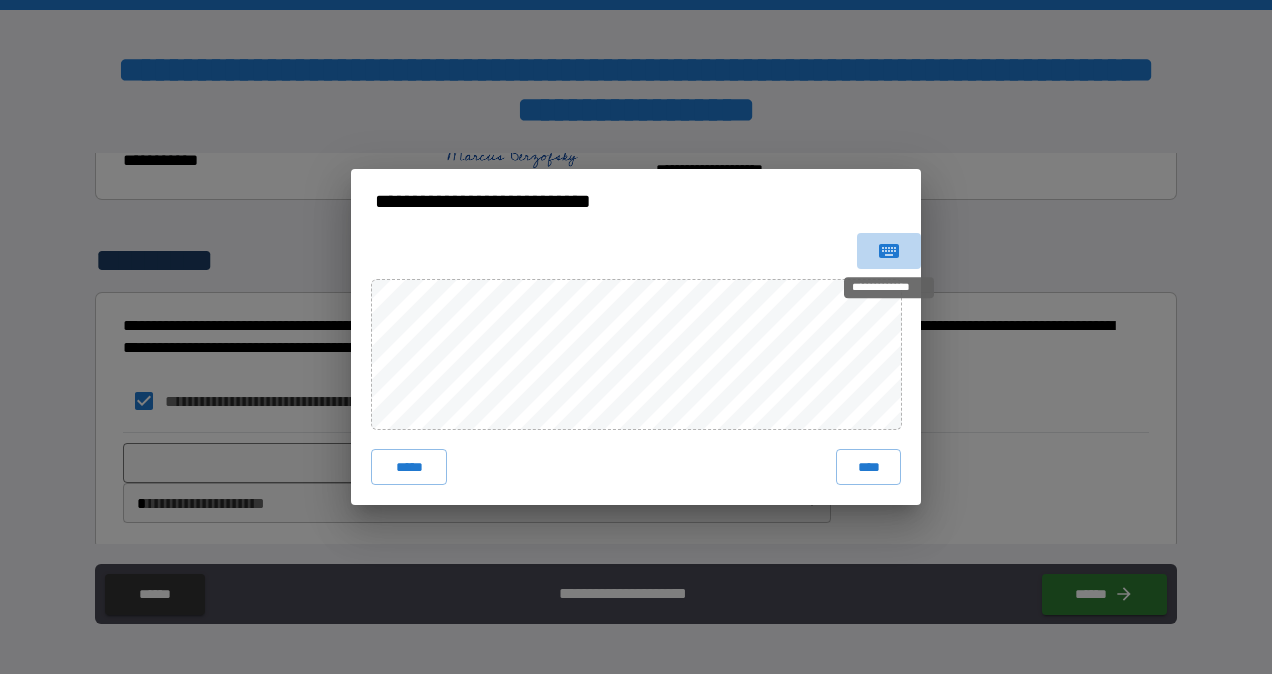 click 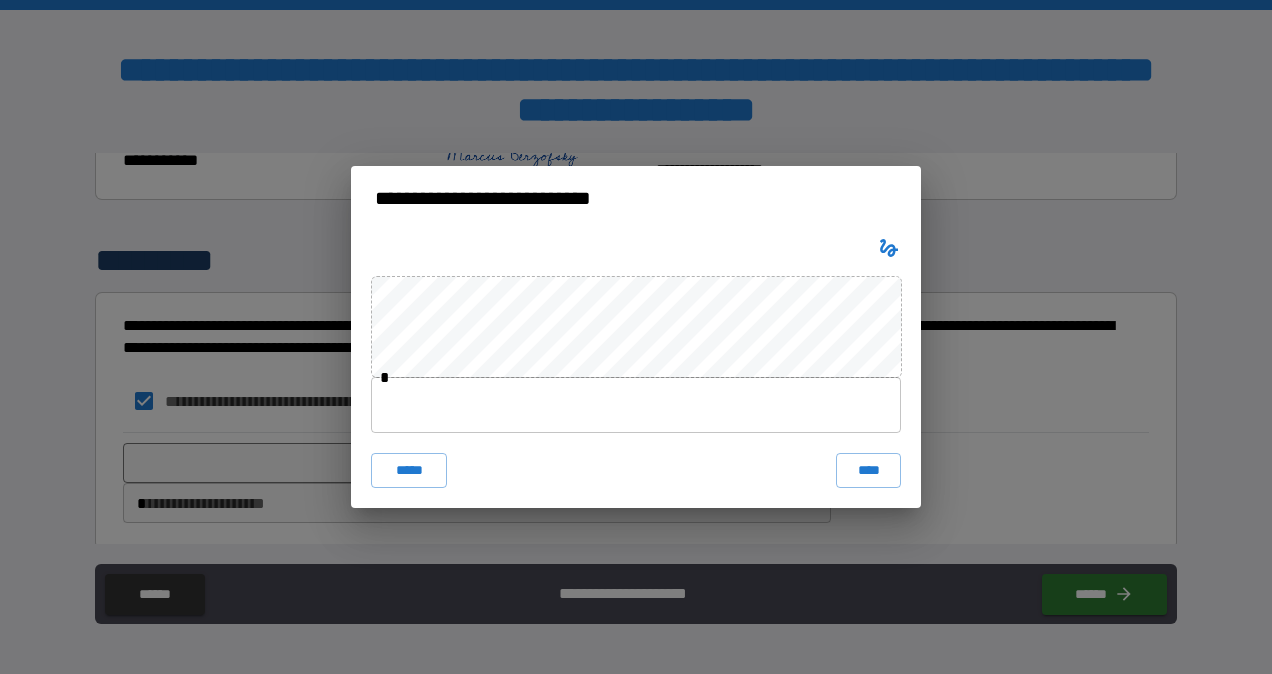 click at bounding box center [636, 405] 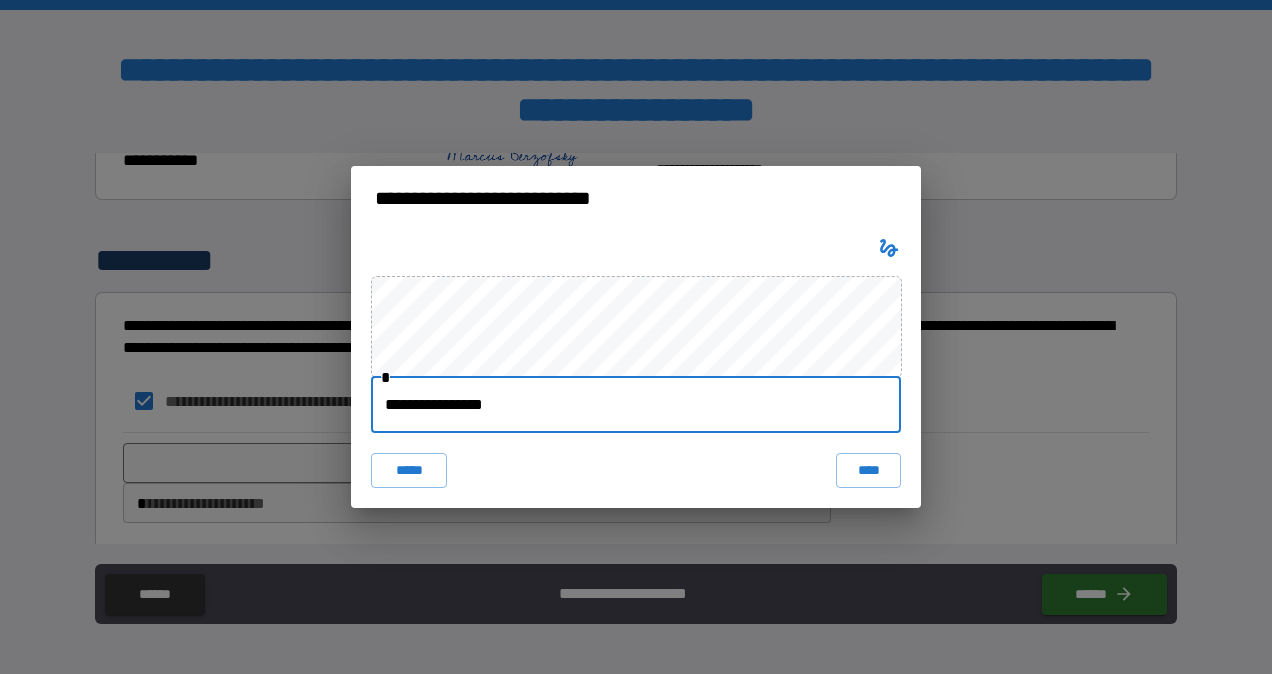 click on "****" at bounding box center [868, 471] 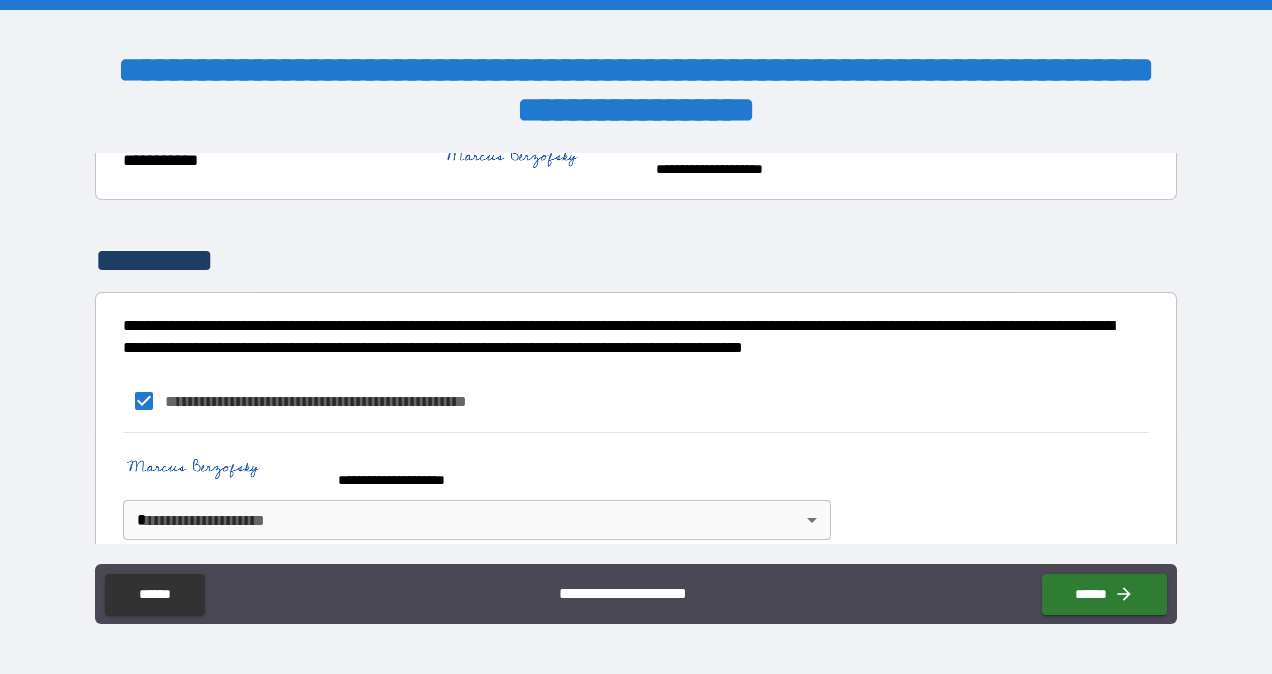 scroll, scrollTop: 2390, scrollLeft: 0, axis: vertical 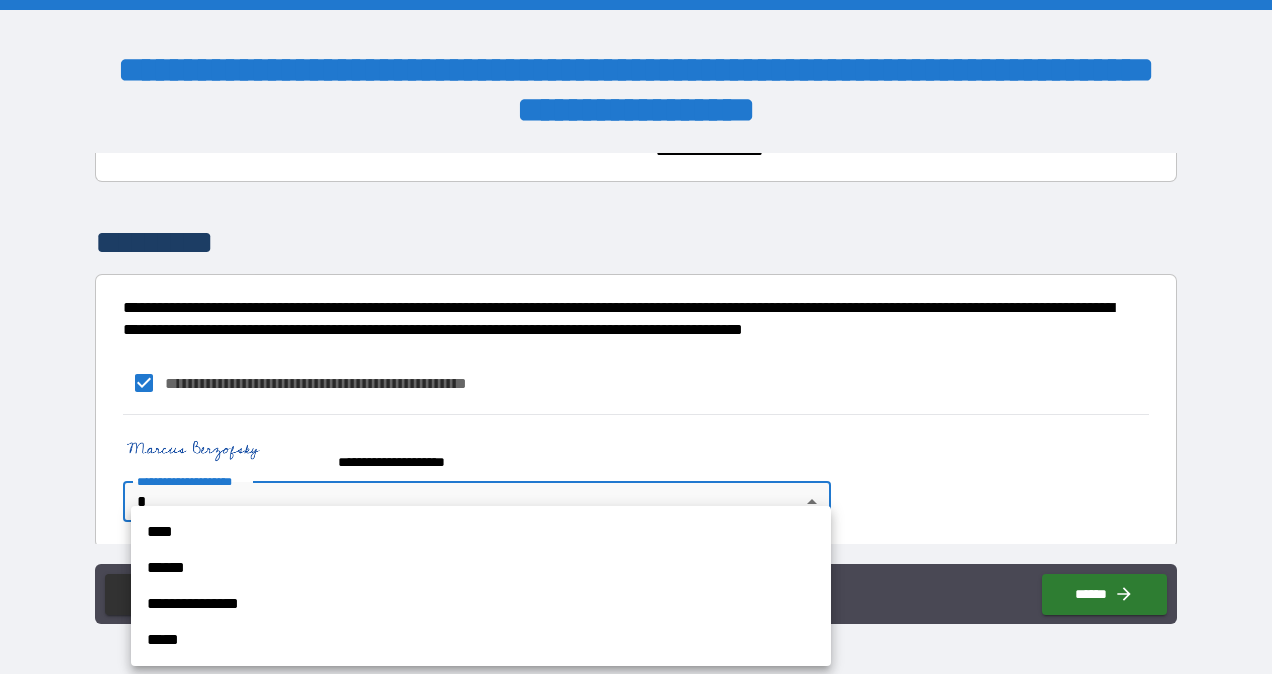 click on "**********" at bounding box center (636, 337) 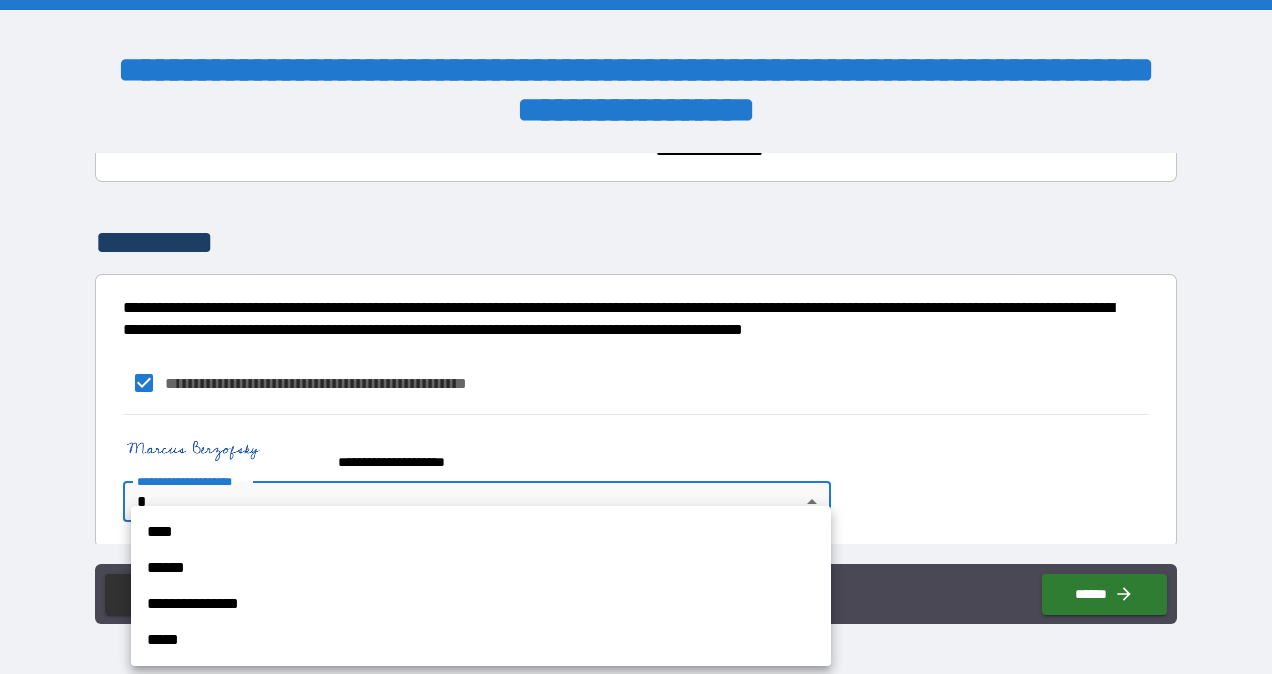 click on "**********" at bounding box center (481, 604) 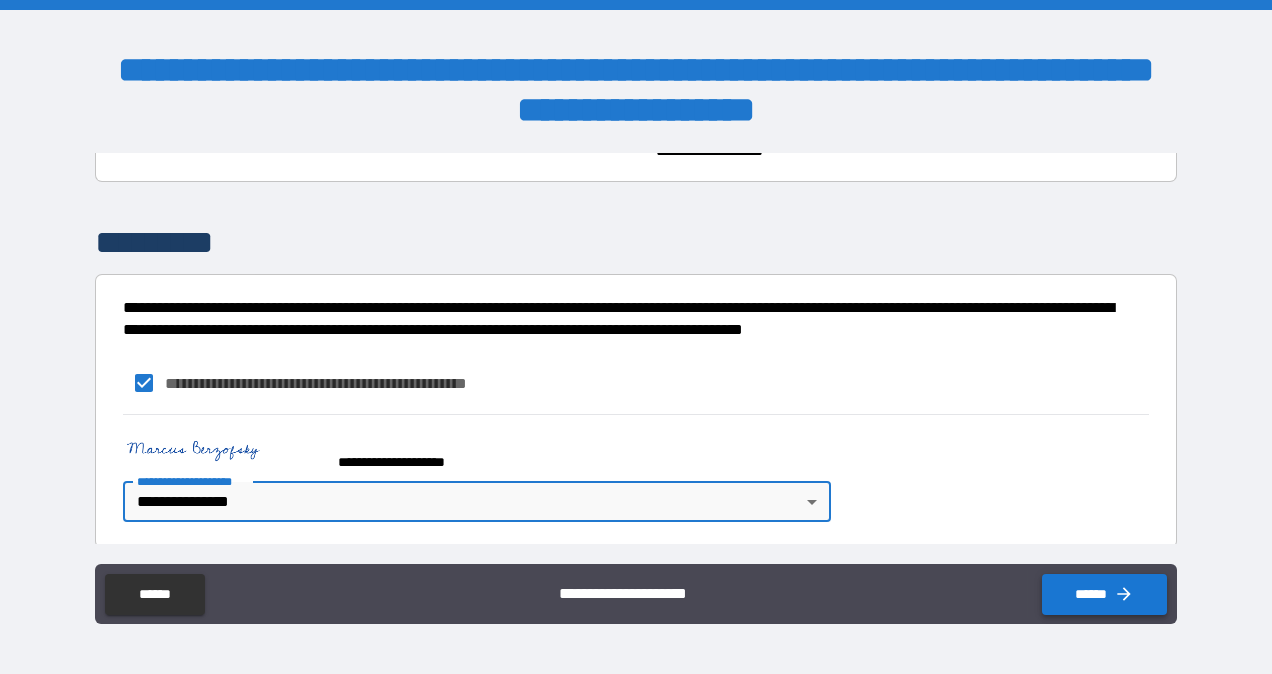 click on "******" at bounding box center [1104, 594] 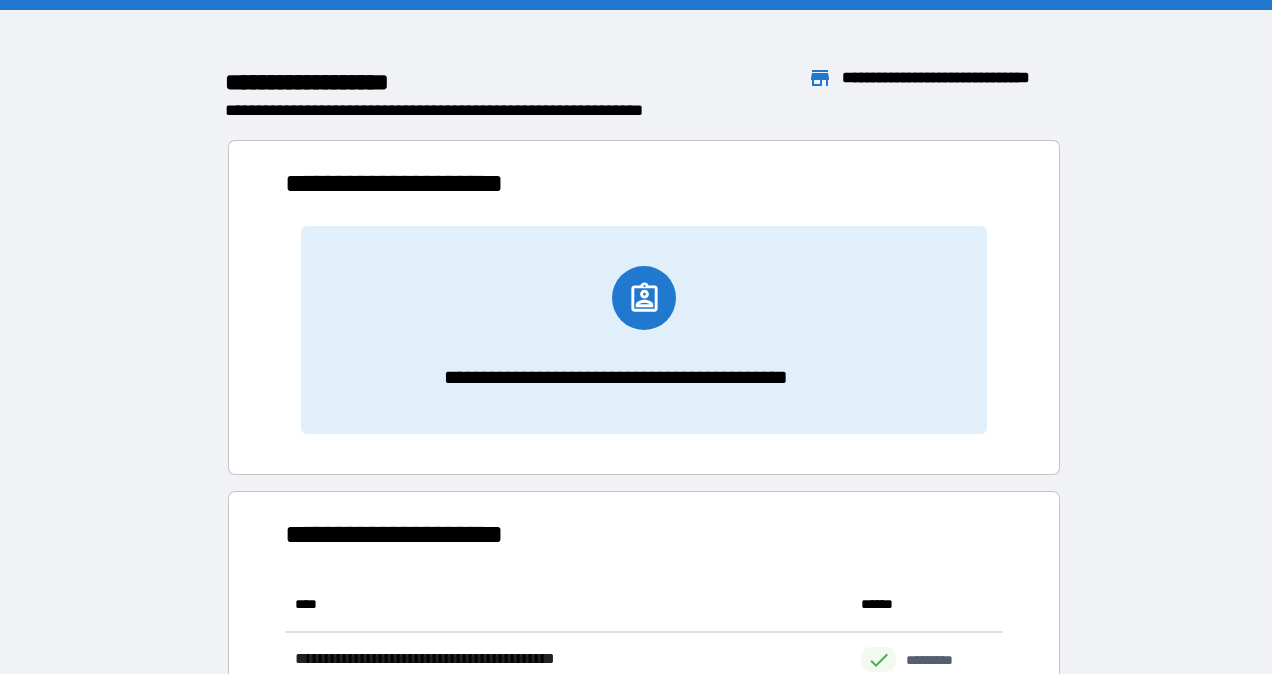 scroll, scrollTop: 16, scrollLeft: 16, axis: both 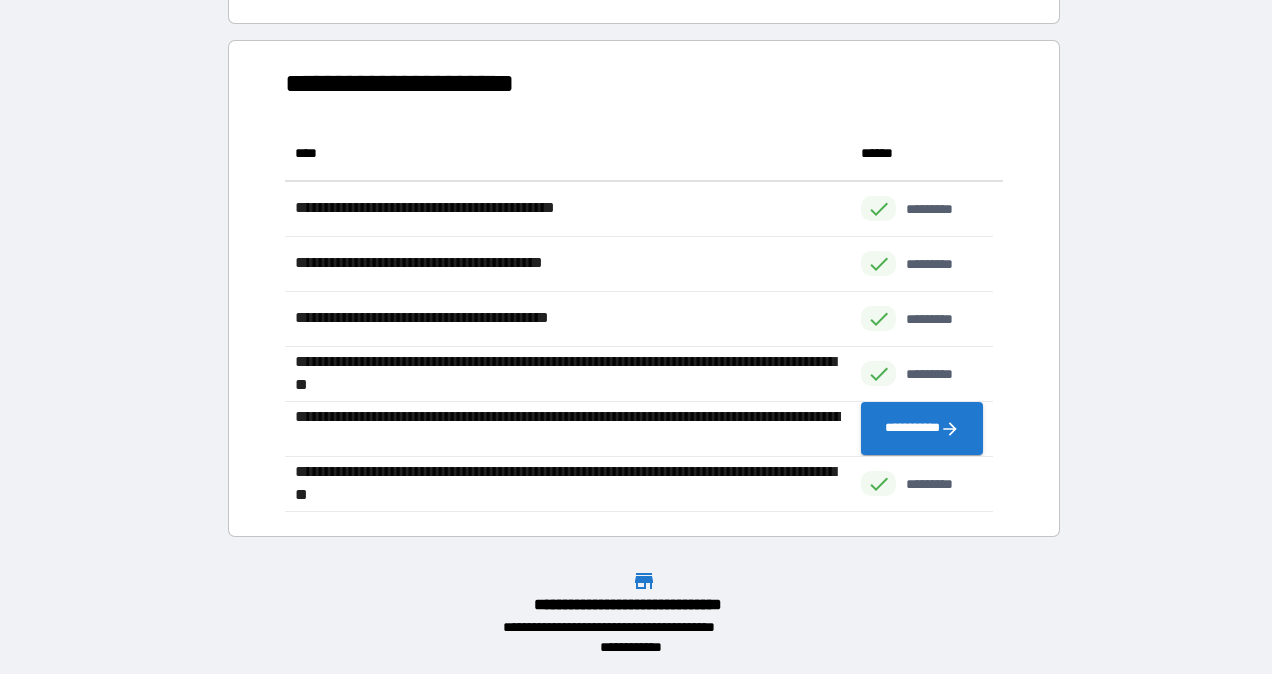 drag, startPoint x: 1232, startPoint y: 578, endPoint x: 1232, endPoint y: 547, distance: 31 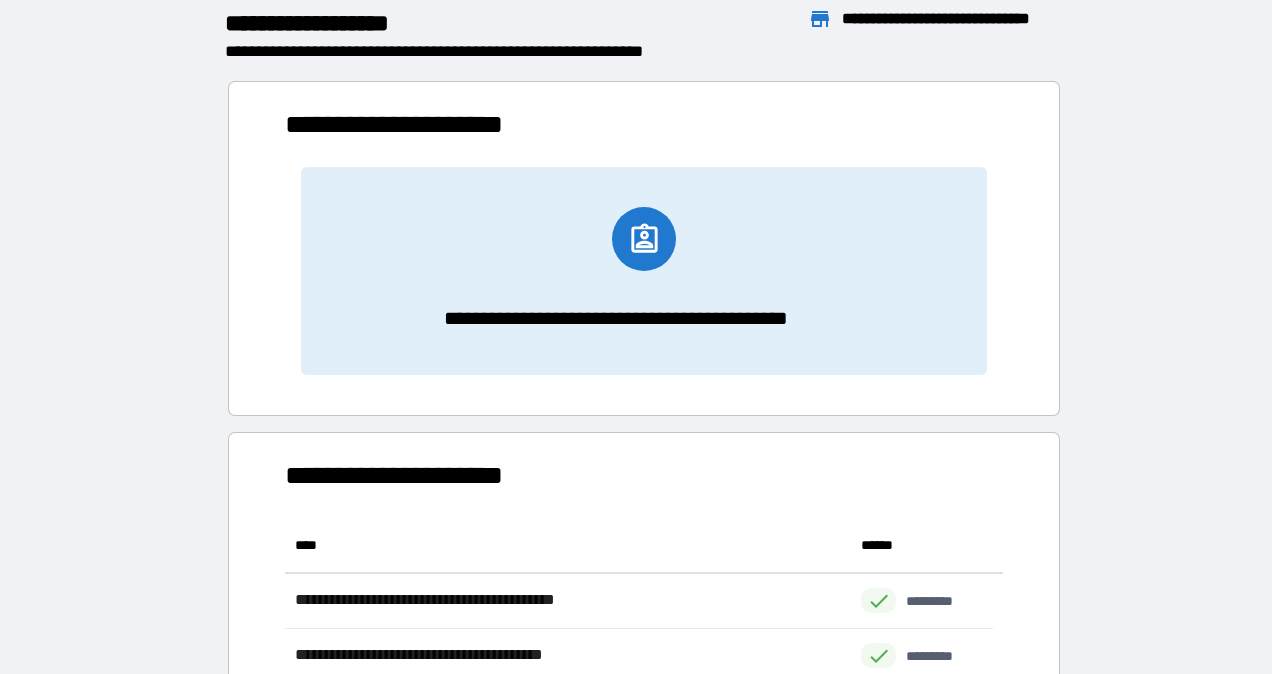 scroll, scrollTop: 10, scrollLeft: 0, axis: vertical 